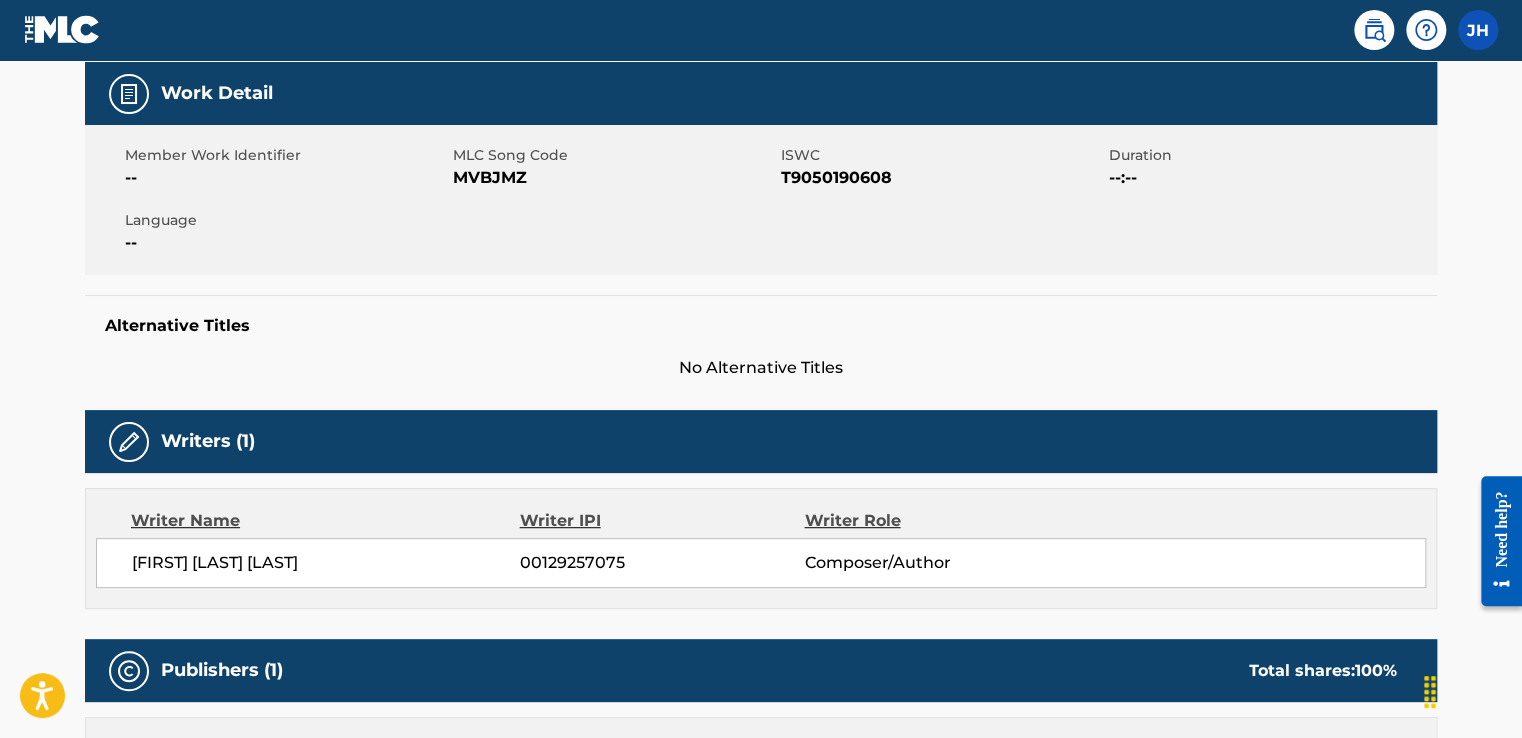 scroll, scrollTop: 0, scrollLeft: 0, axis: both 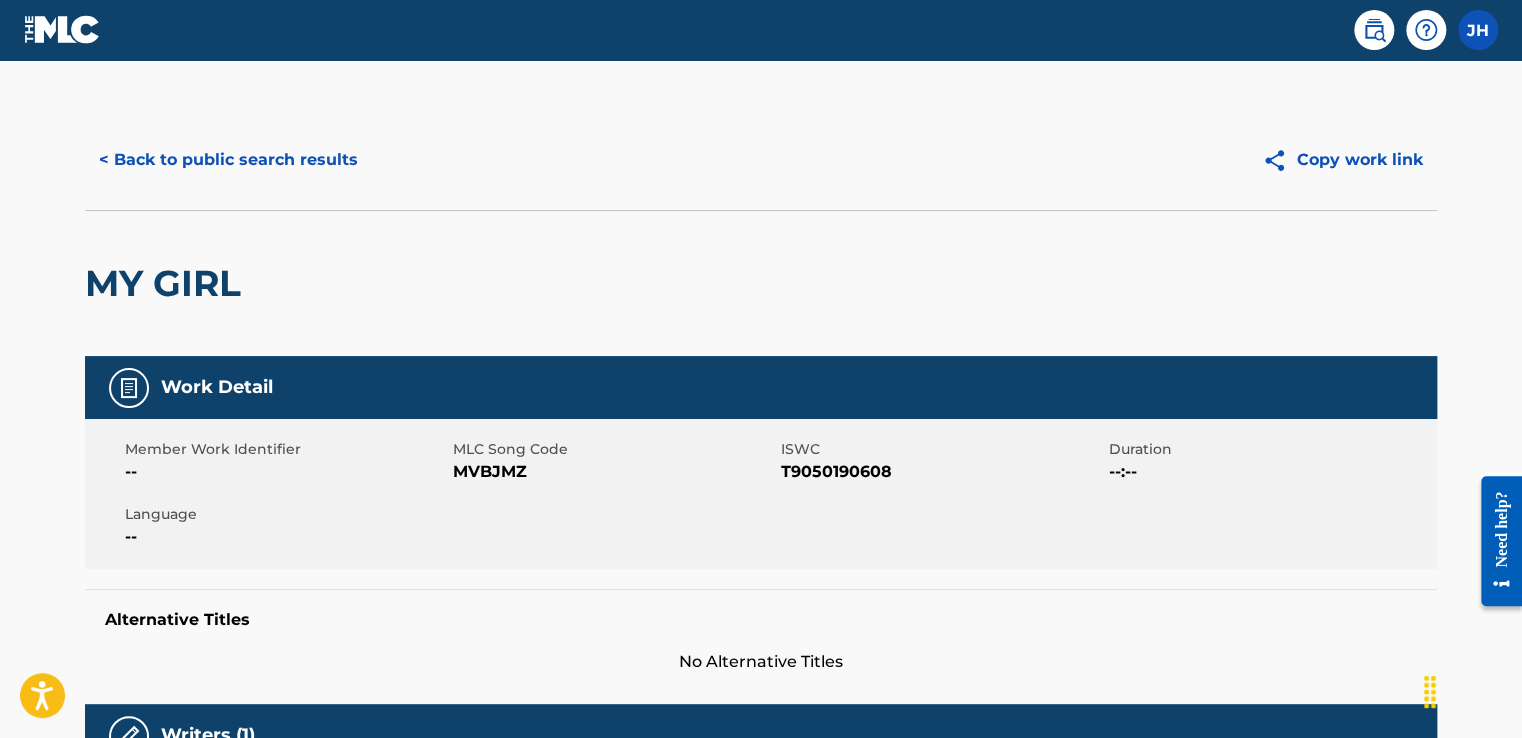 click on "< Back to public search results" at bounding box center (228, 160) 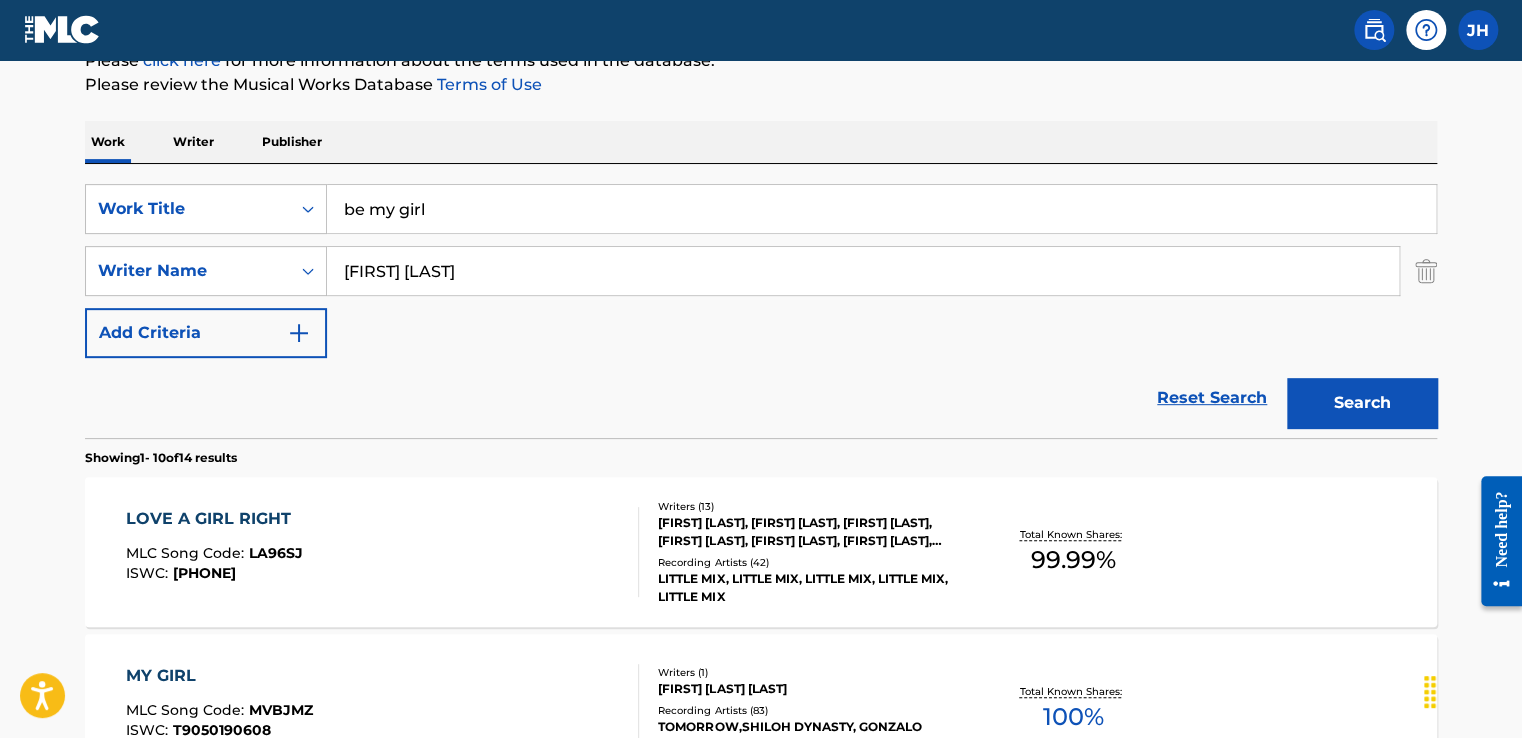 scroll, scrollTop: 263, scrollLeft: 0, axis: vertical 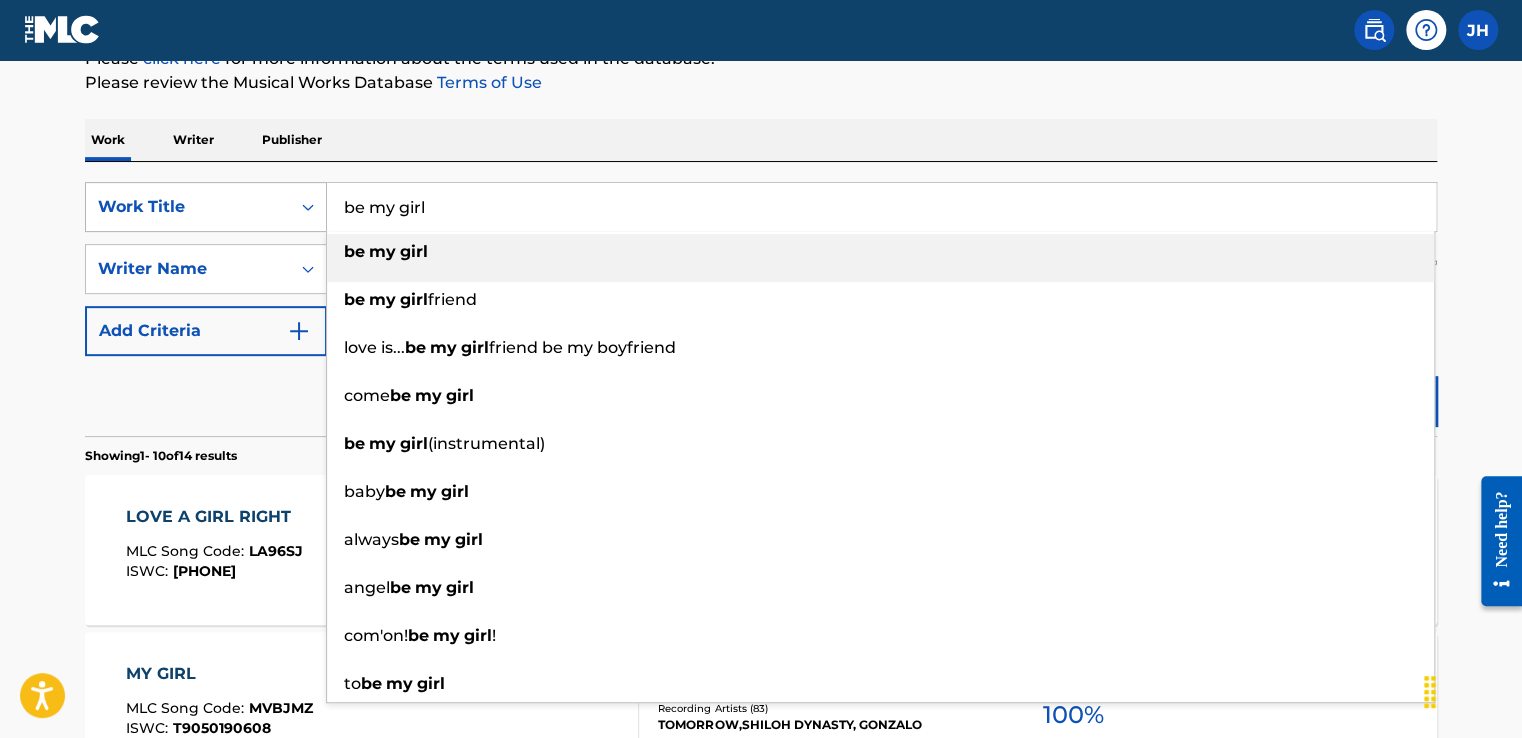 drag, startPoint x: 440, startPoint y: 206, endPoint x: 303, endPoint y: 210, distance: 137.05838 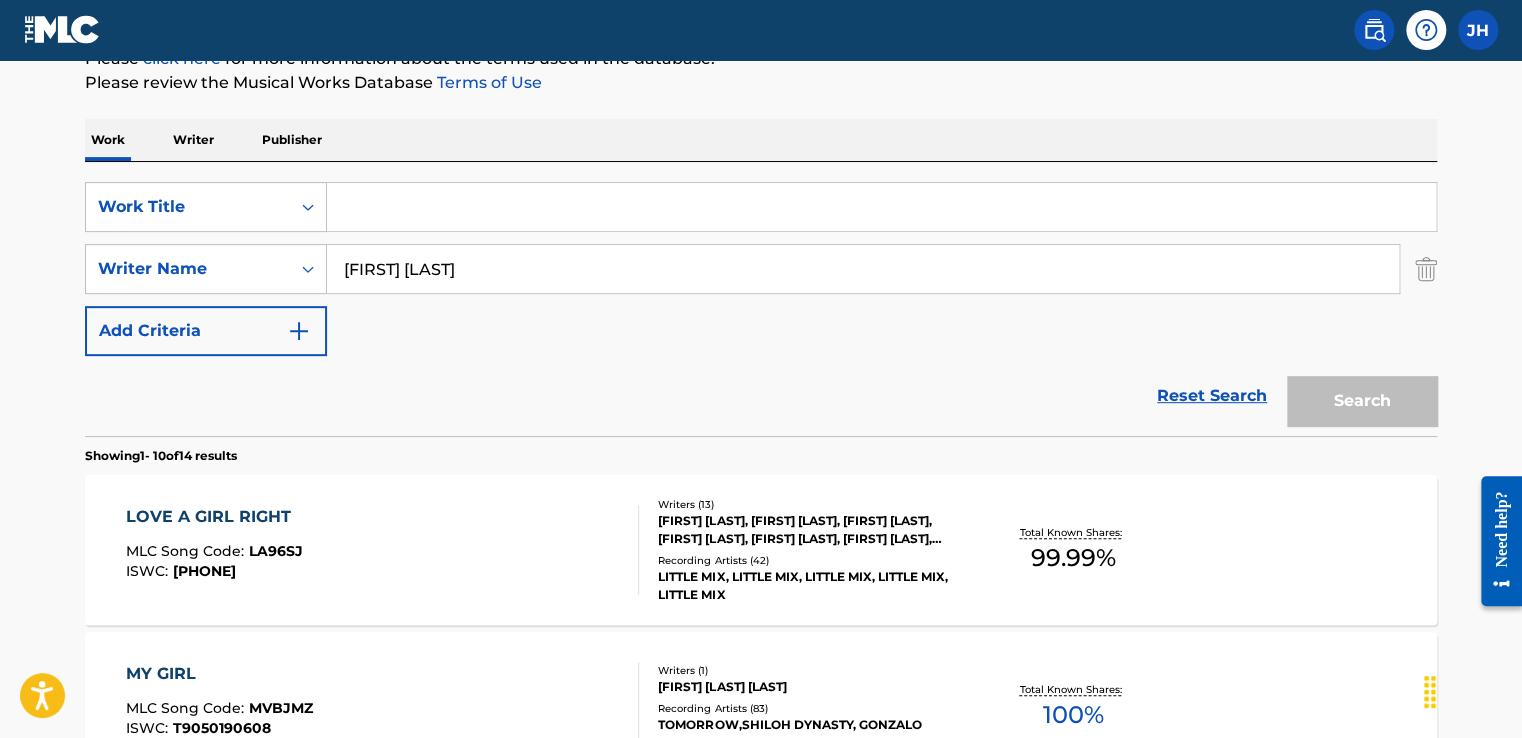 type 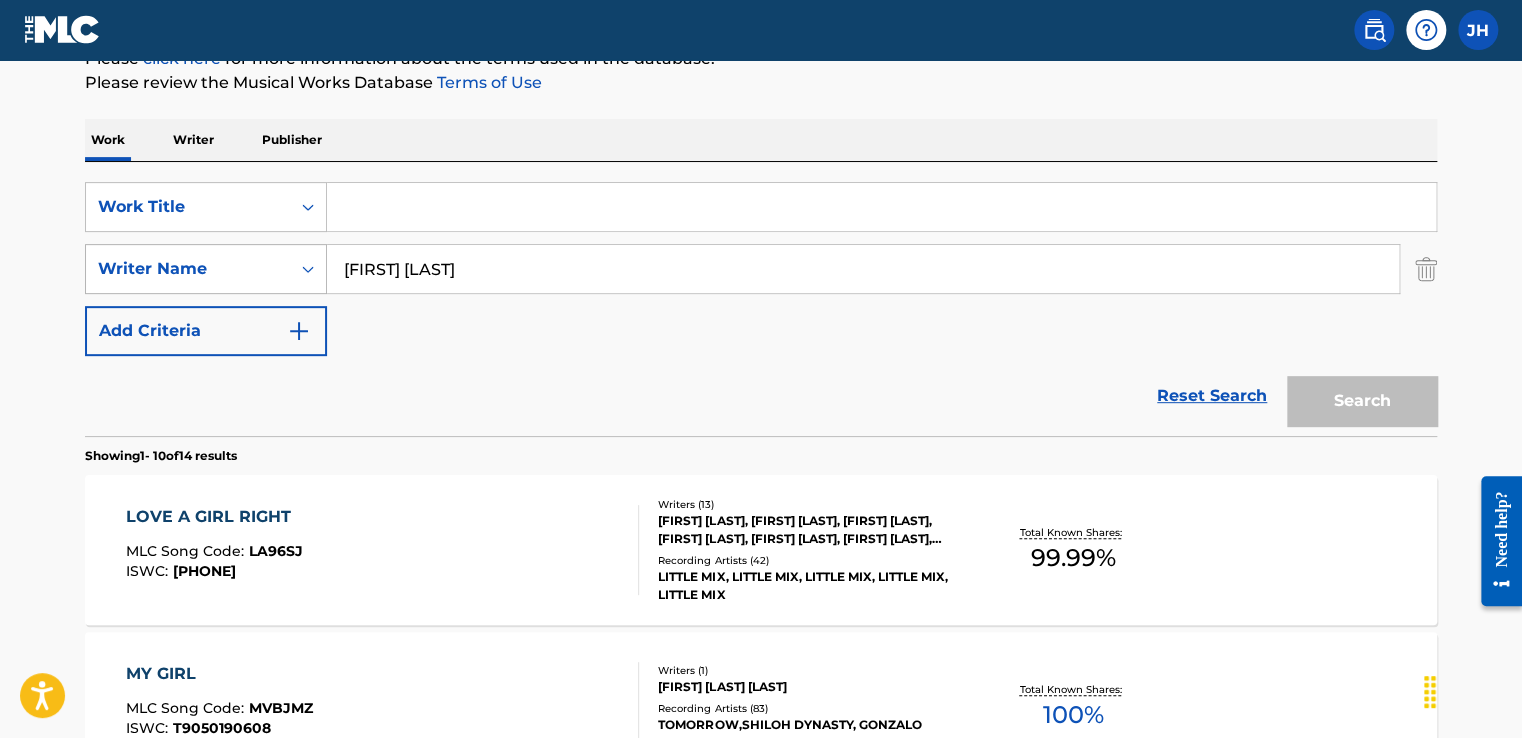 drag, startPoint x: 477, startPoint y: 258, endPoint x: 308, endPoint y: 278, distance: 170.17932 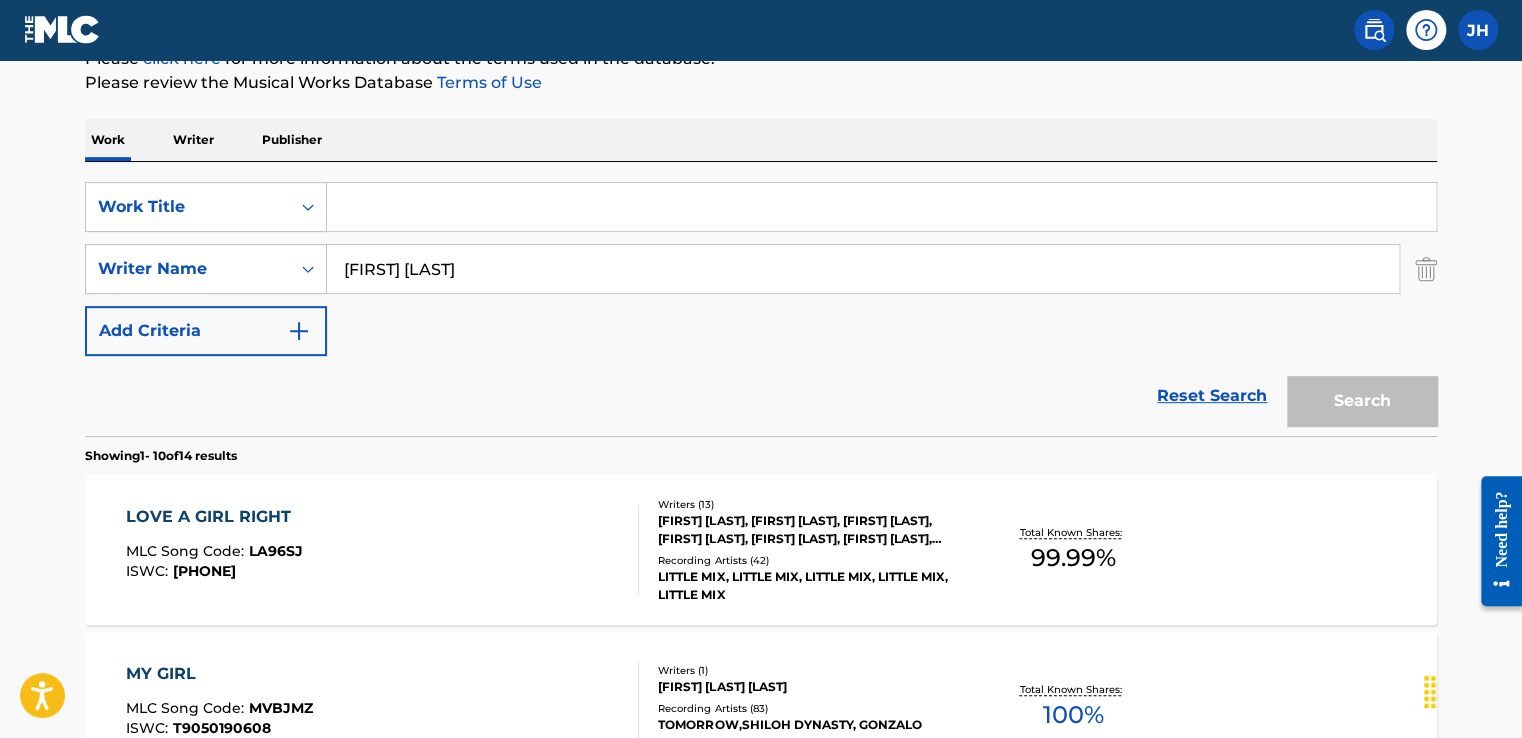 type on "[FIRST] [LAST]" 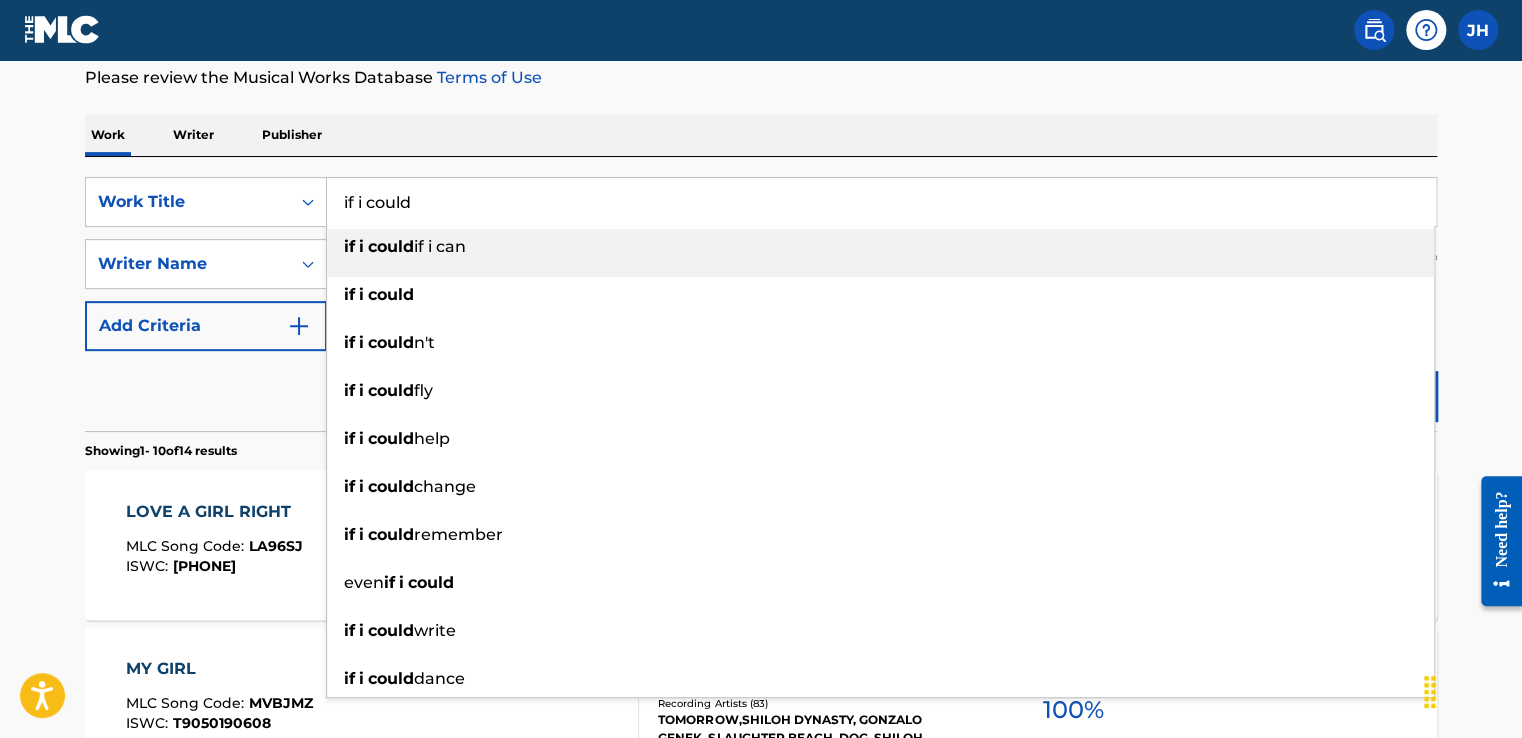 scroll, scrollTop: 268, scrollLeft: 0, axis: vertical 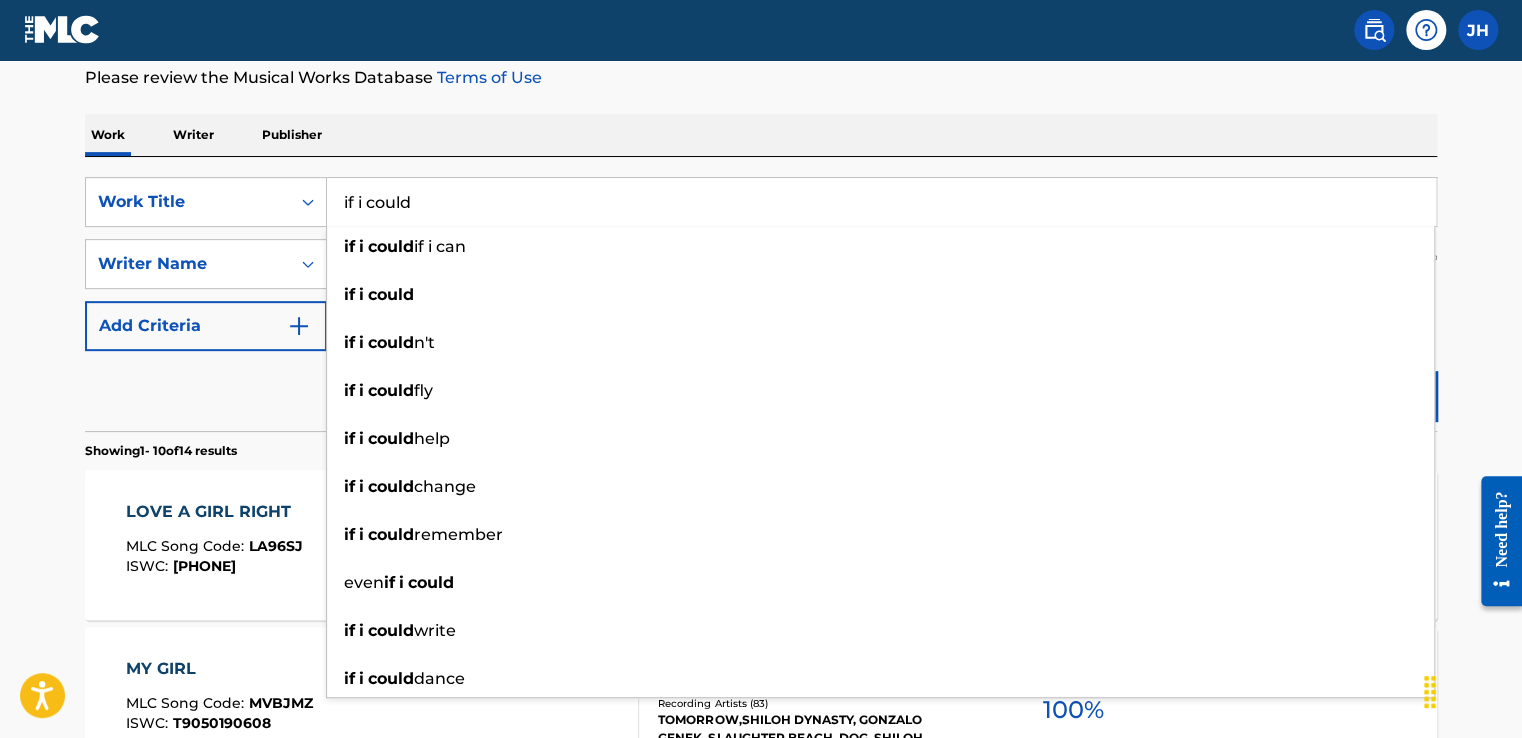type on "if i could" 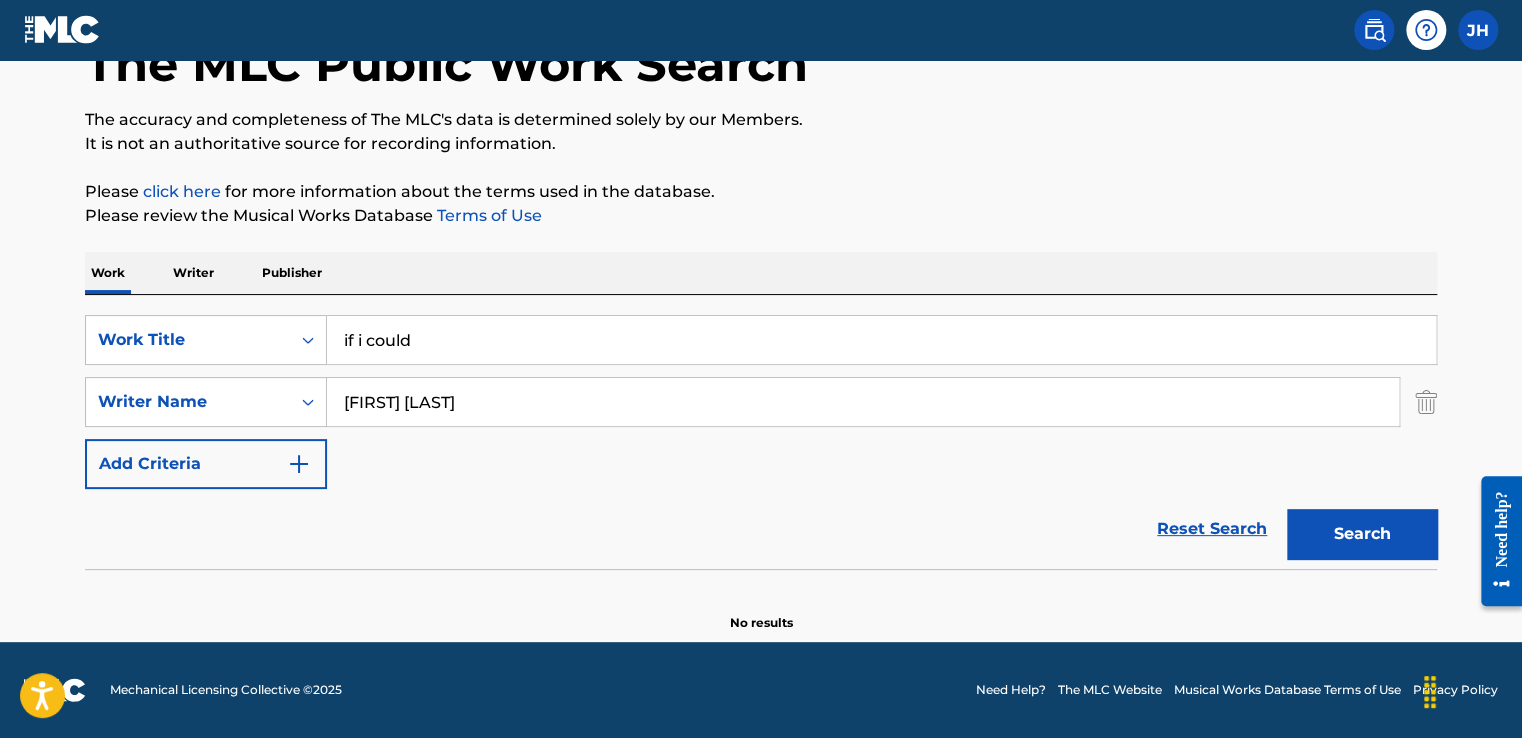 scroll, scrollTop: 129, scrollLeft: 0, axis: vertical 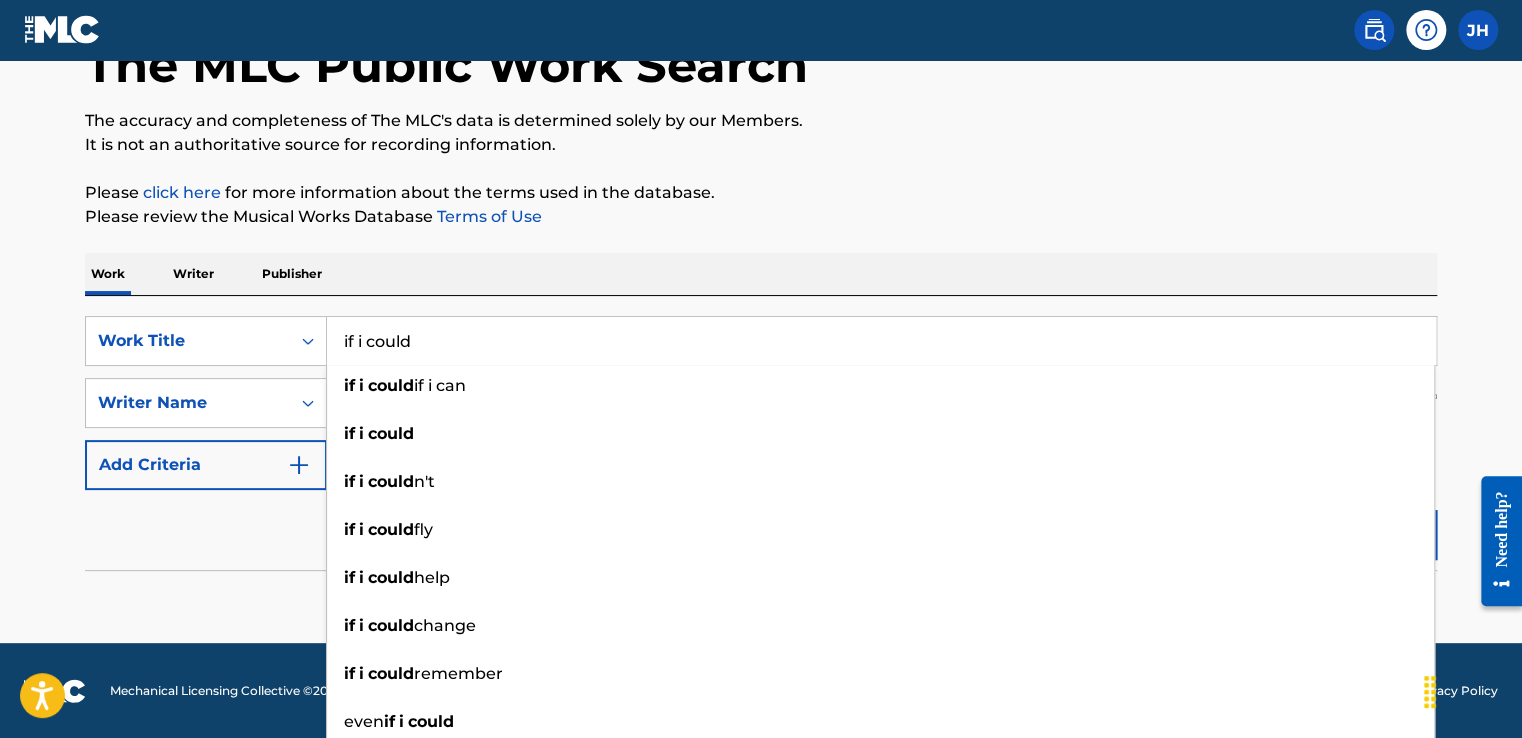 drag, startPoint x: 424, startPoint y: 334, endPoint x: 329, endPoint y: 335, distance: 95.005264 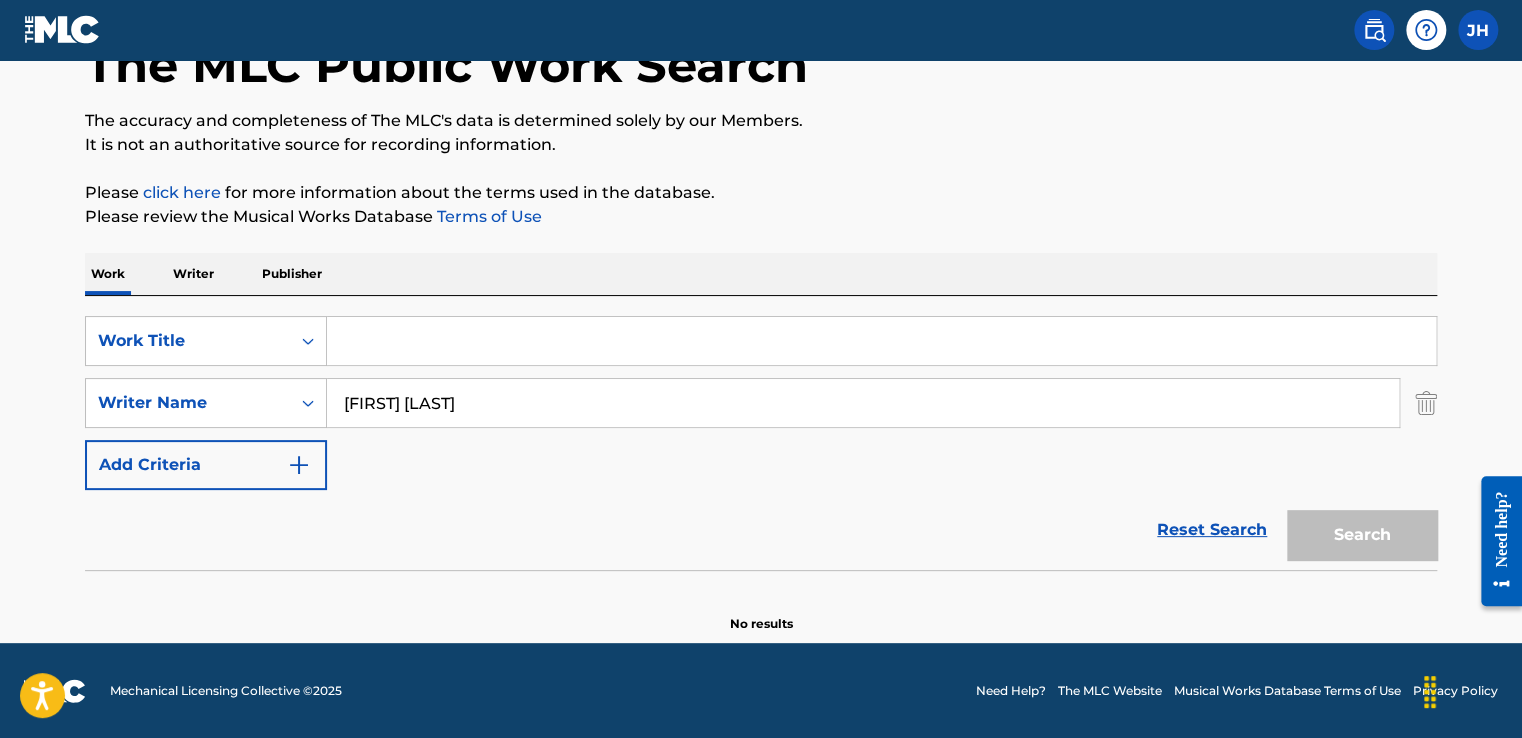 type 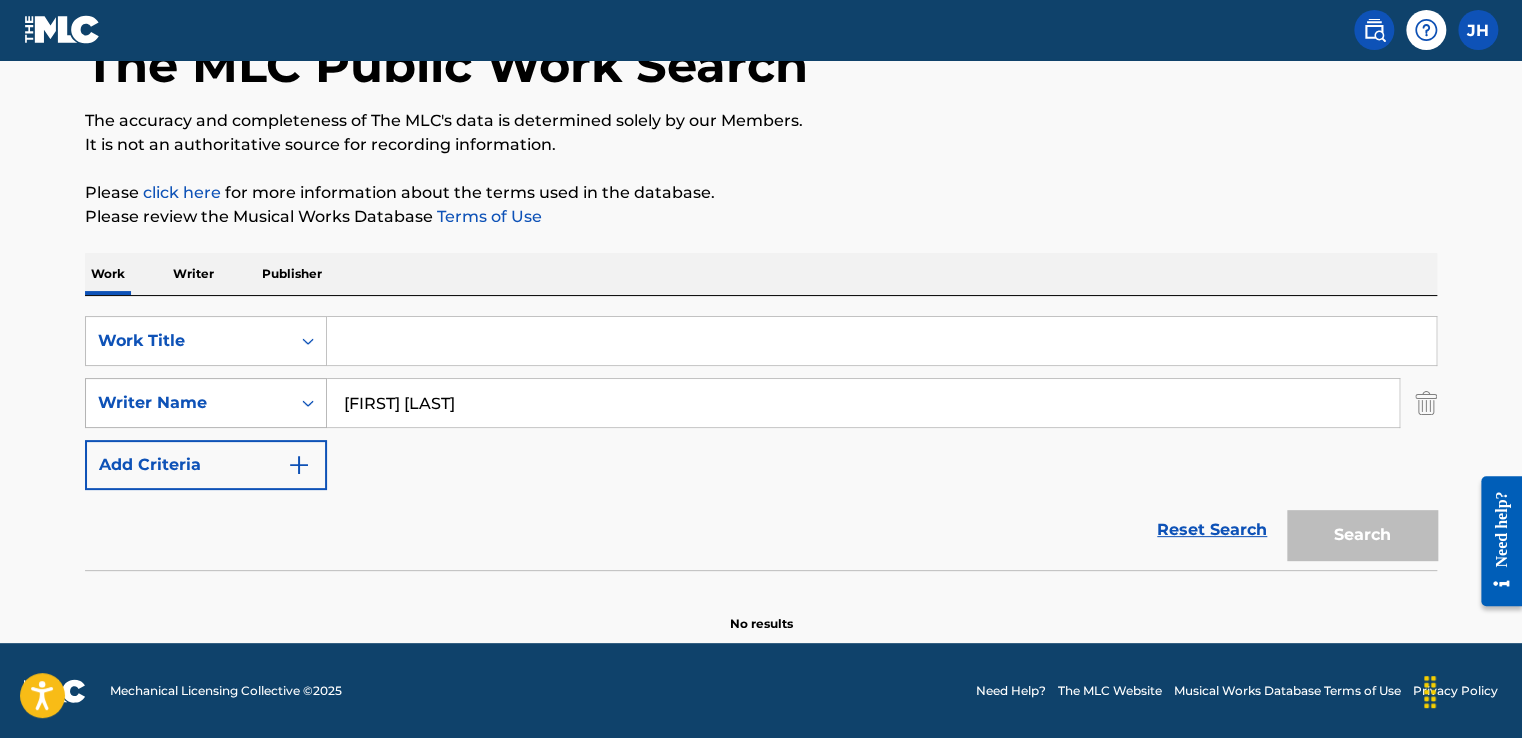 drag, startPoint x: 454, startPoint y: 398, endPoint x: 265, endPoint y: 426, distance: 191.06282 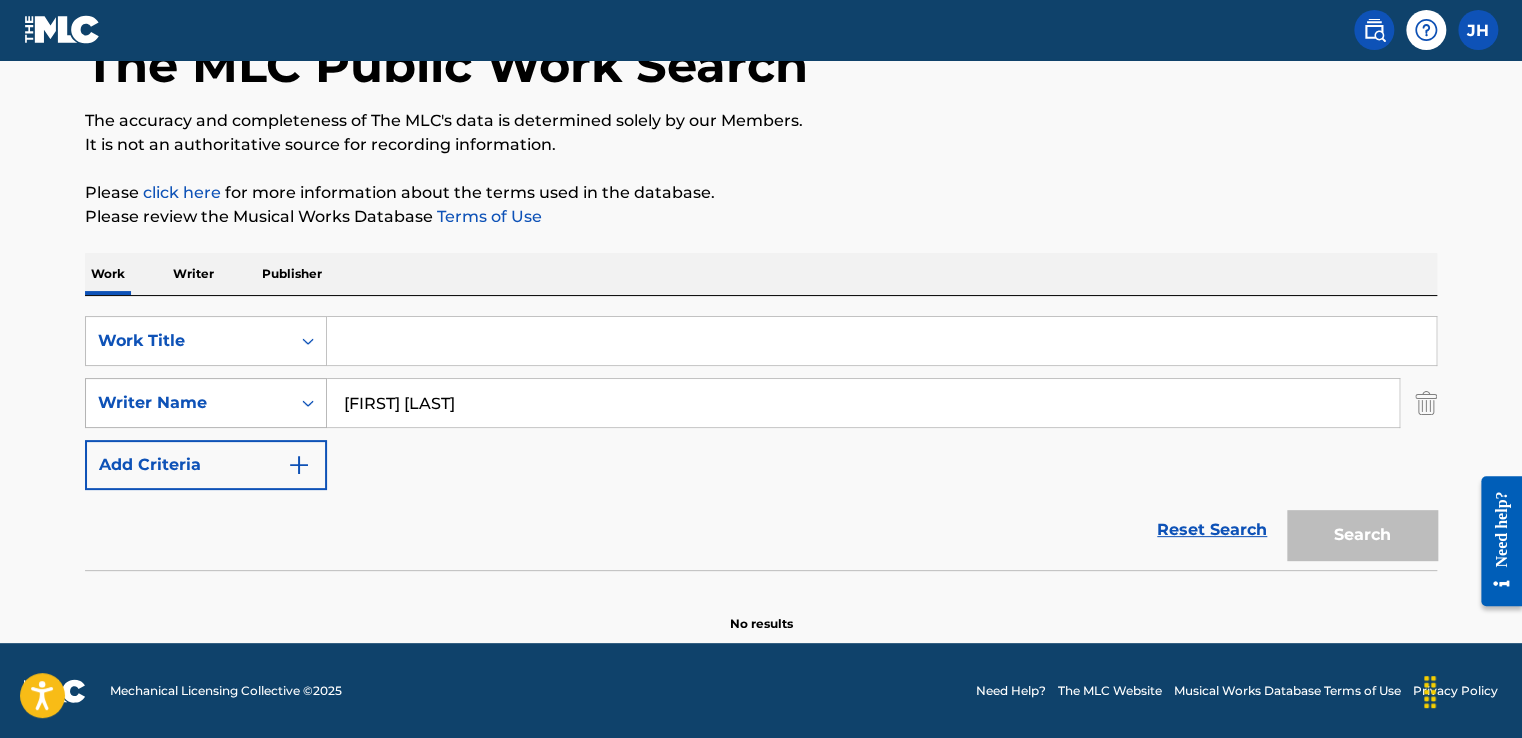 click on "SearchWithCriteriab52080c9-0f8b-4027-a646-567f30e48b84 Writer Name [FIRST] [LAST]" at bounding box center (761, 403) 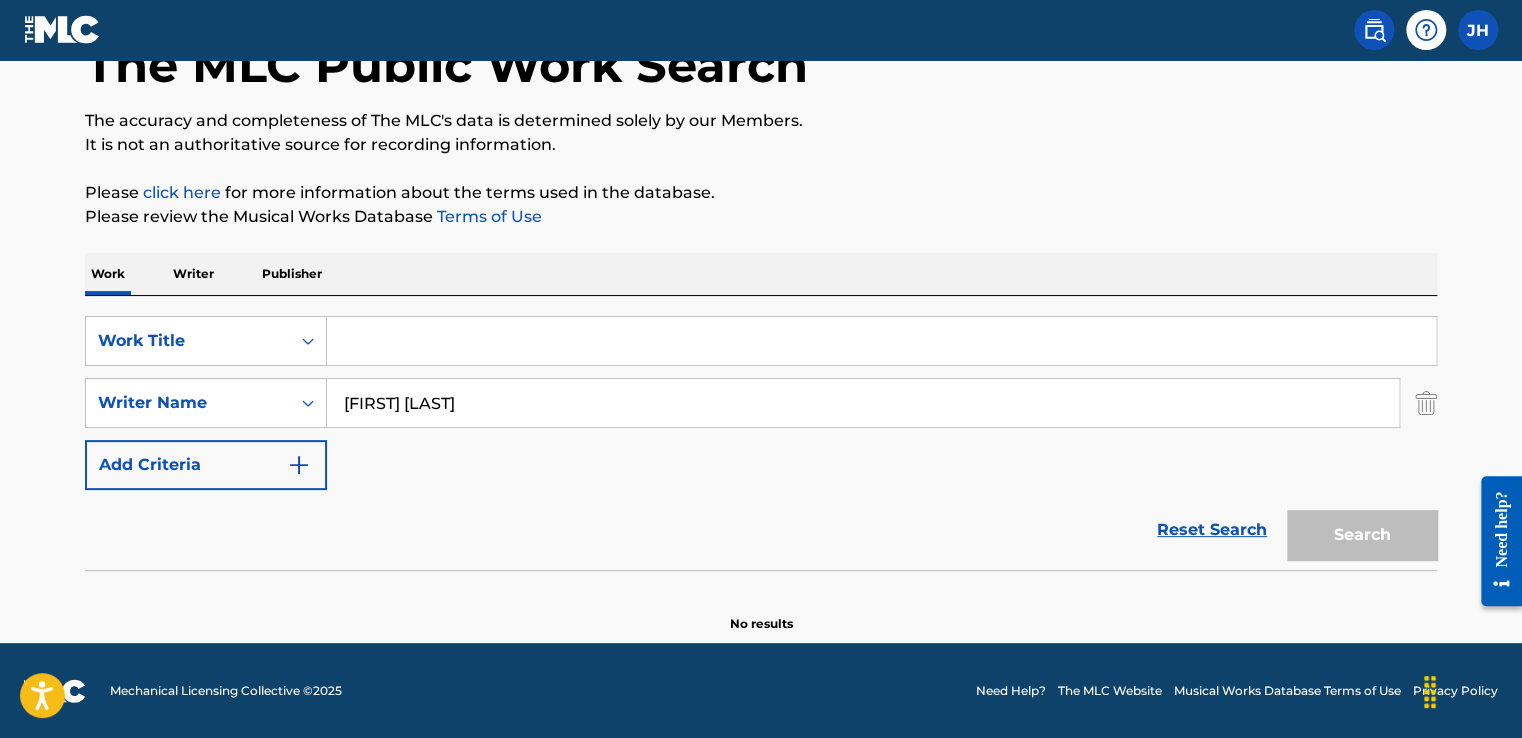 type on "[FIRST] [LAST]" 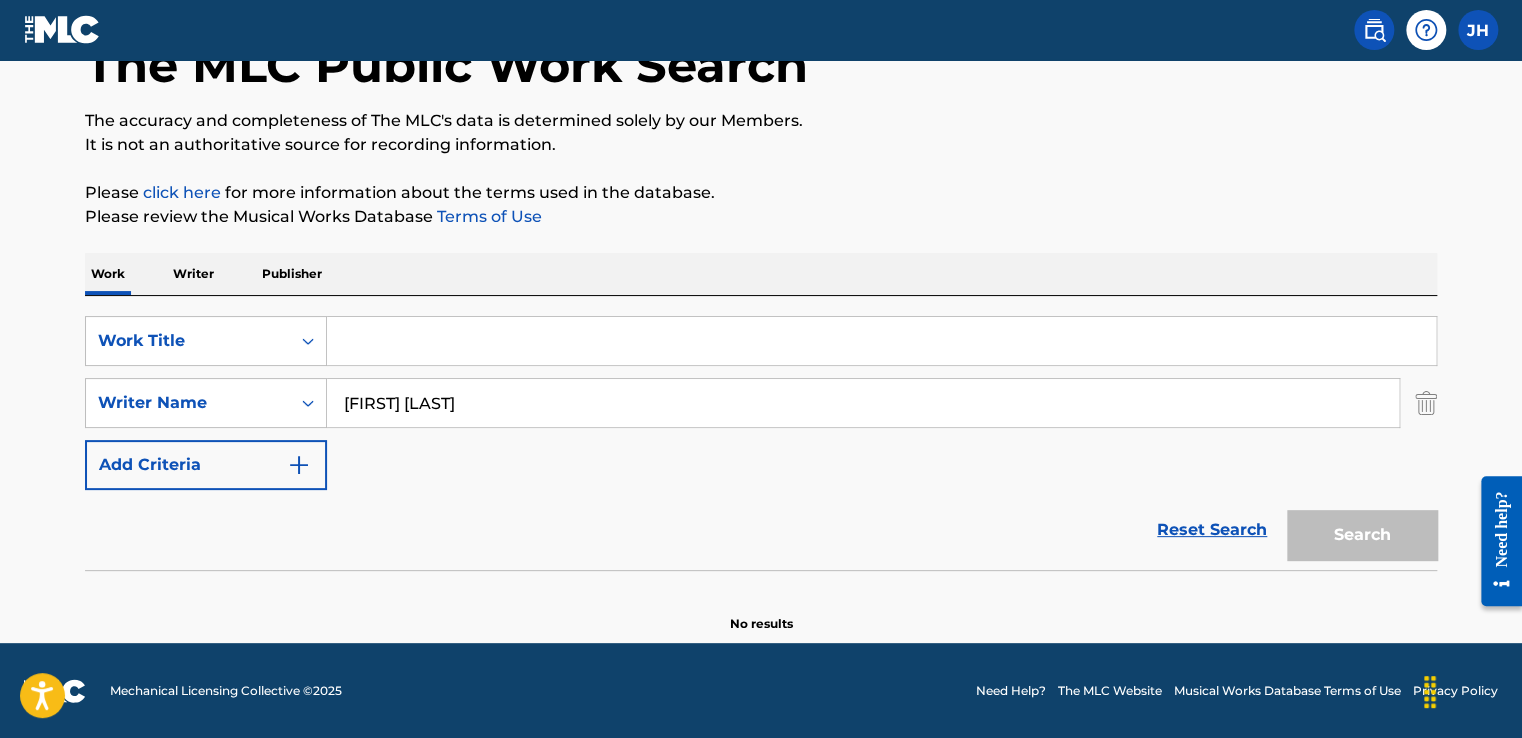 drag, startPoint x: 1404, startPoint y: 526, endPoint x: 1217, endPoint y: 532, distance: 187.09624 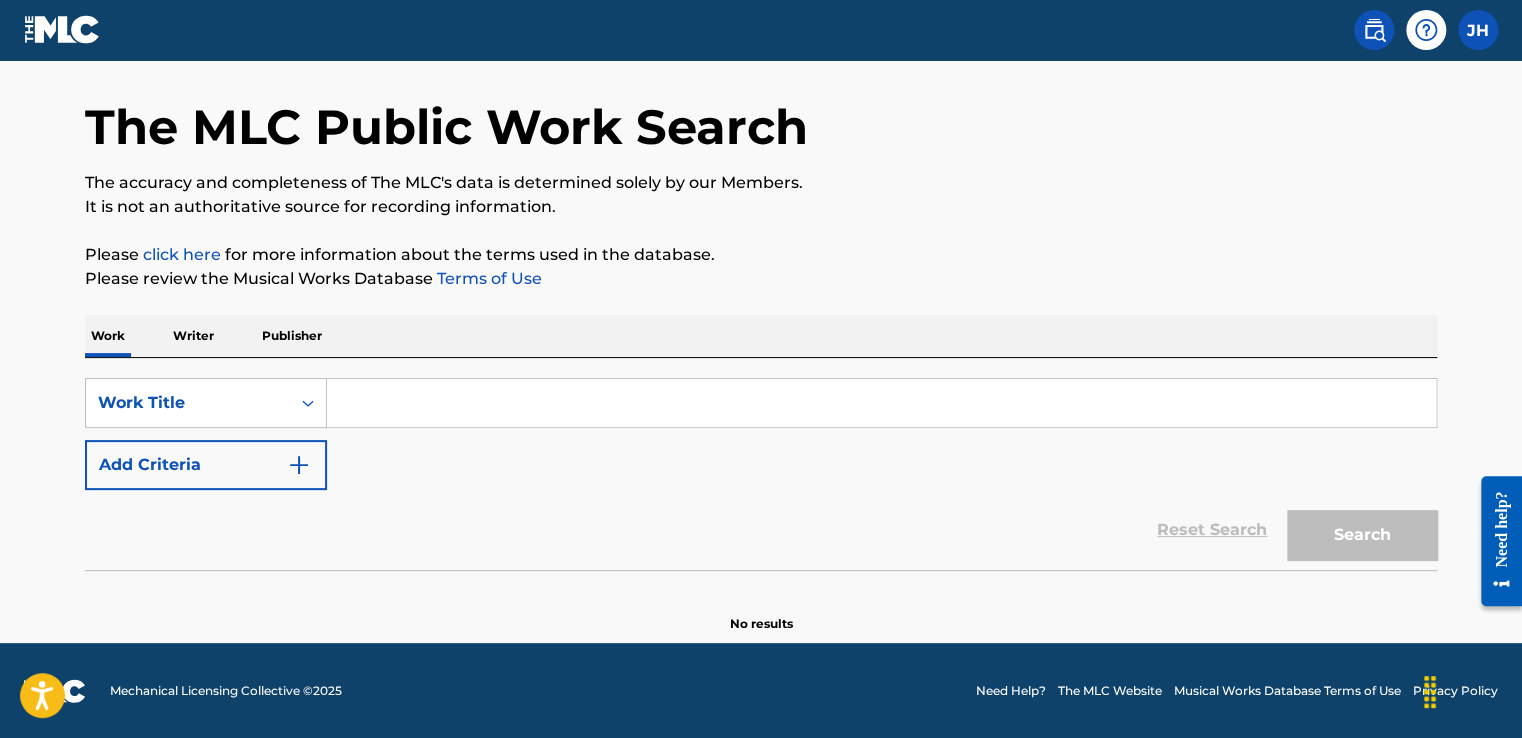 click at bounding box center (881, 403) 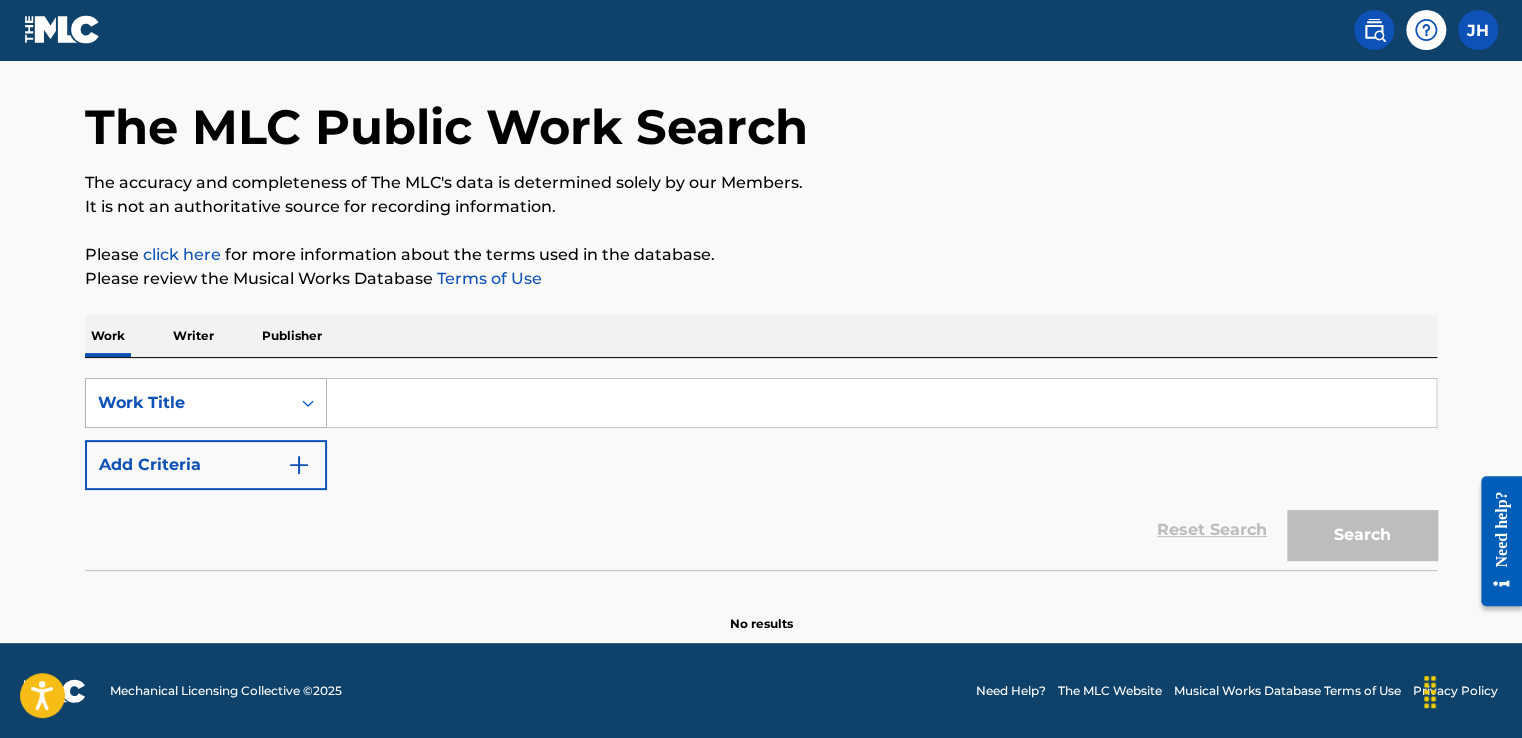 click 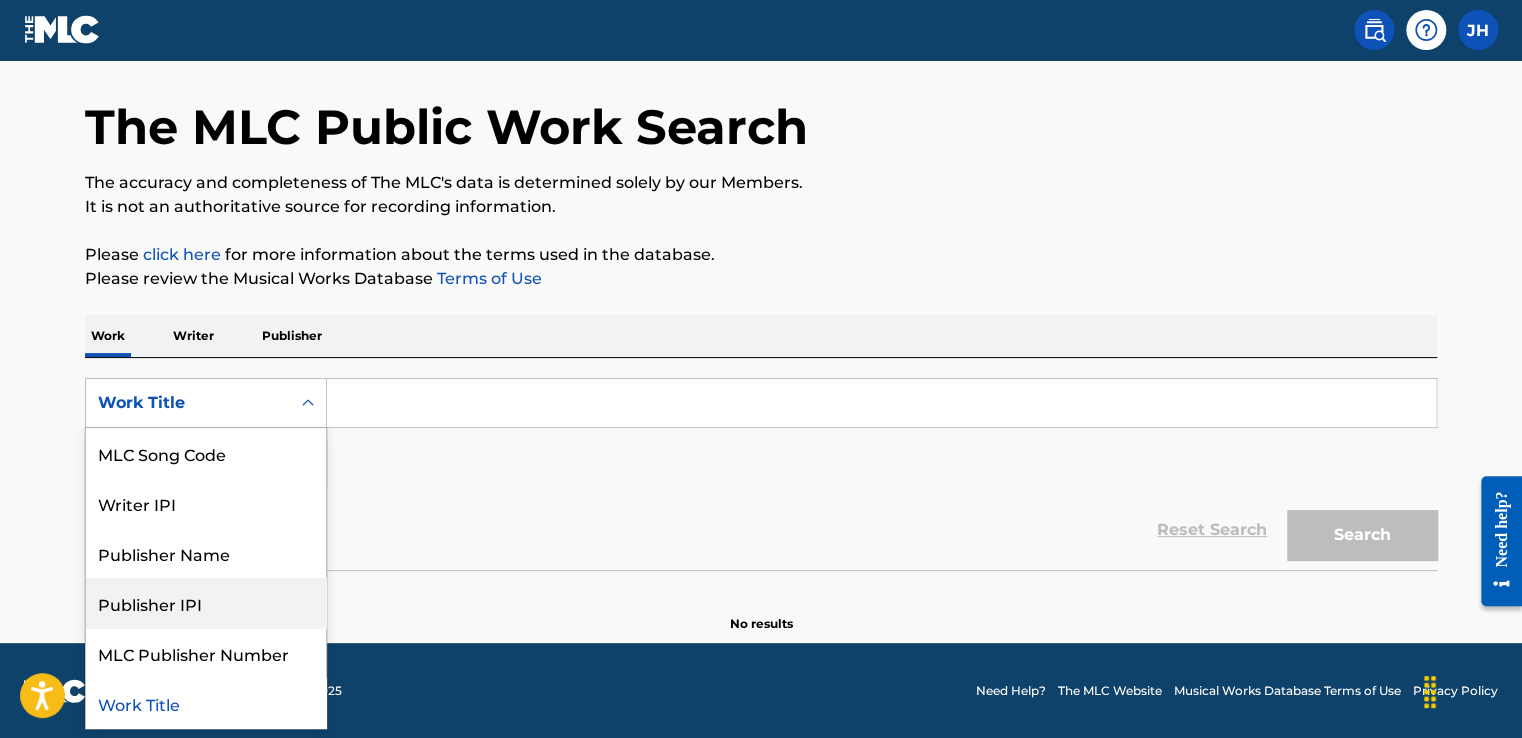 scroll, scrollTop: 0, scrollLeft: 0, axis: both 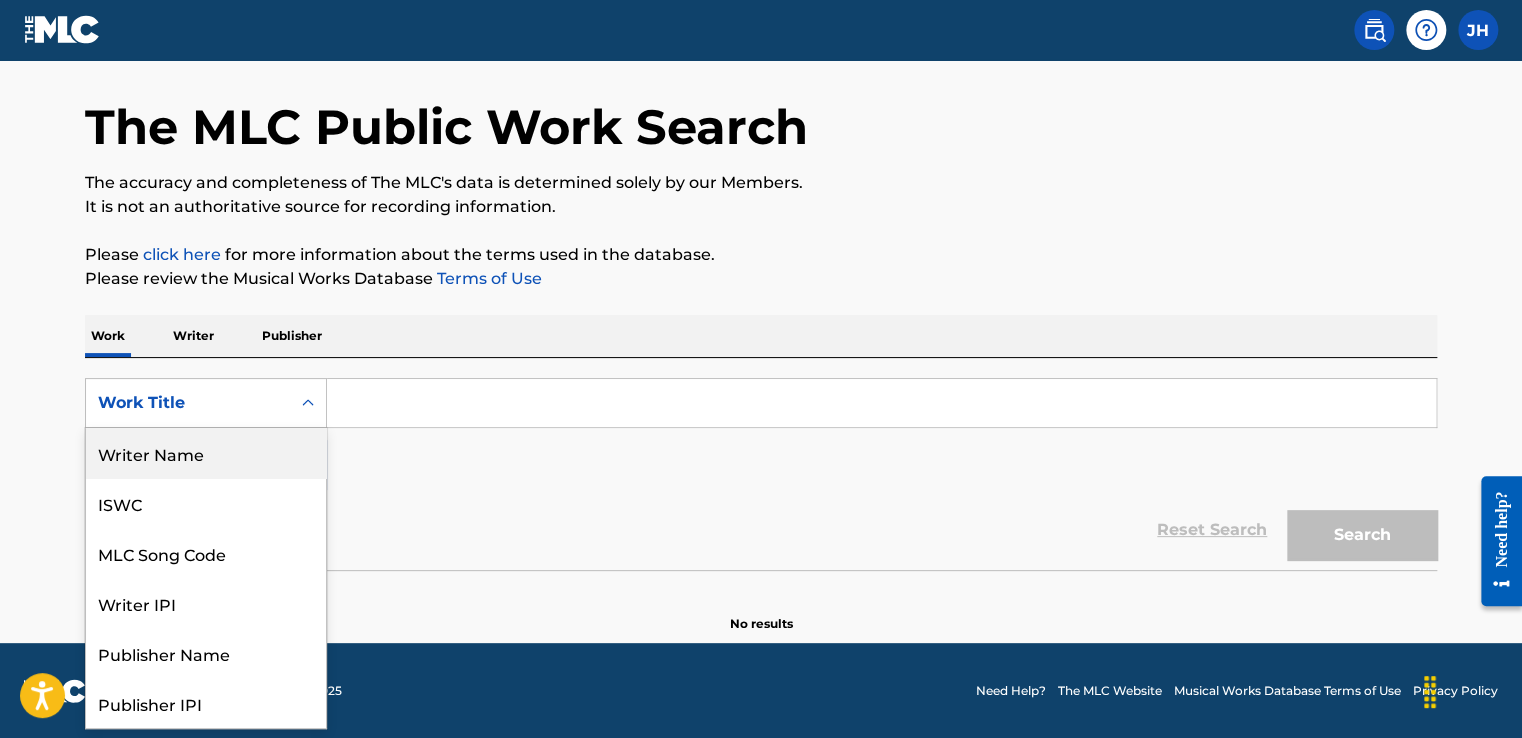 click on "Writer Name" at bounding box center [206, 453] 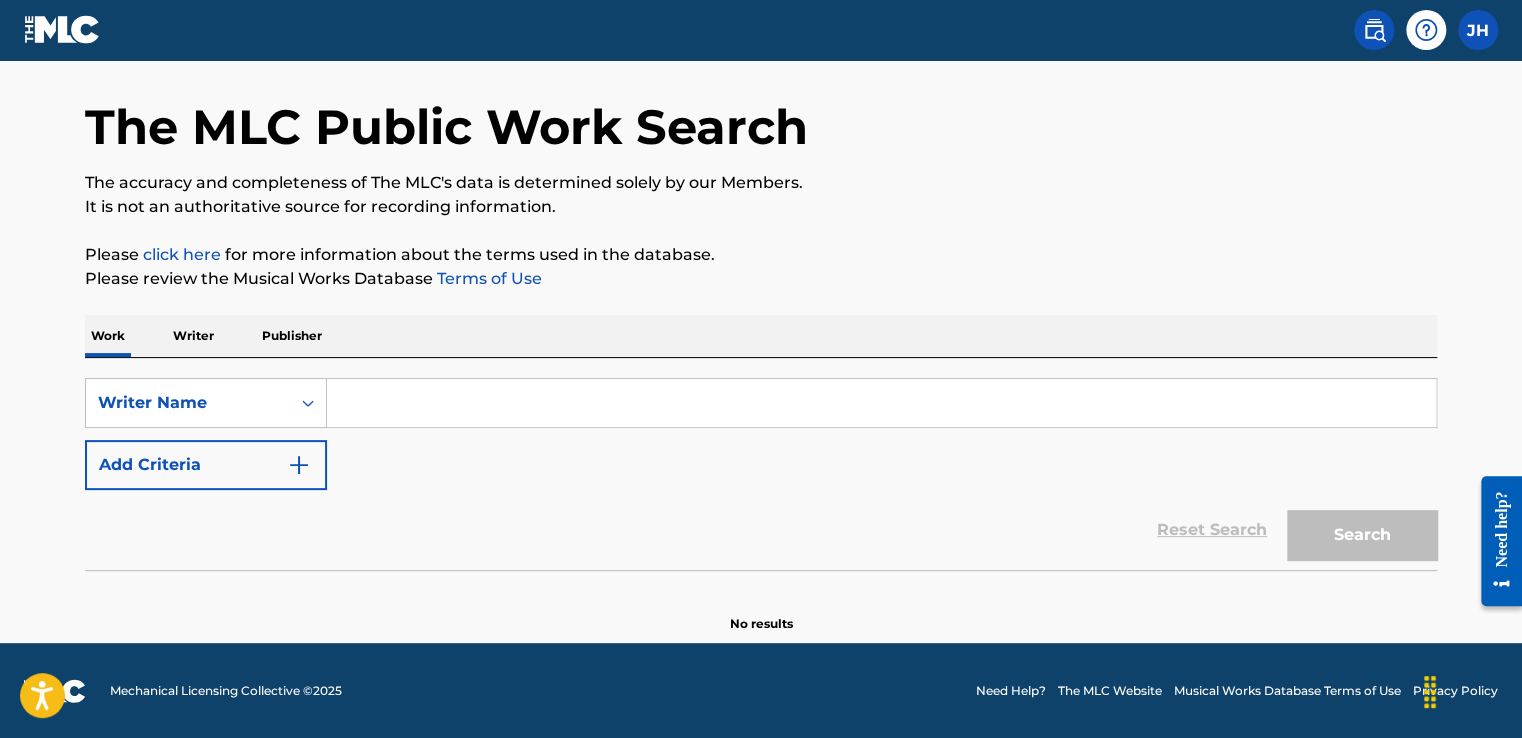 click at bounding box center [881, 403] 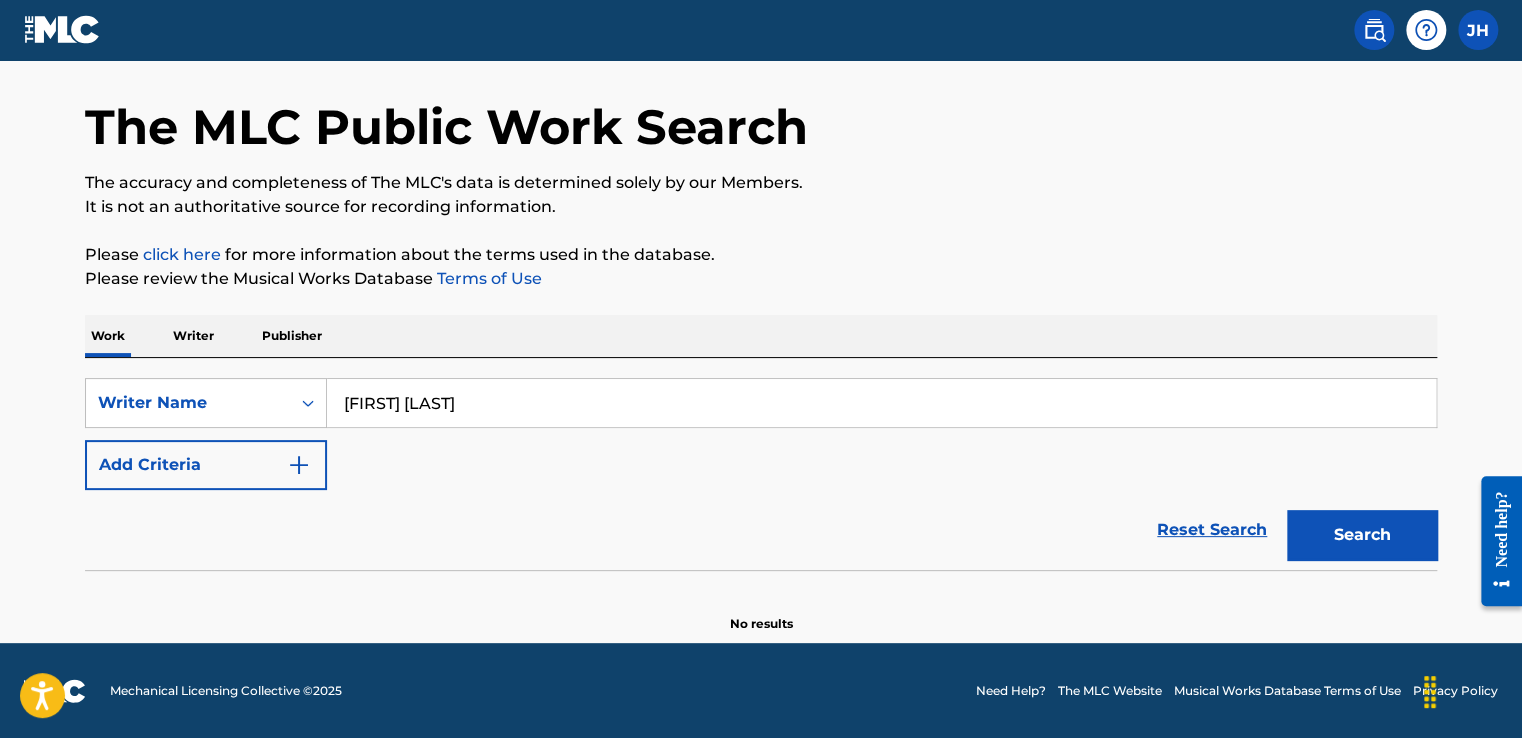 type on "[FIRST] [LAST]" 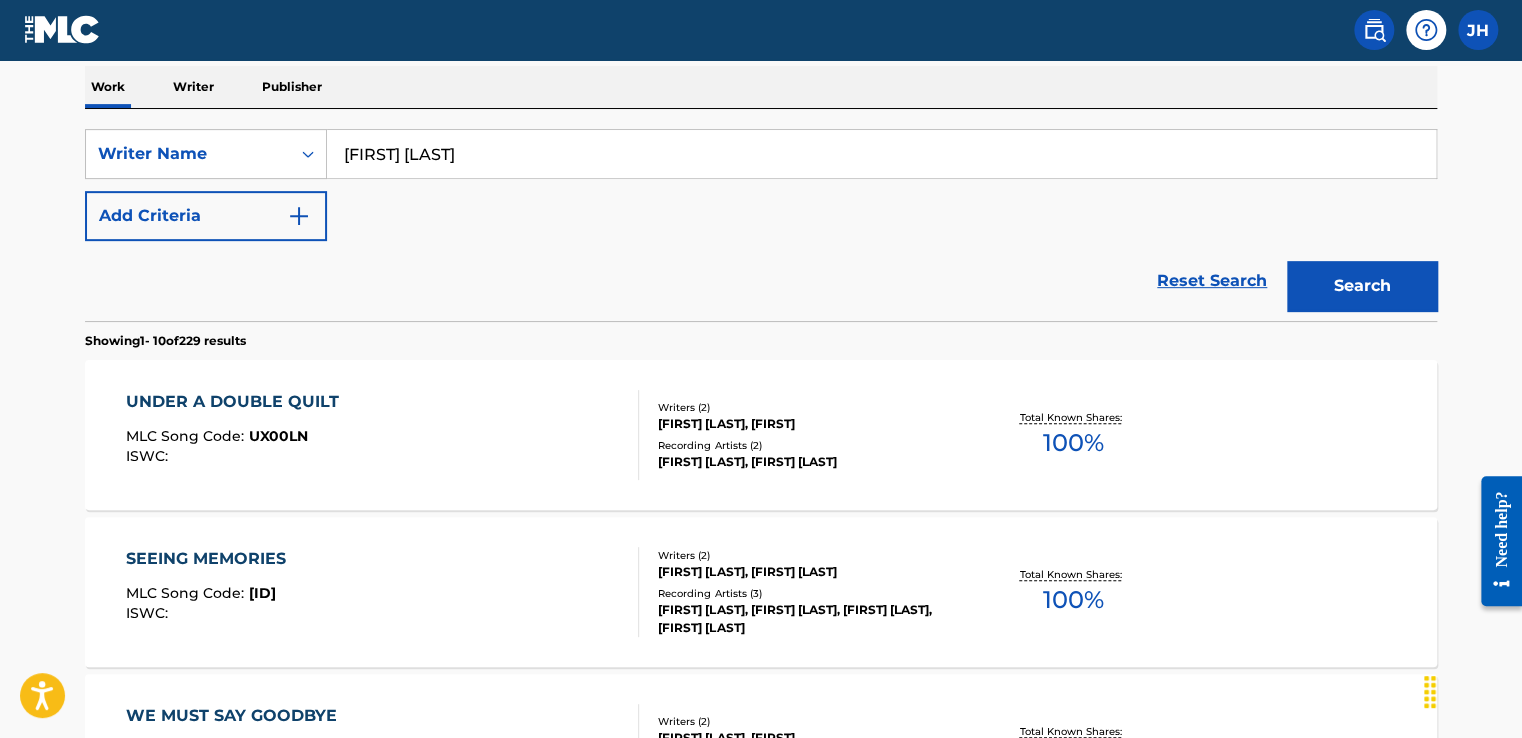 scroll, scrollTop: 327, scrollLeft: 0, axis: vertical 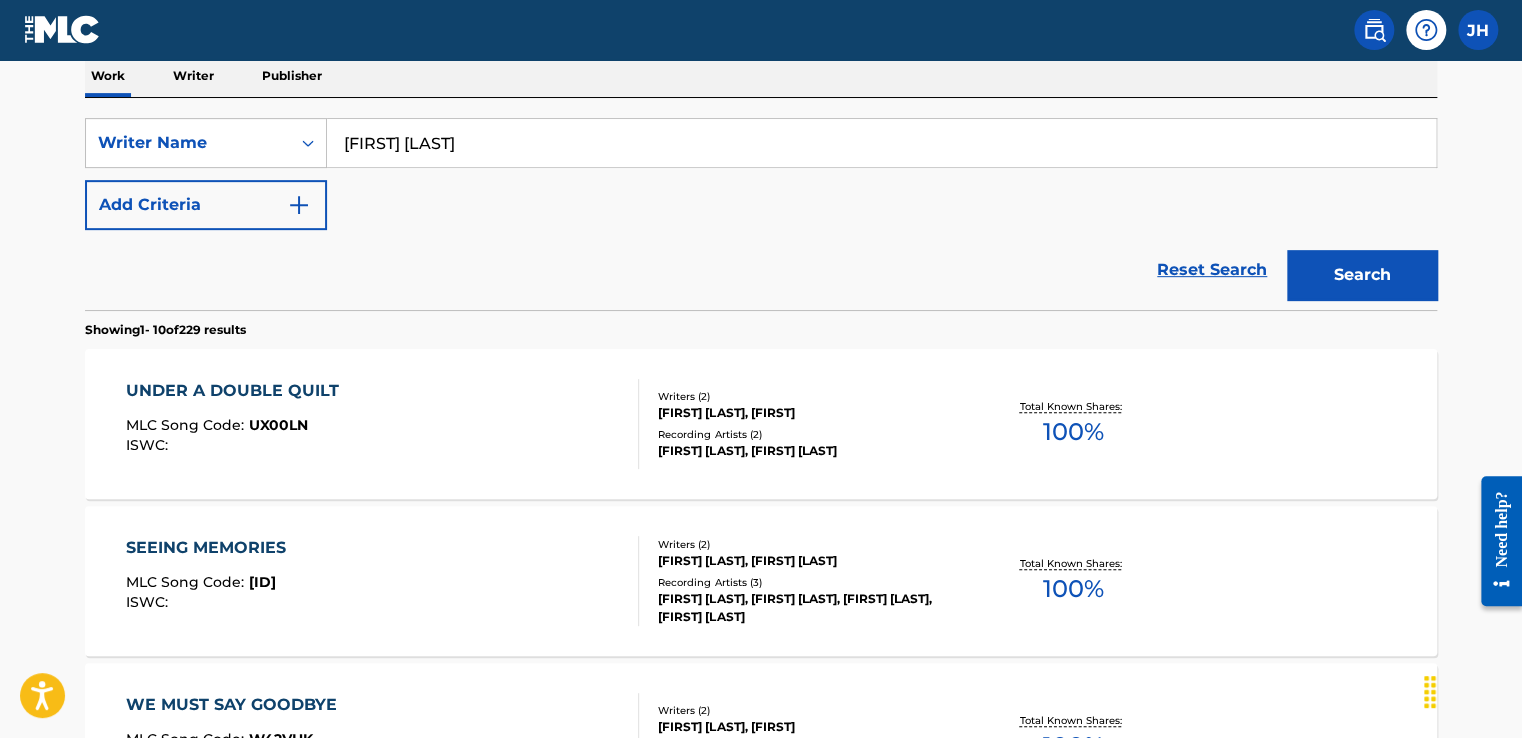 click at bounding box center [299, 205] 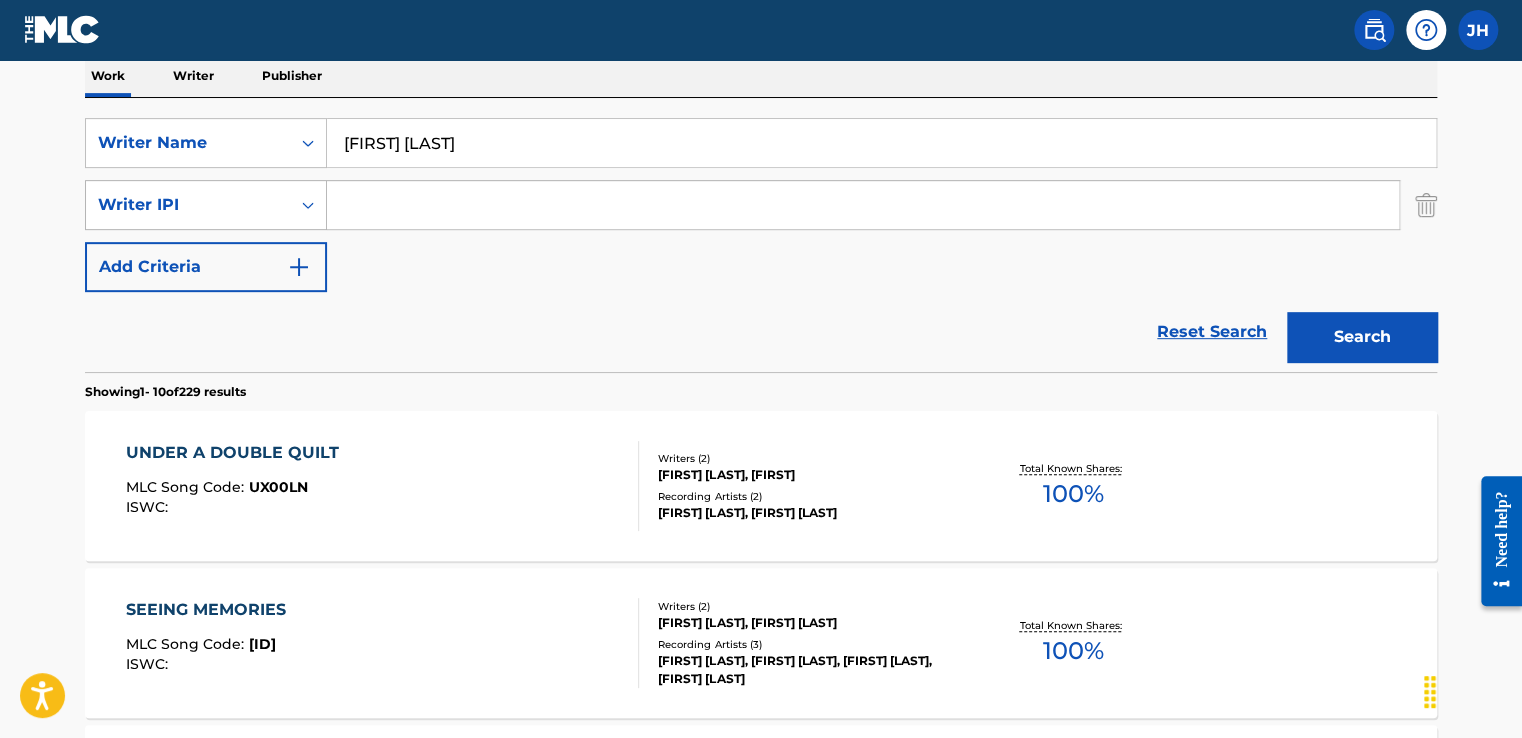 click 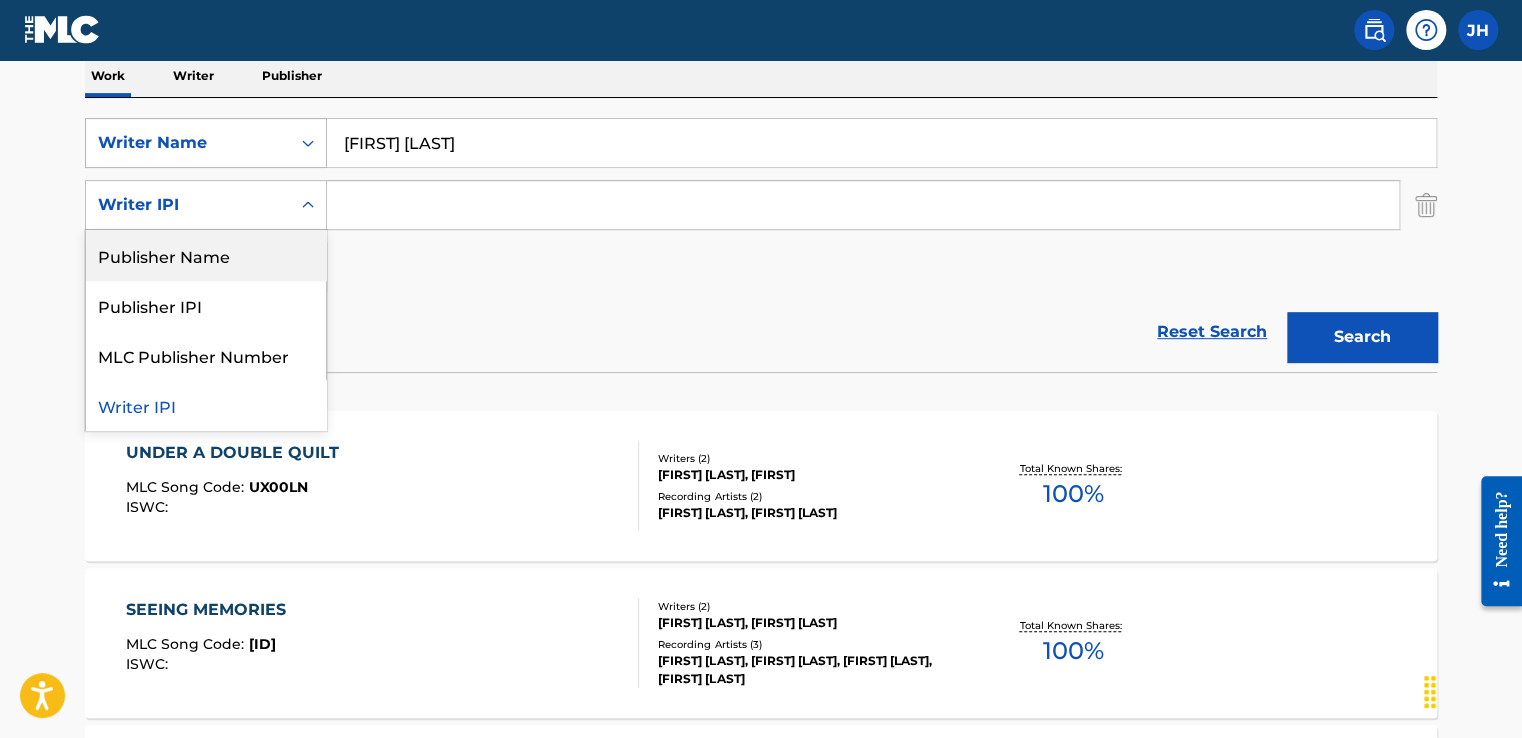 click 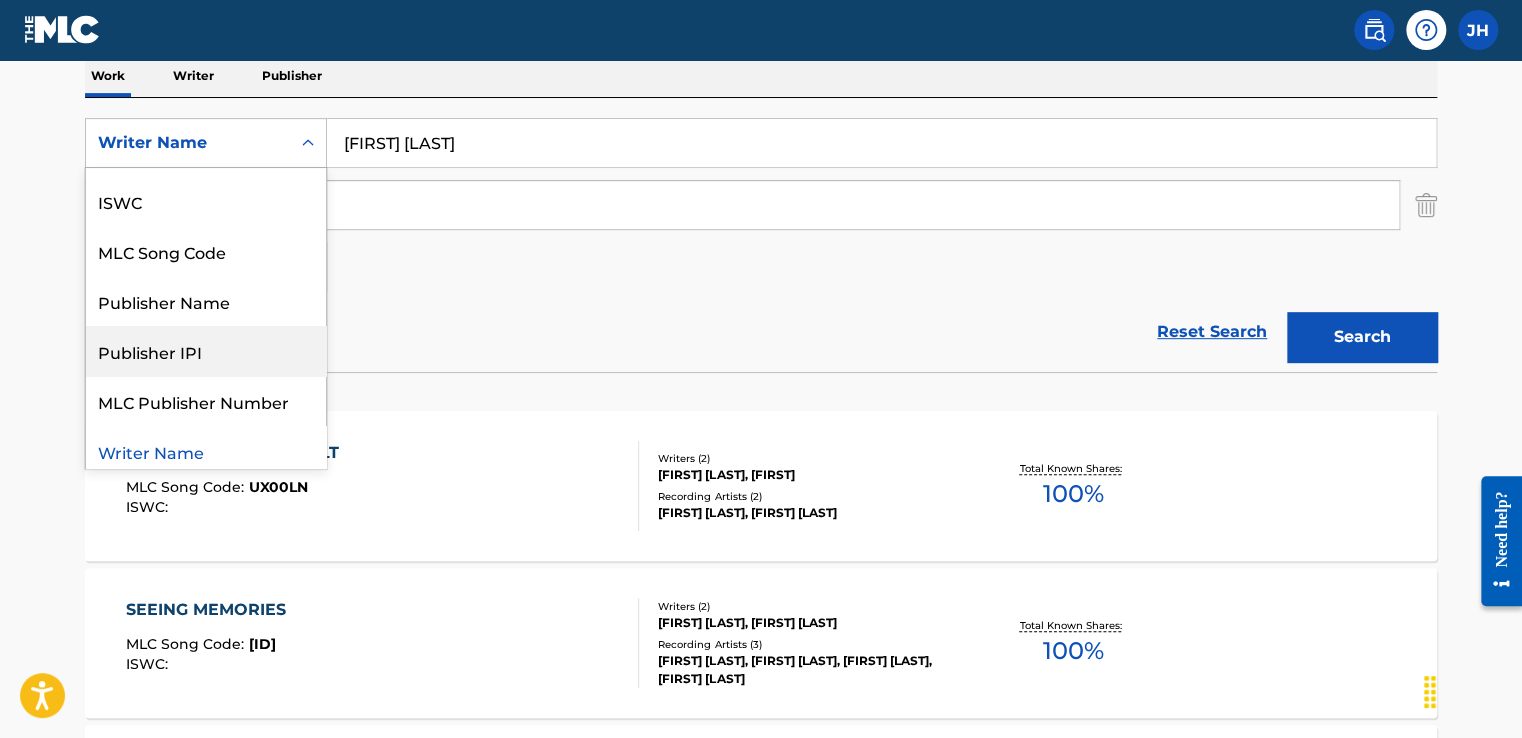 scroll, scrollTop: 0, scrollLeft: 0, axis: both 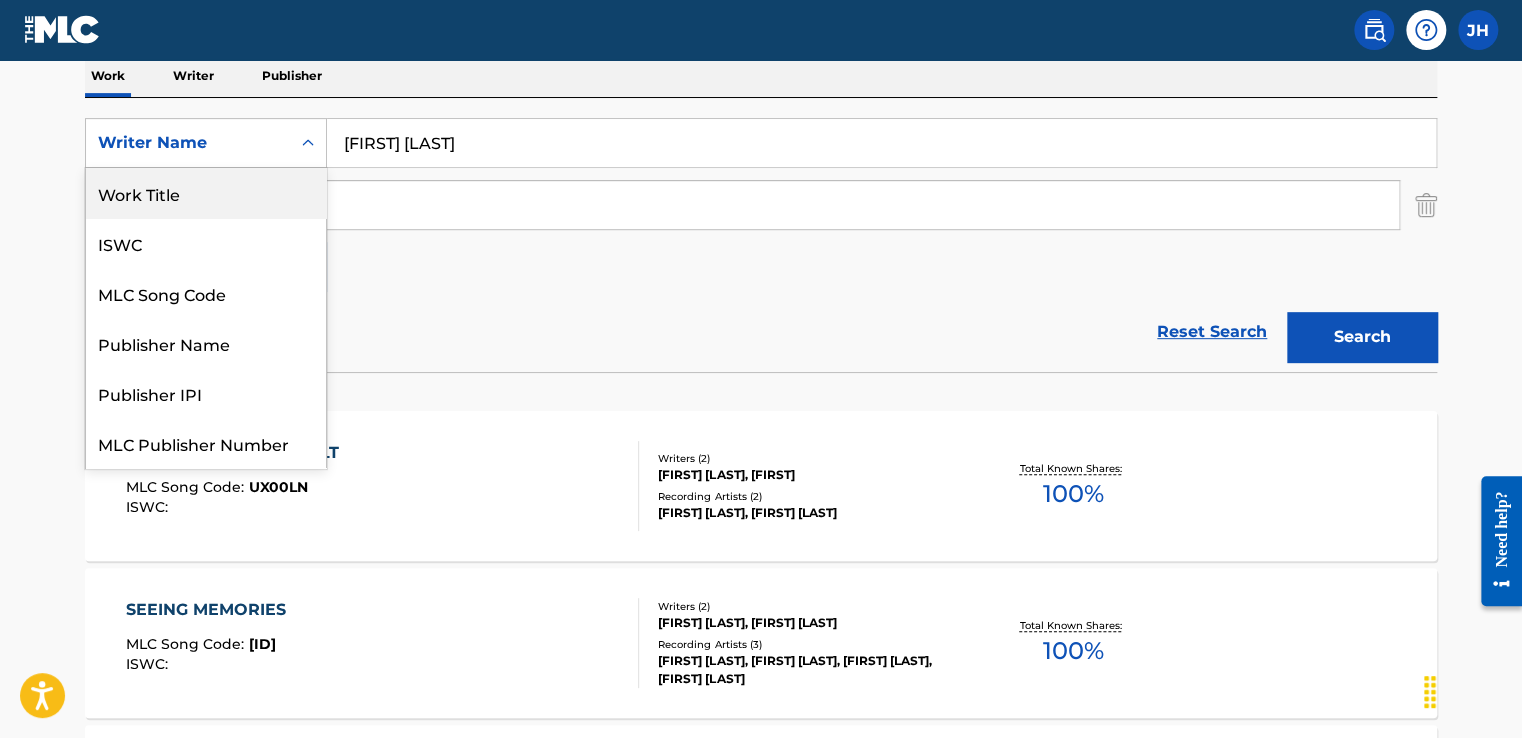 click on "Work Title" at bounding box center (206, 193) 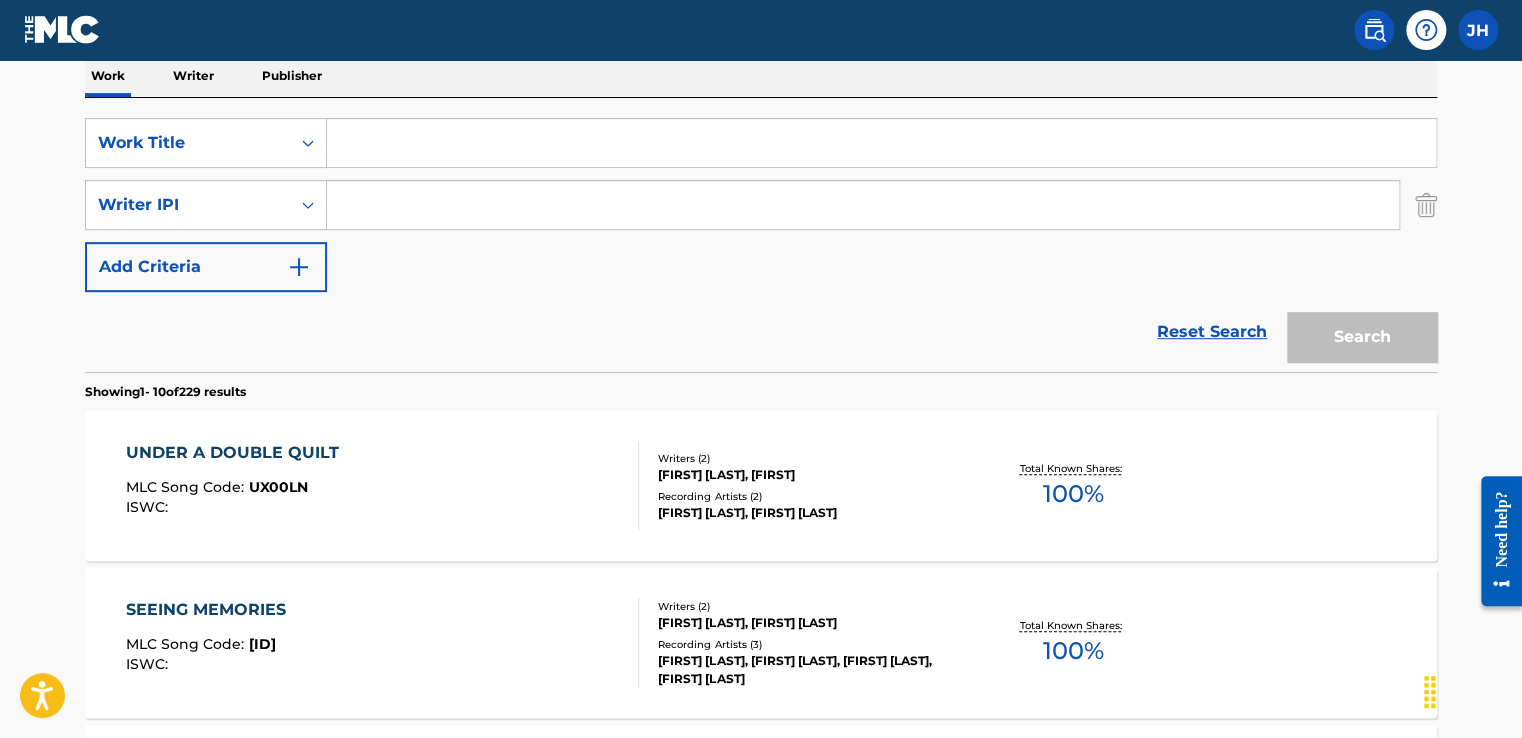 click at bounding box center (881, 143) 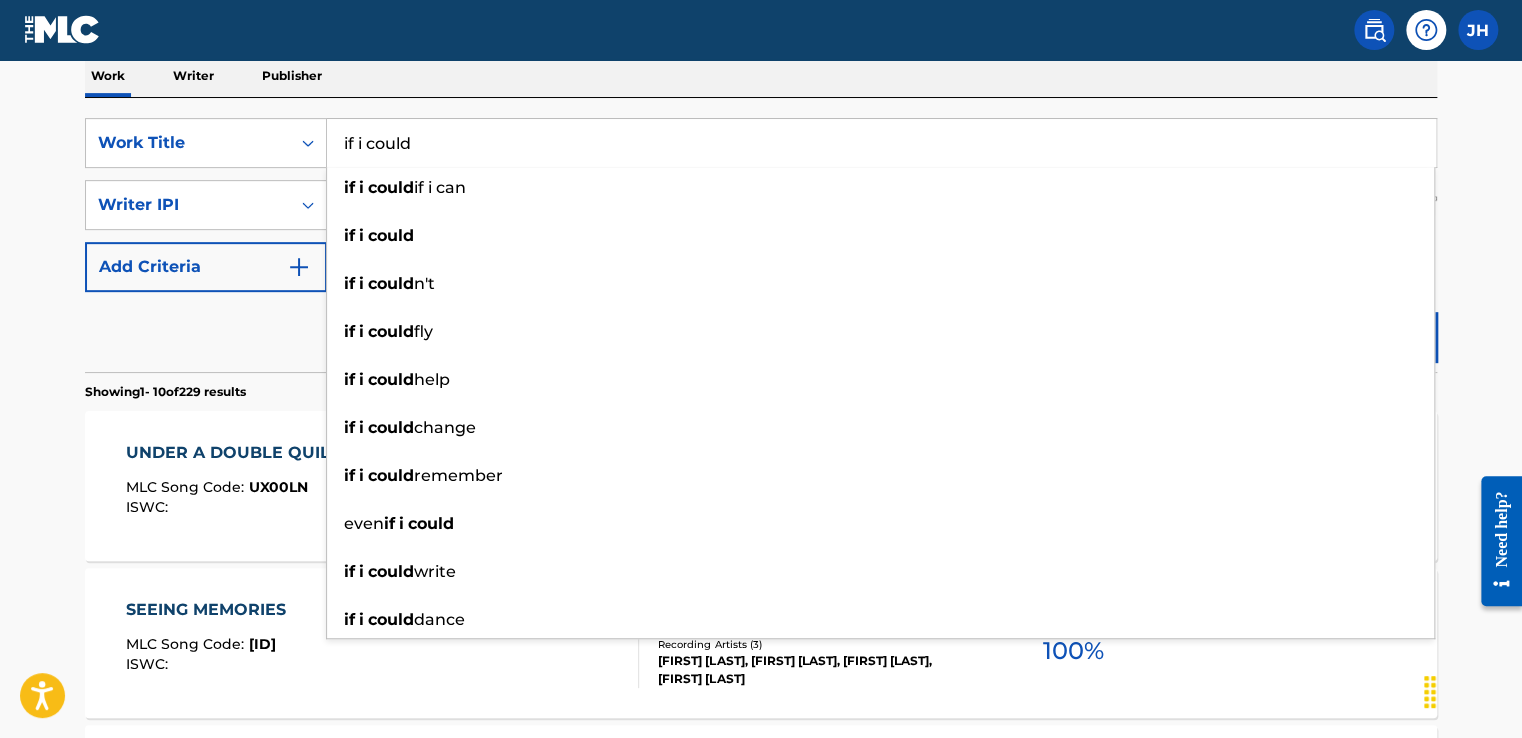 click on "if i could" at bounding box center [881, 143] 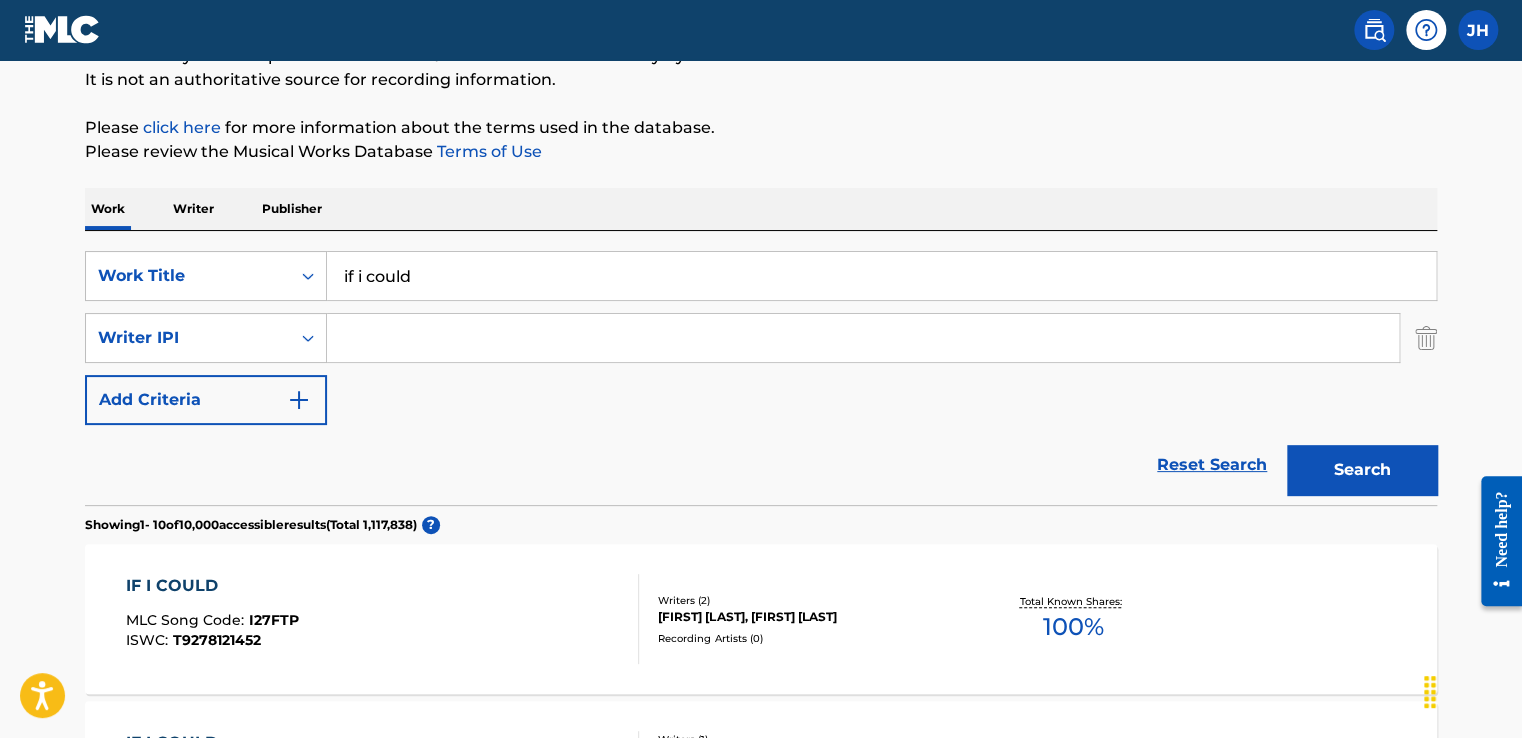 scroll, scrollTop: 327, scrollLeft: 0, axis: vertical 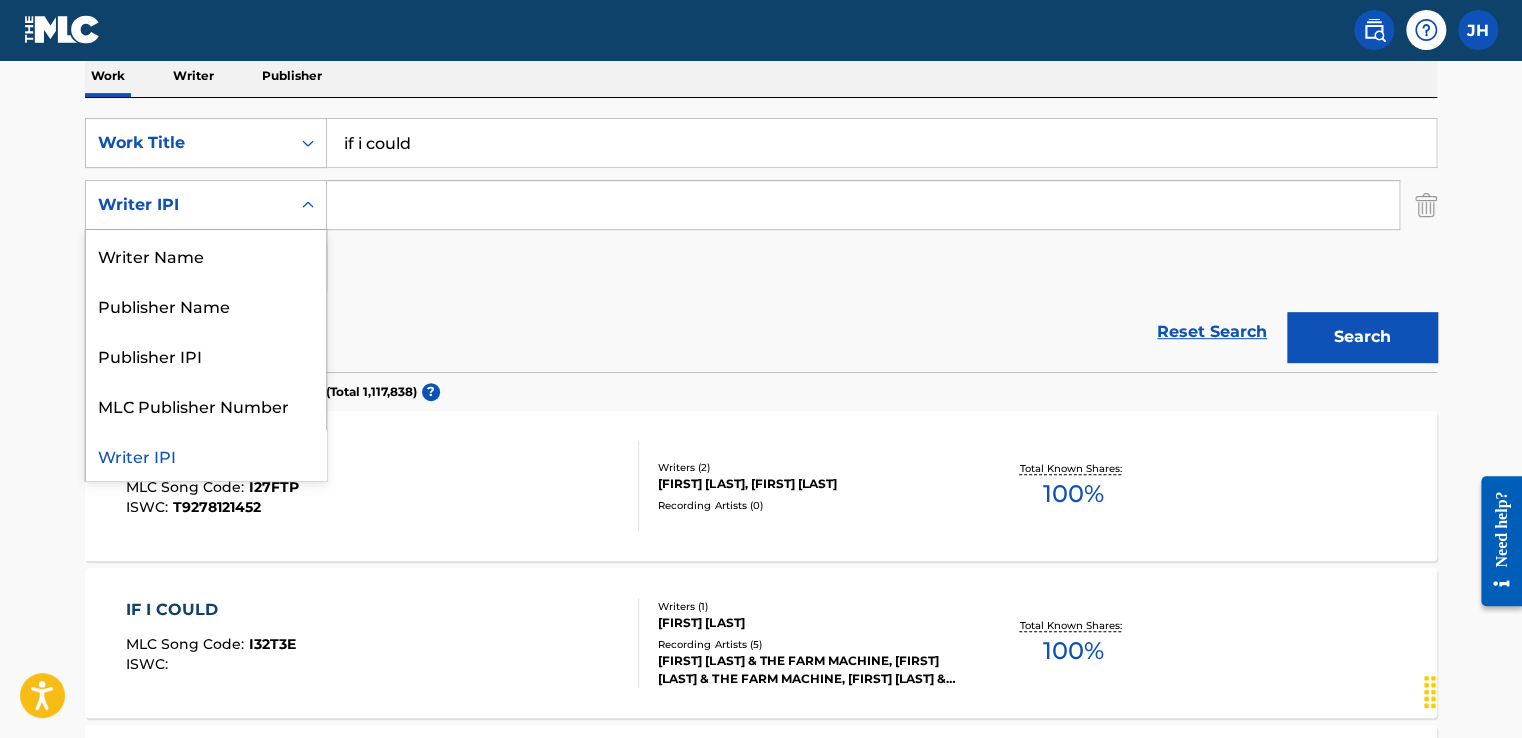 click at bounding box center [308, 205] 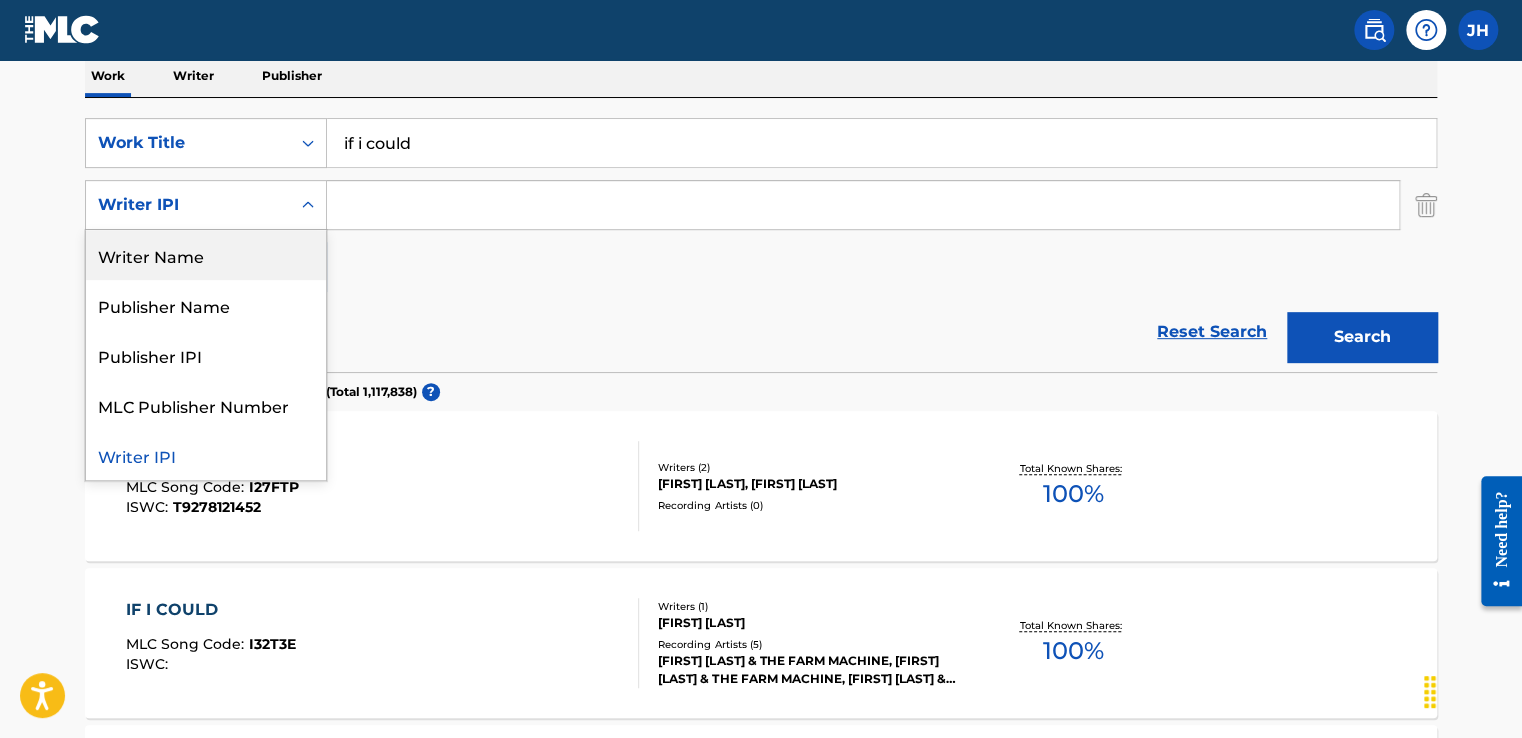 click on "Writer Name" at bounding box center [206, 255] 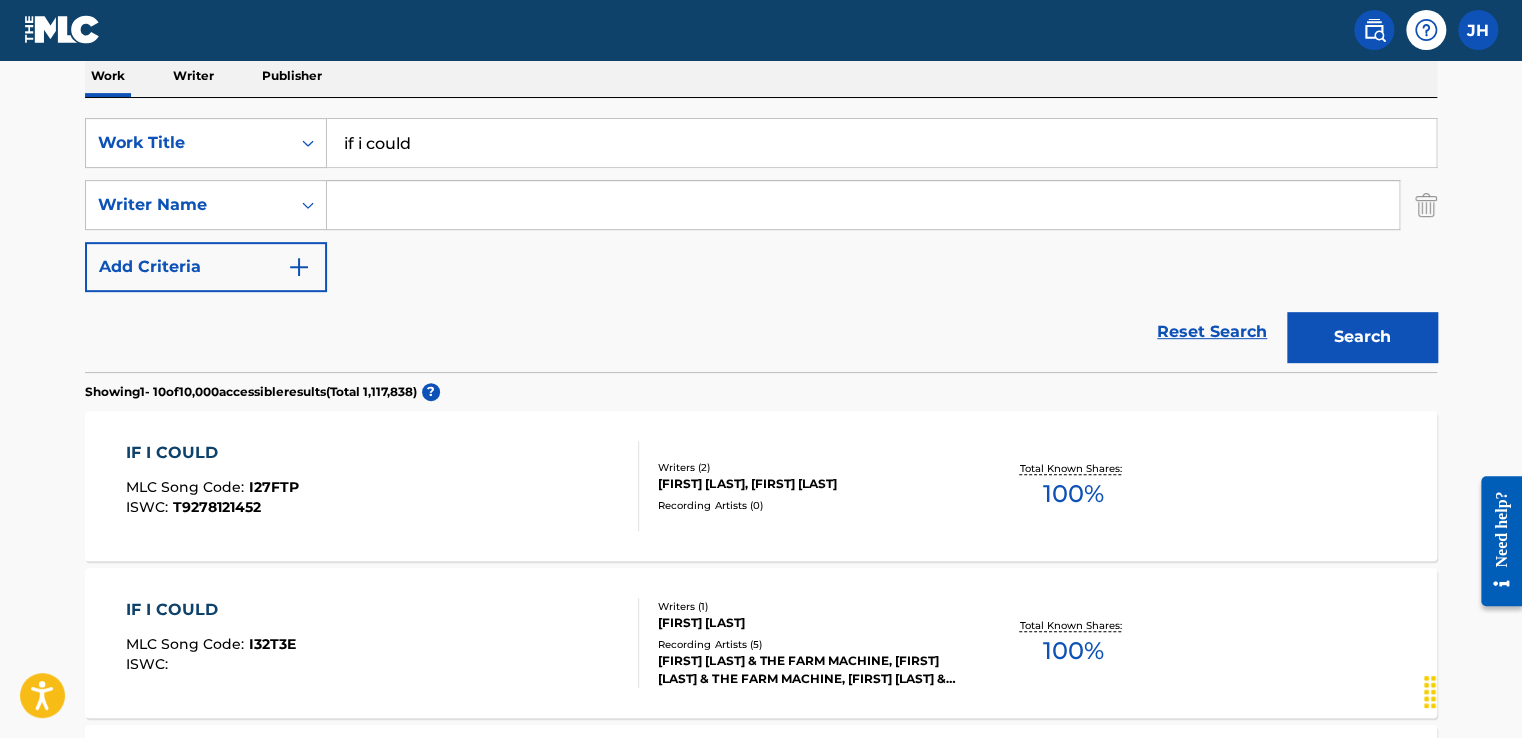 click at bounding box center (863, 205) 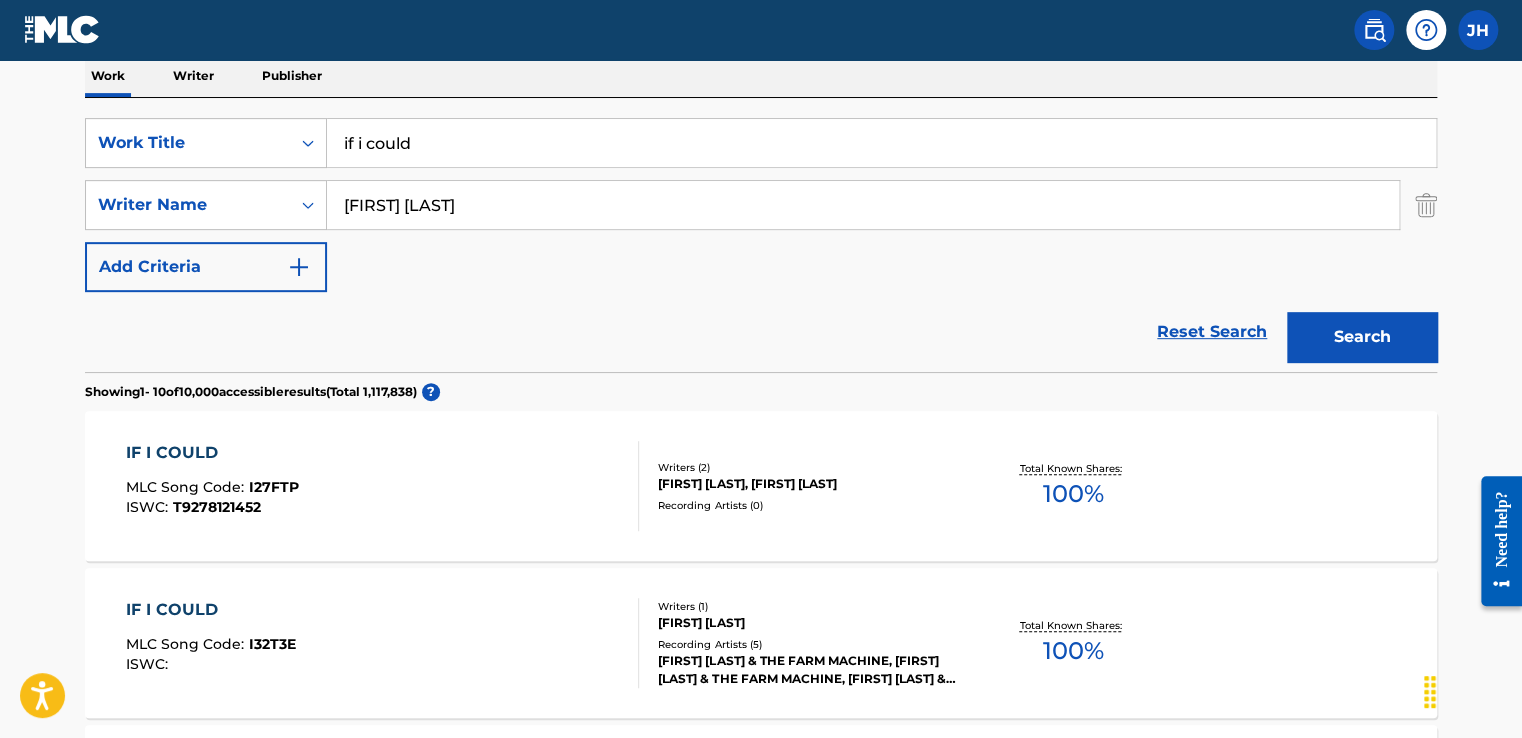 type on "[FIRST] [LAST]" 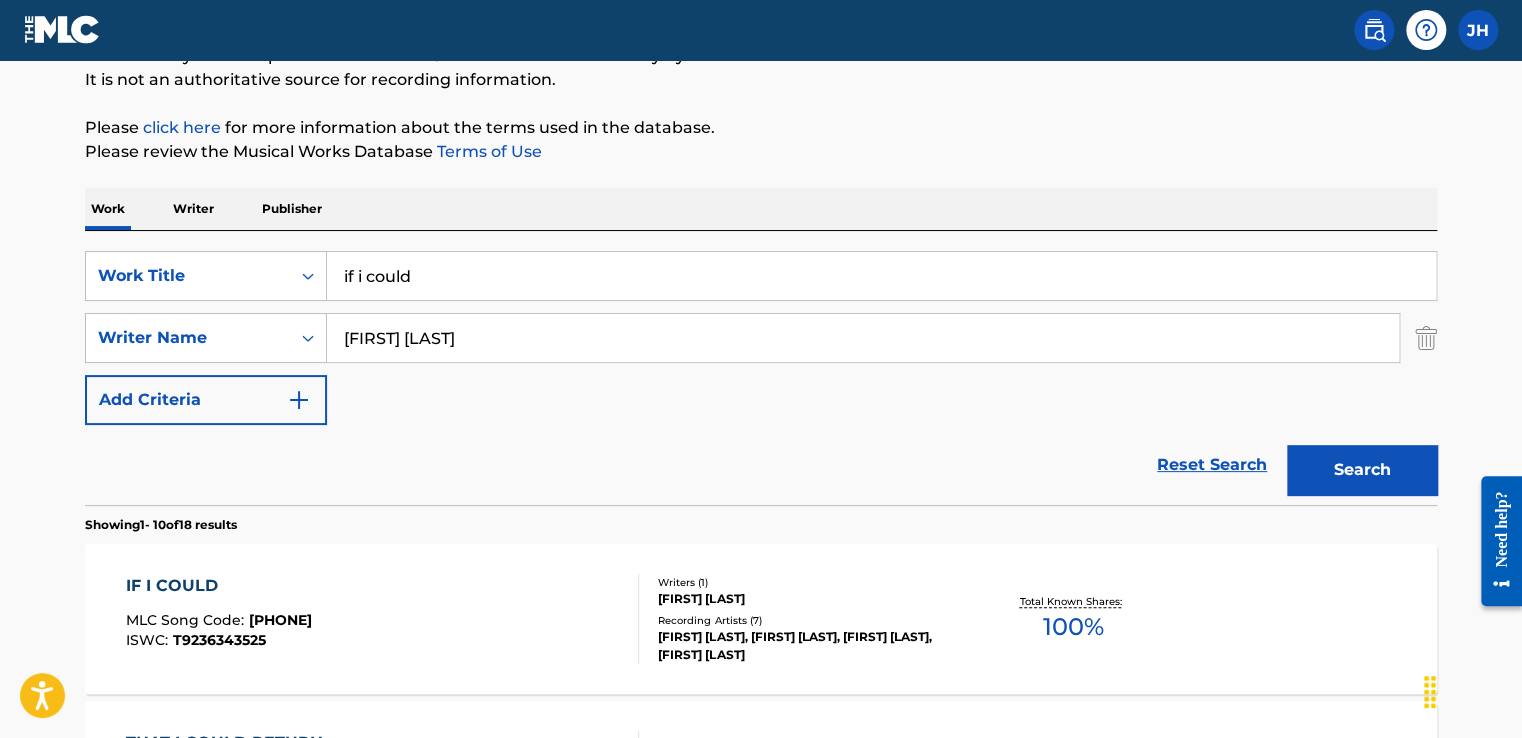 scroll, scrollTop: 327, scrollLeft: 0, axis: vertical 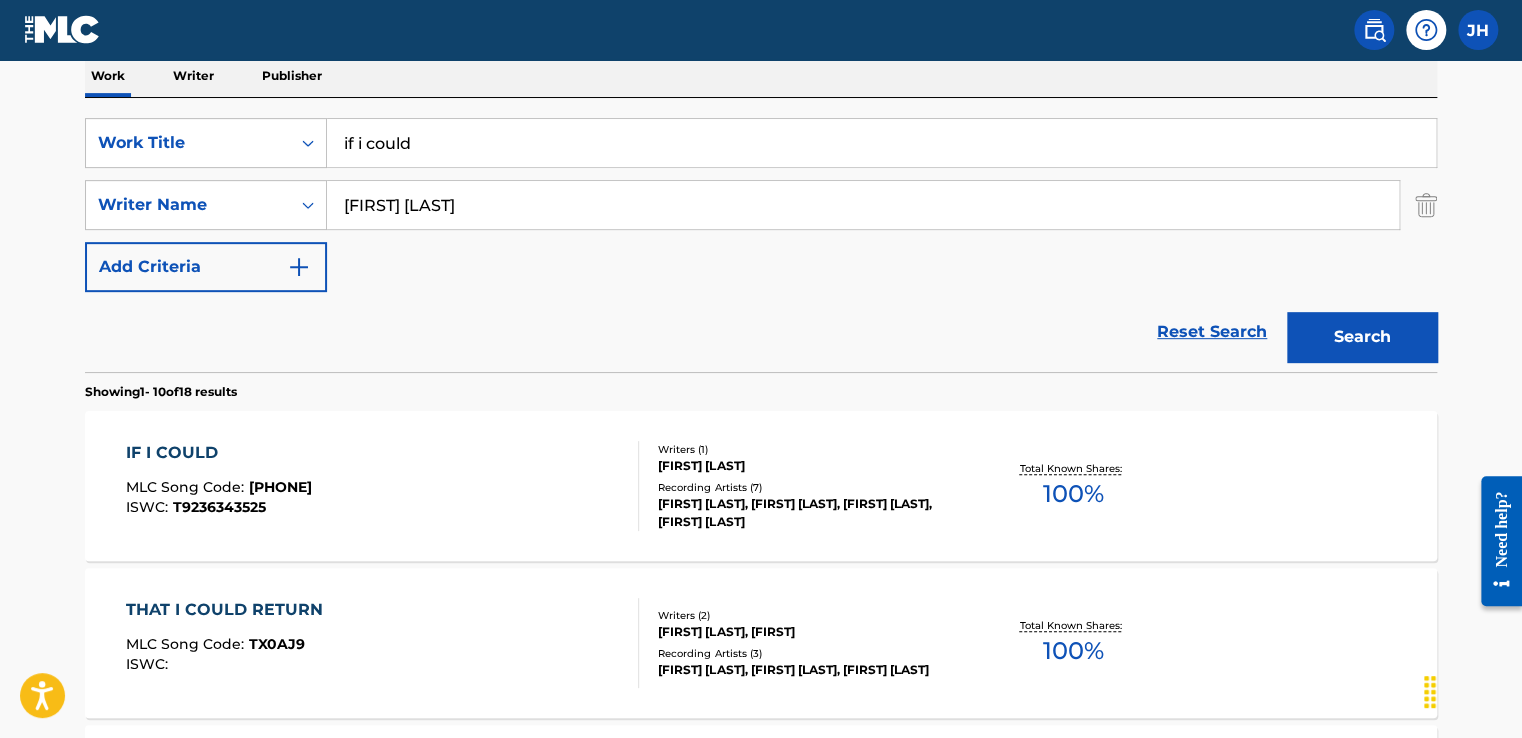 click on "[PHONE]" at bounding box center [280, 487] 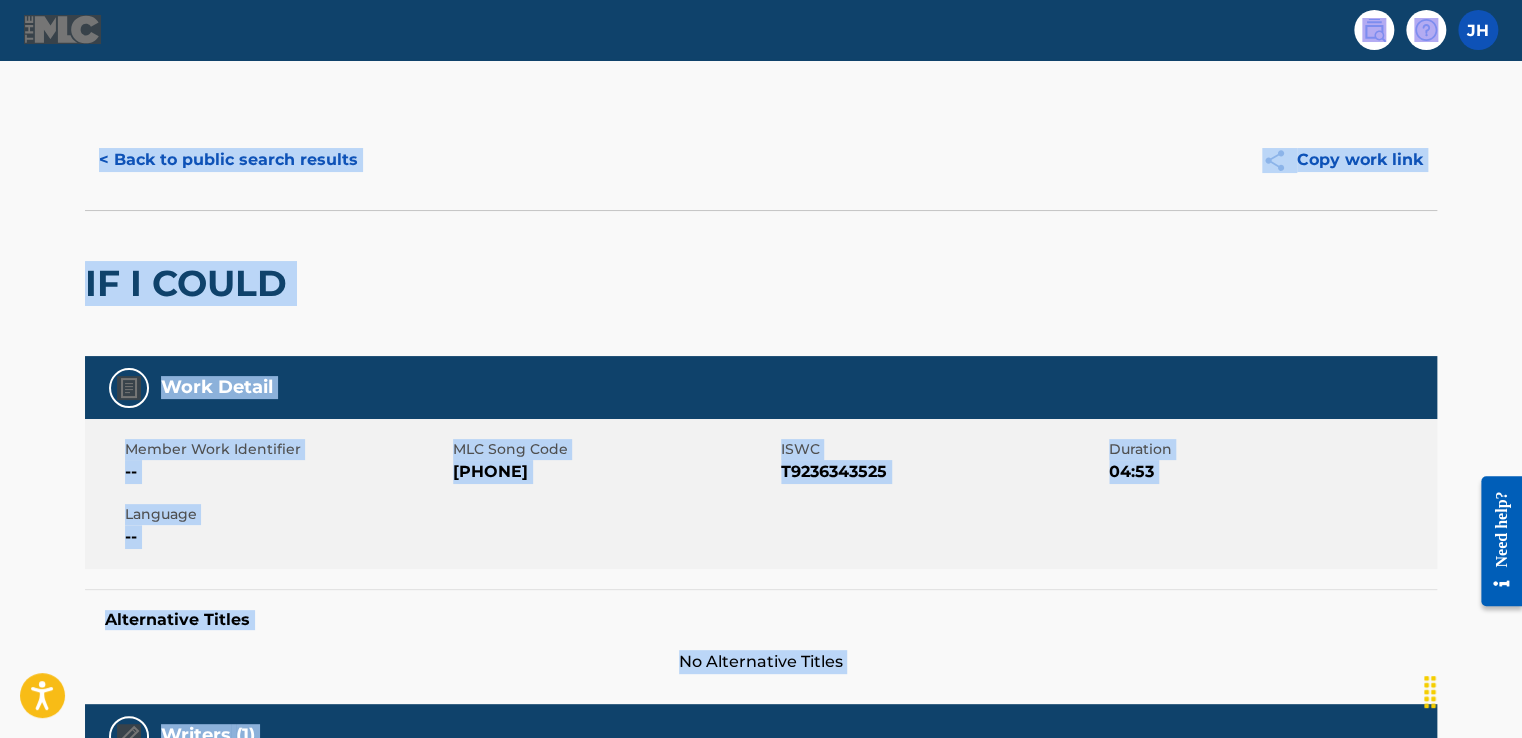click on "--" at bounding box center (286, 472) 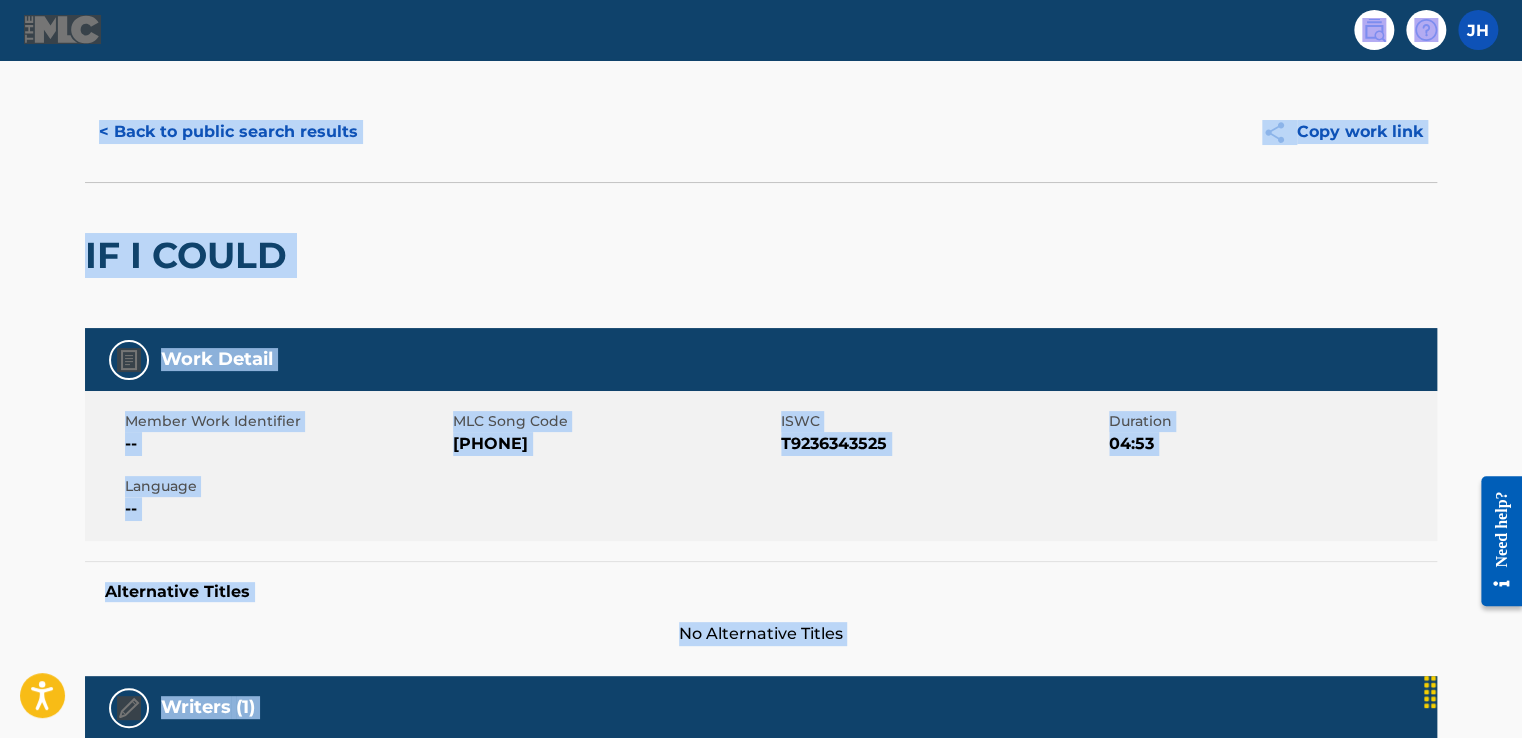 scroll, scrollTop: 0, scrollLeft: 0, axis: both 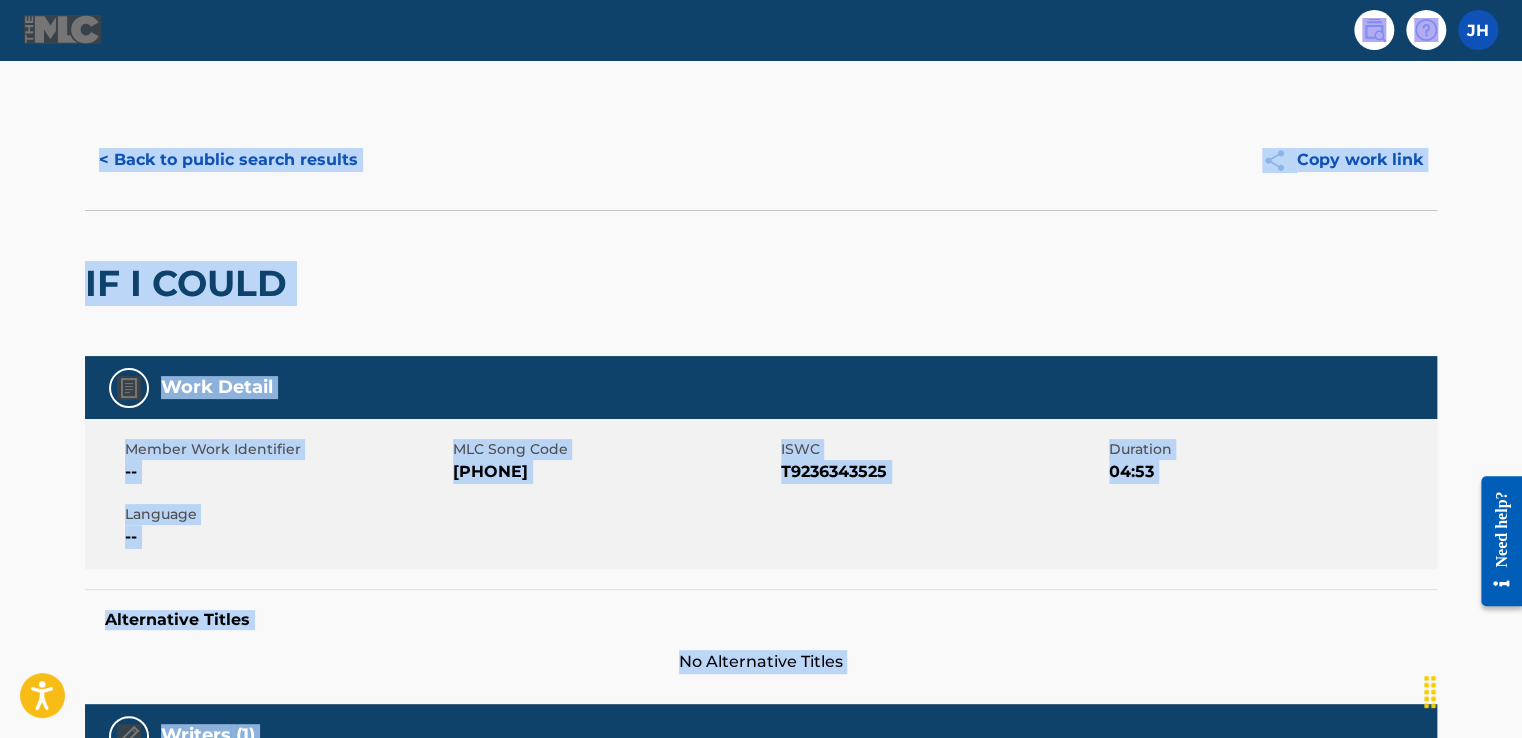 click on "< Back to public search results" at bounding box center [228, 160] 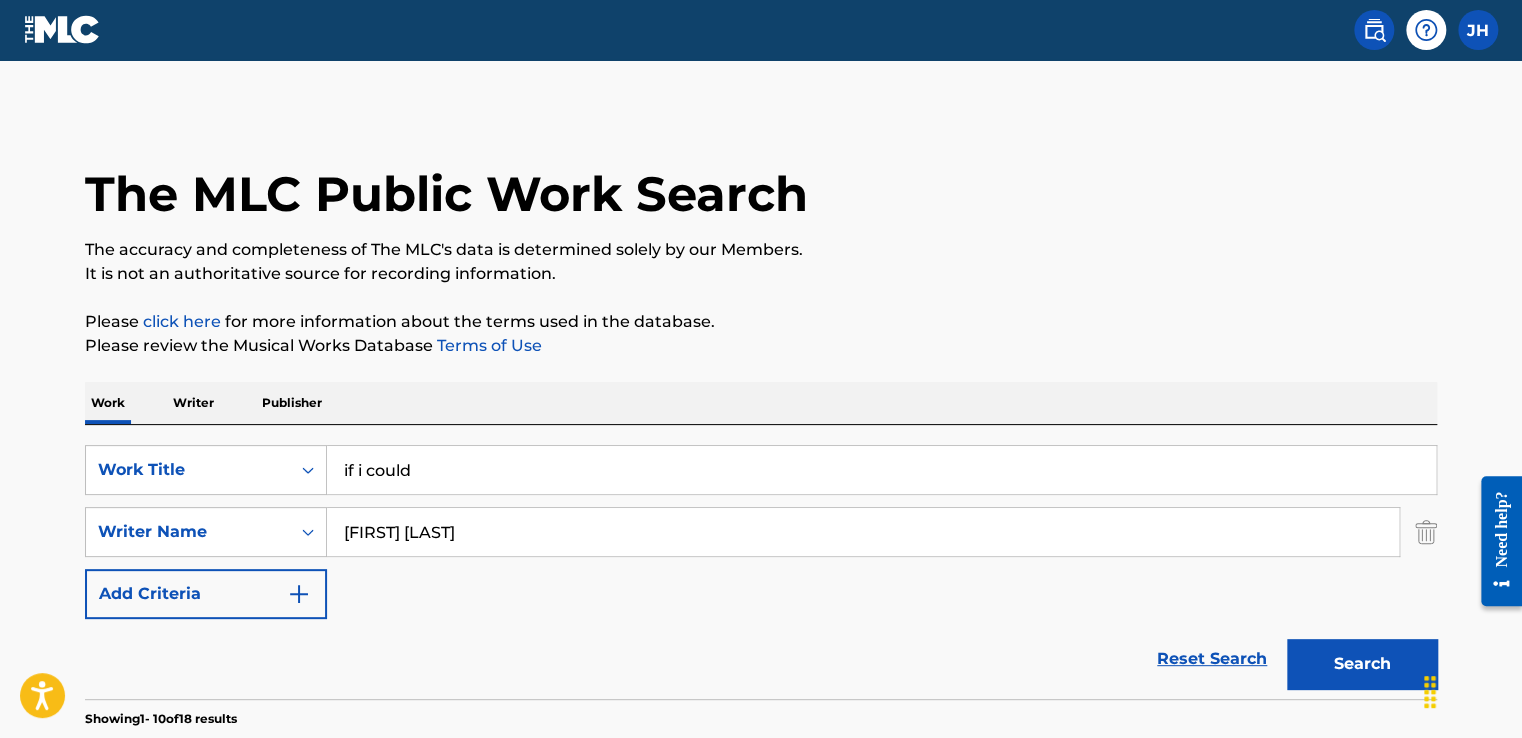 scroll, scrollTop: 327, scrollLeft: 0, axis: vertical 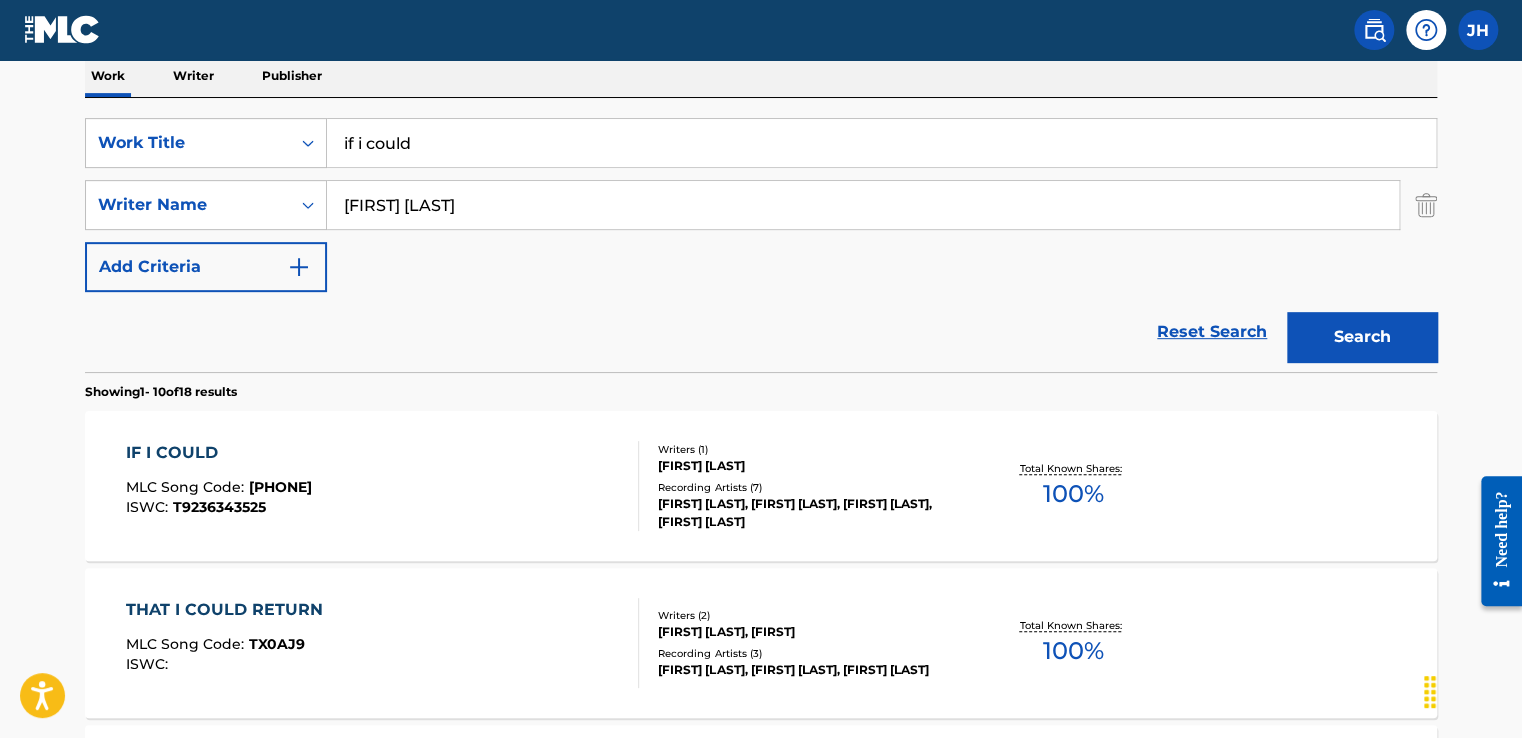 click on "if i could" at bounding box center [881, 143] 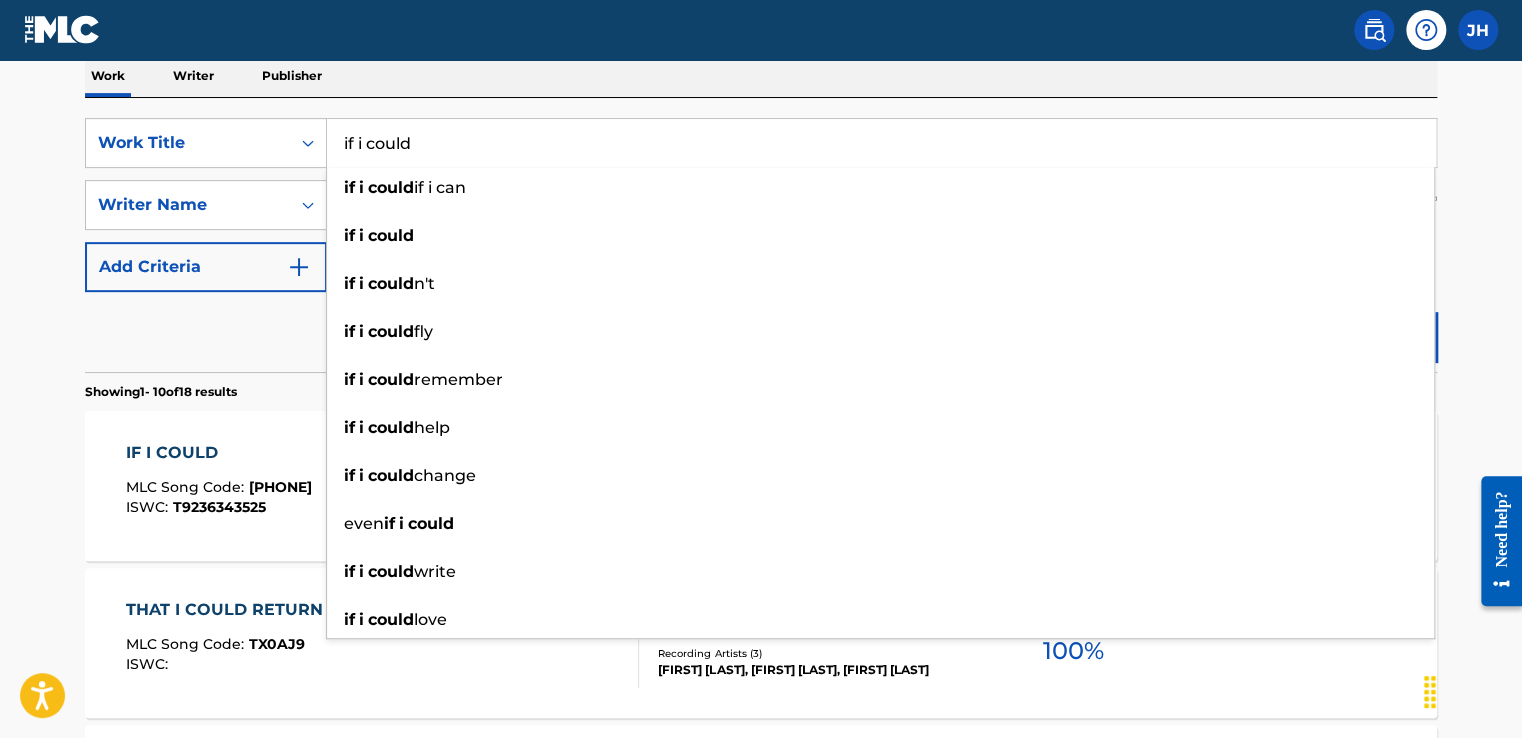click on "if i could" at bounding box center (881, 143) 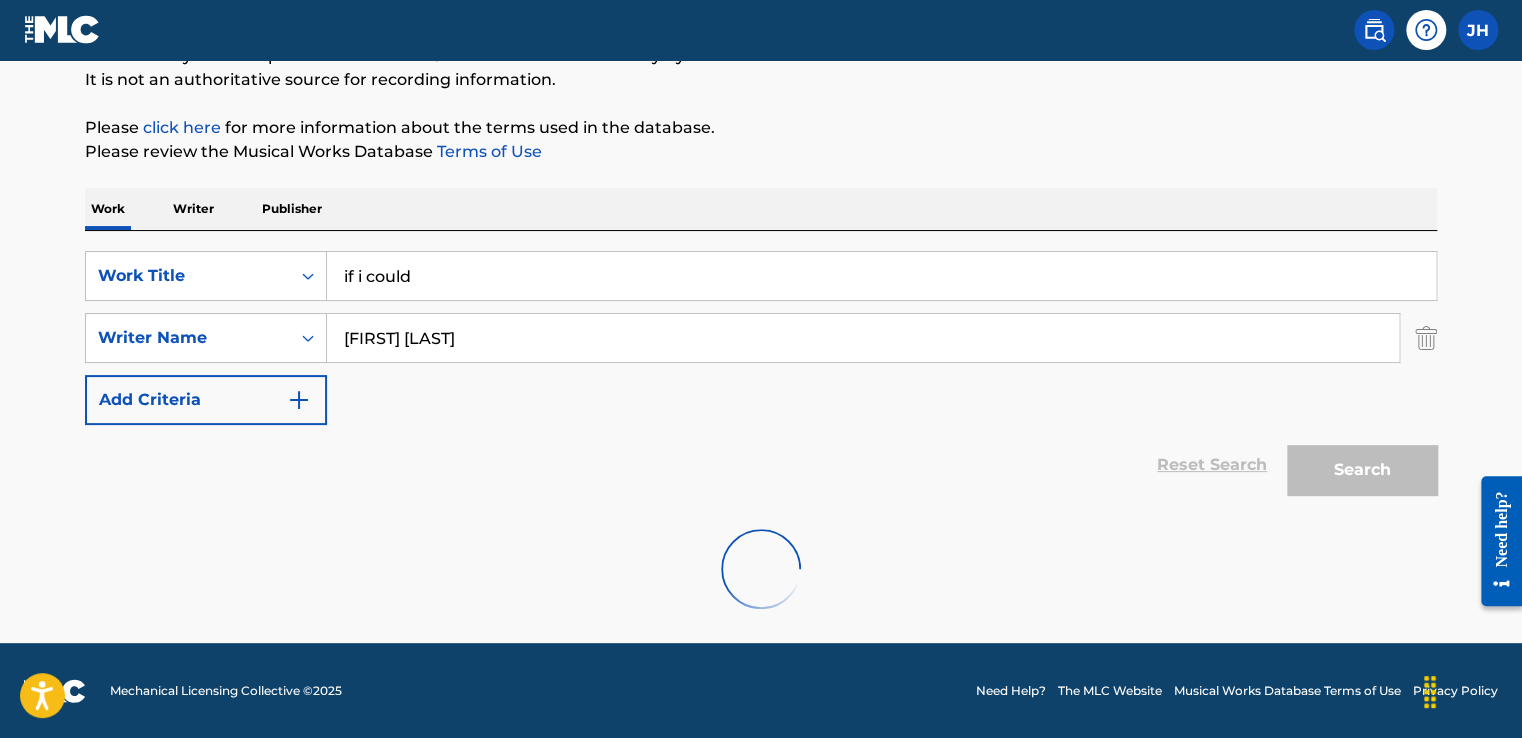 scroll, scrollTop: 327, scrollLeft: 0, axis: vertical 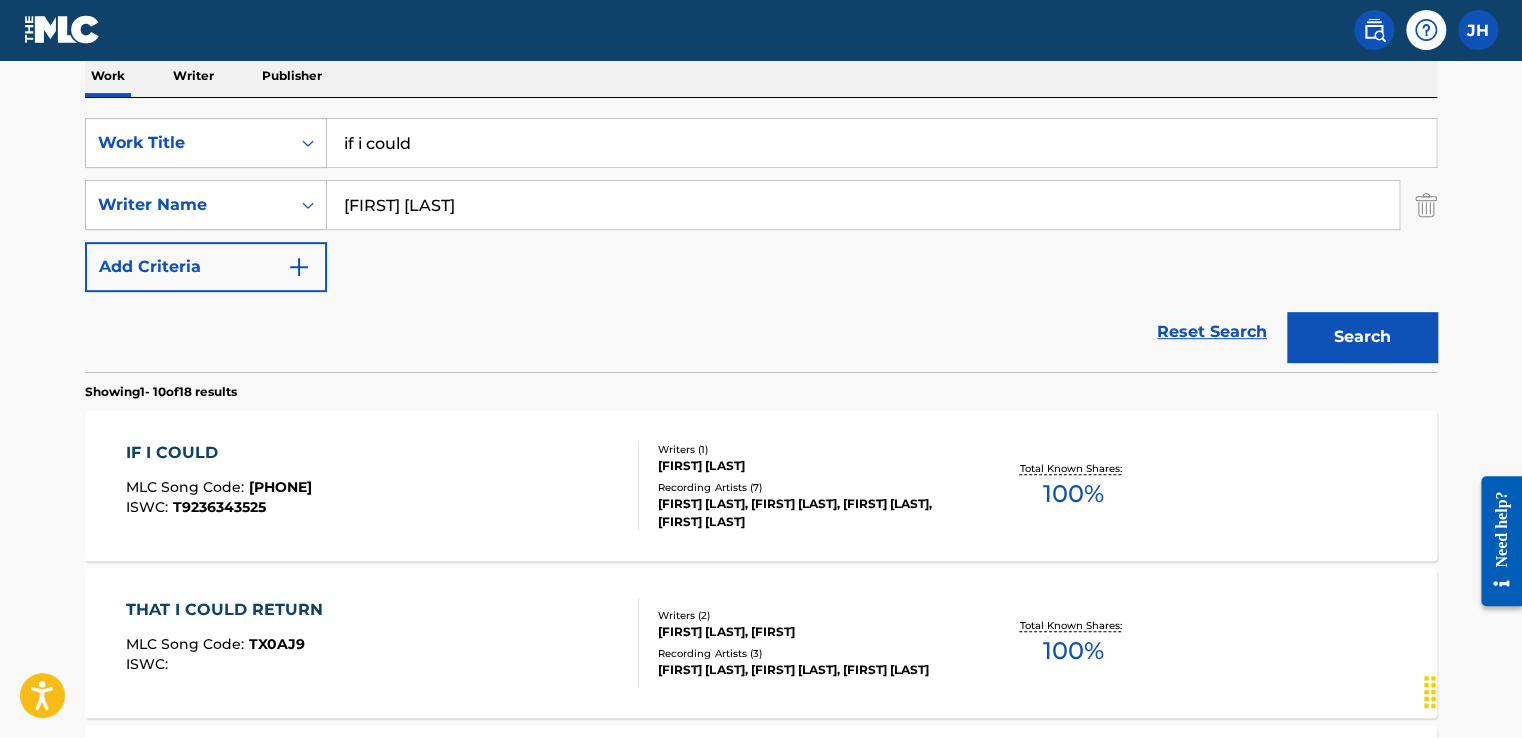 drag, startPoint x: 535, startPoint y: 206, endPoint x: 342, endPoint y: 205, distance: 193.0026 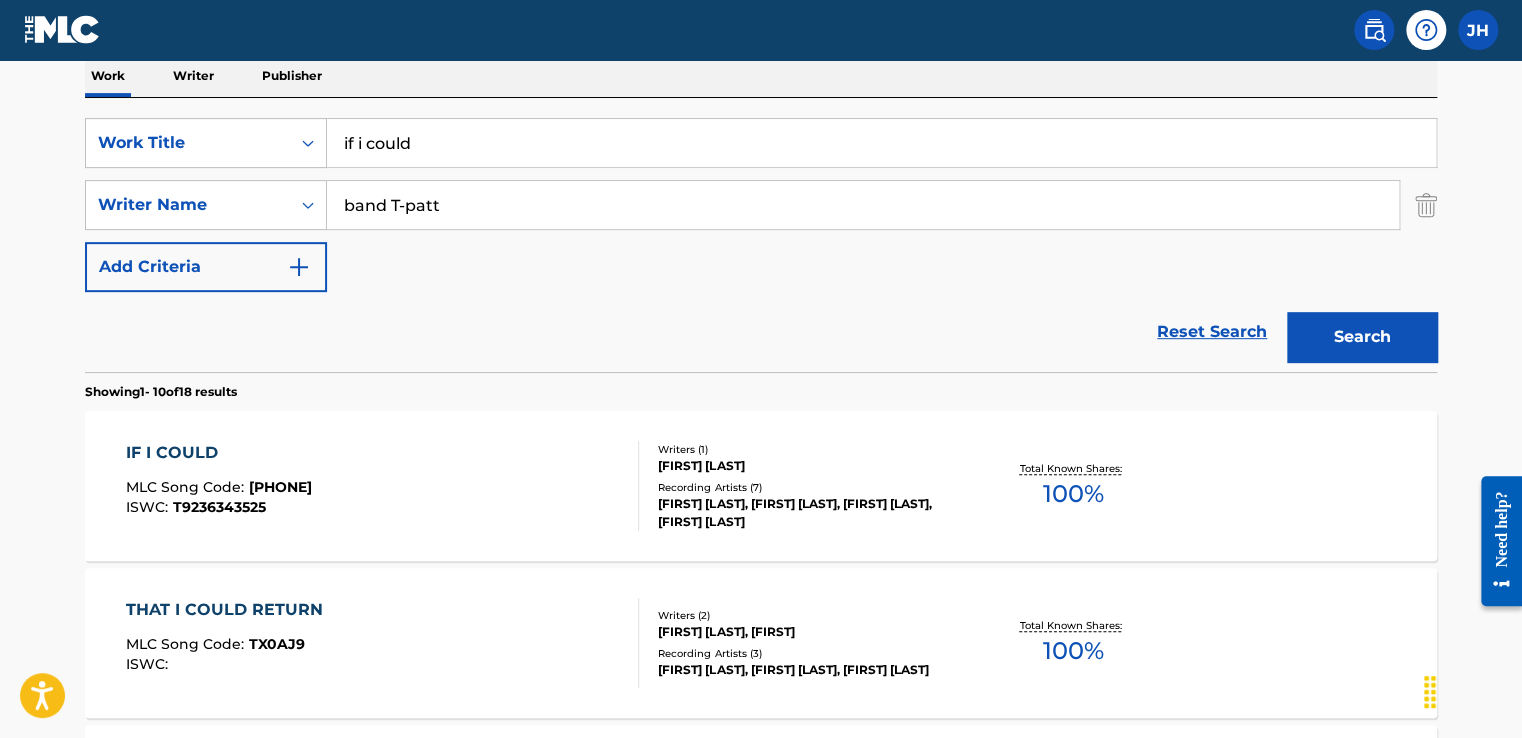 click on "Search" at bounding box center (1362, 337) 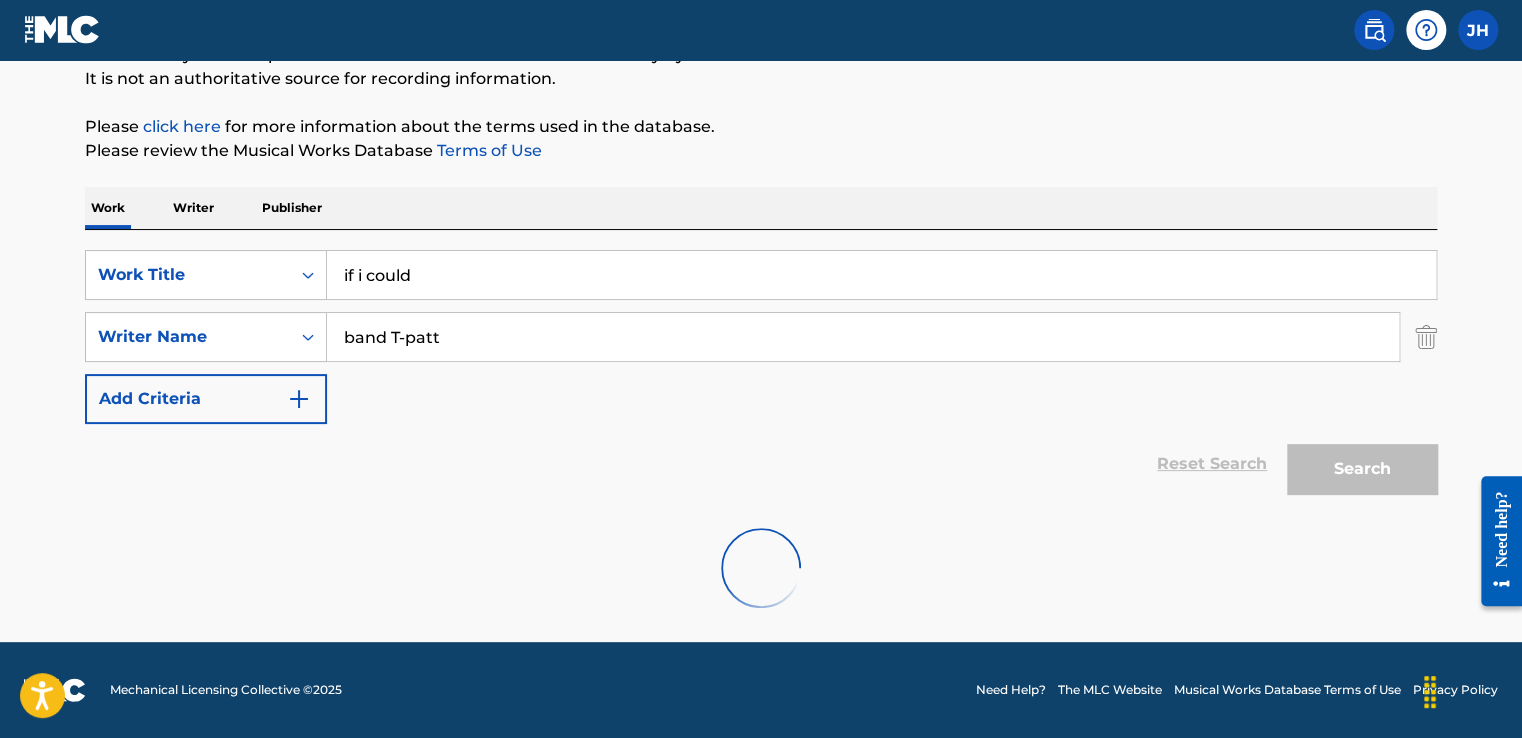 scroll, scrollTop: 129, scrollLeft: 0, axis: vertical 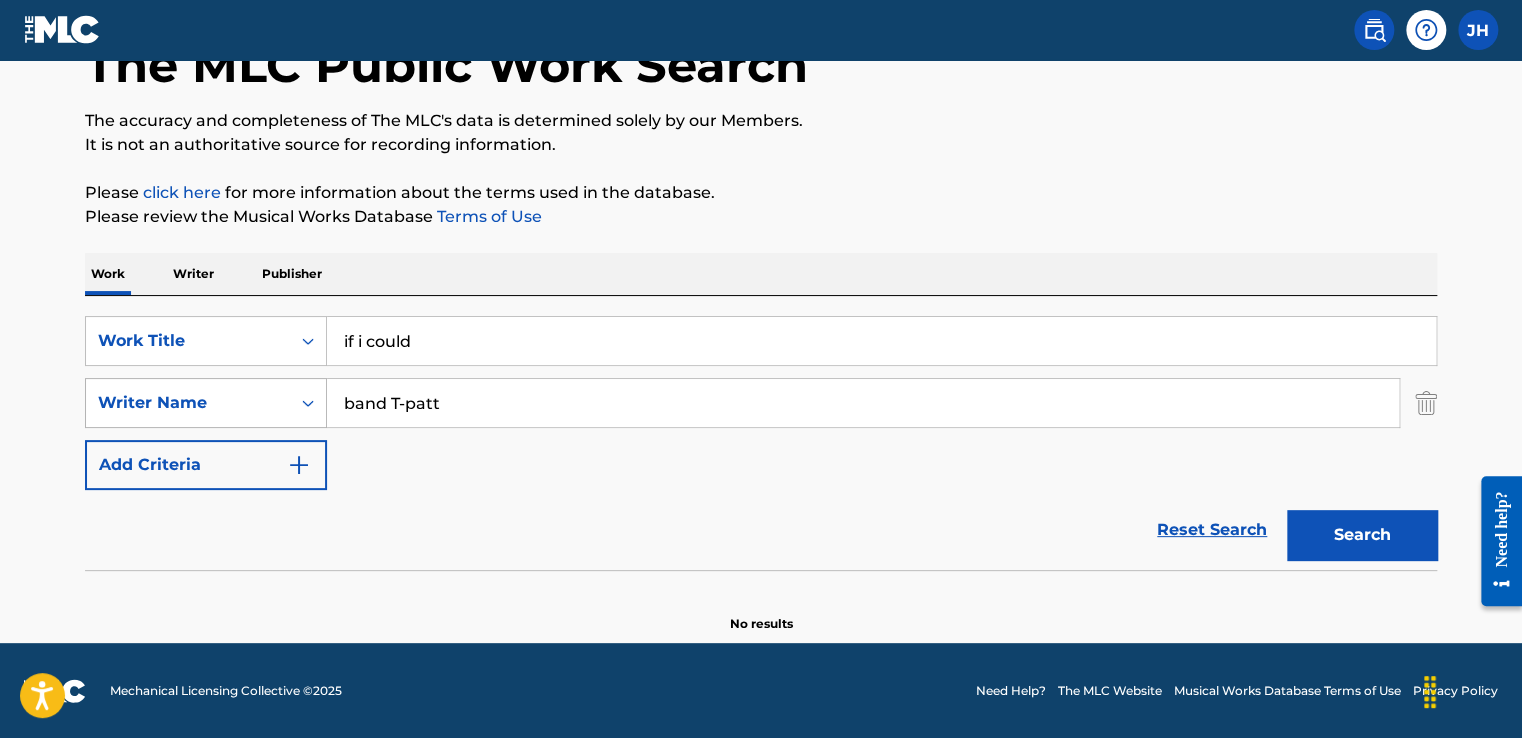 drag, startPoint x: 487, startPoint y: 394, endPoint x: 248, endPoint y: 406, distance: 239.30107 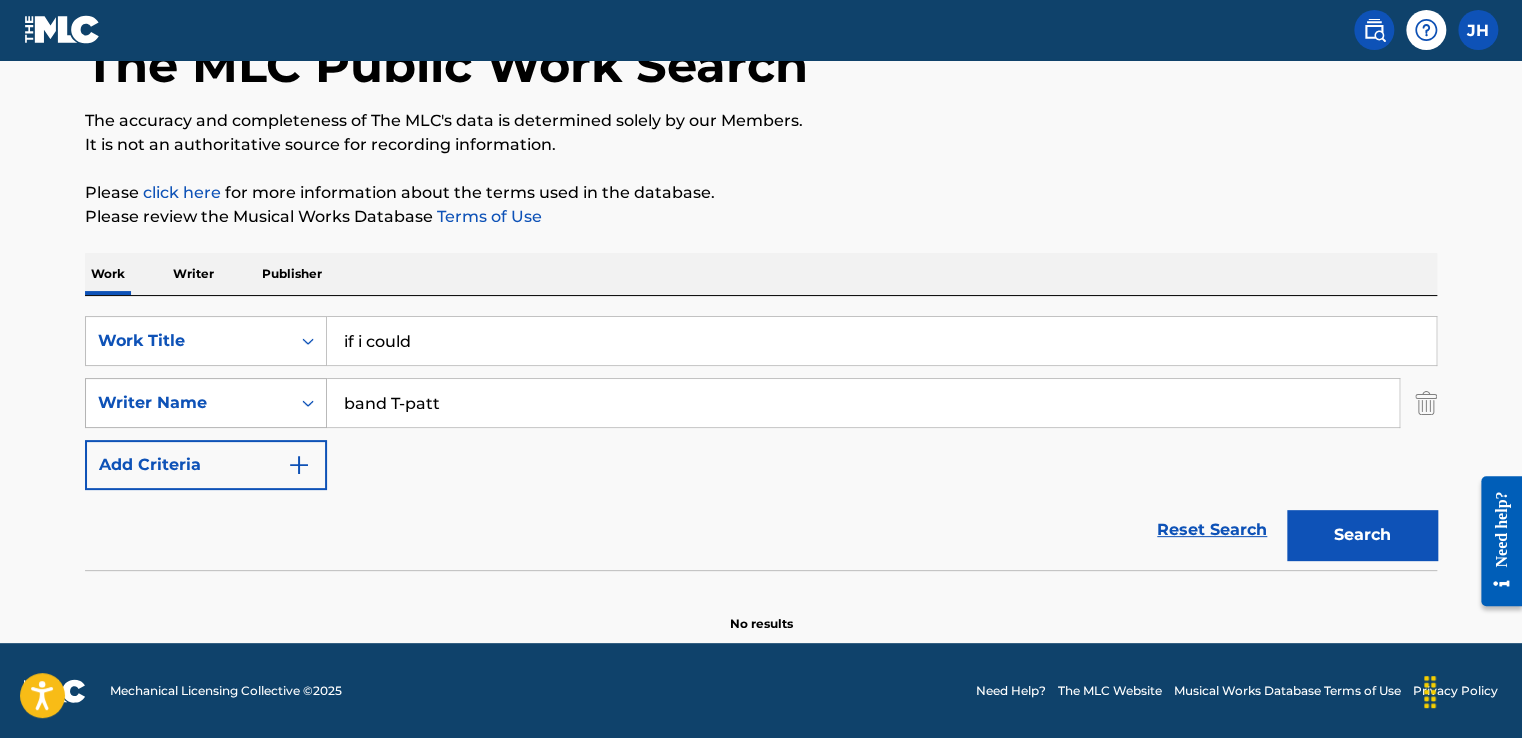 click on "SearchWithCriteria92392943-46f5-4c24-81ab-d7d68da296f4 Writer Name [LAST] [LAST]" at bounding box center [761, 403] 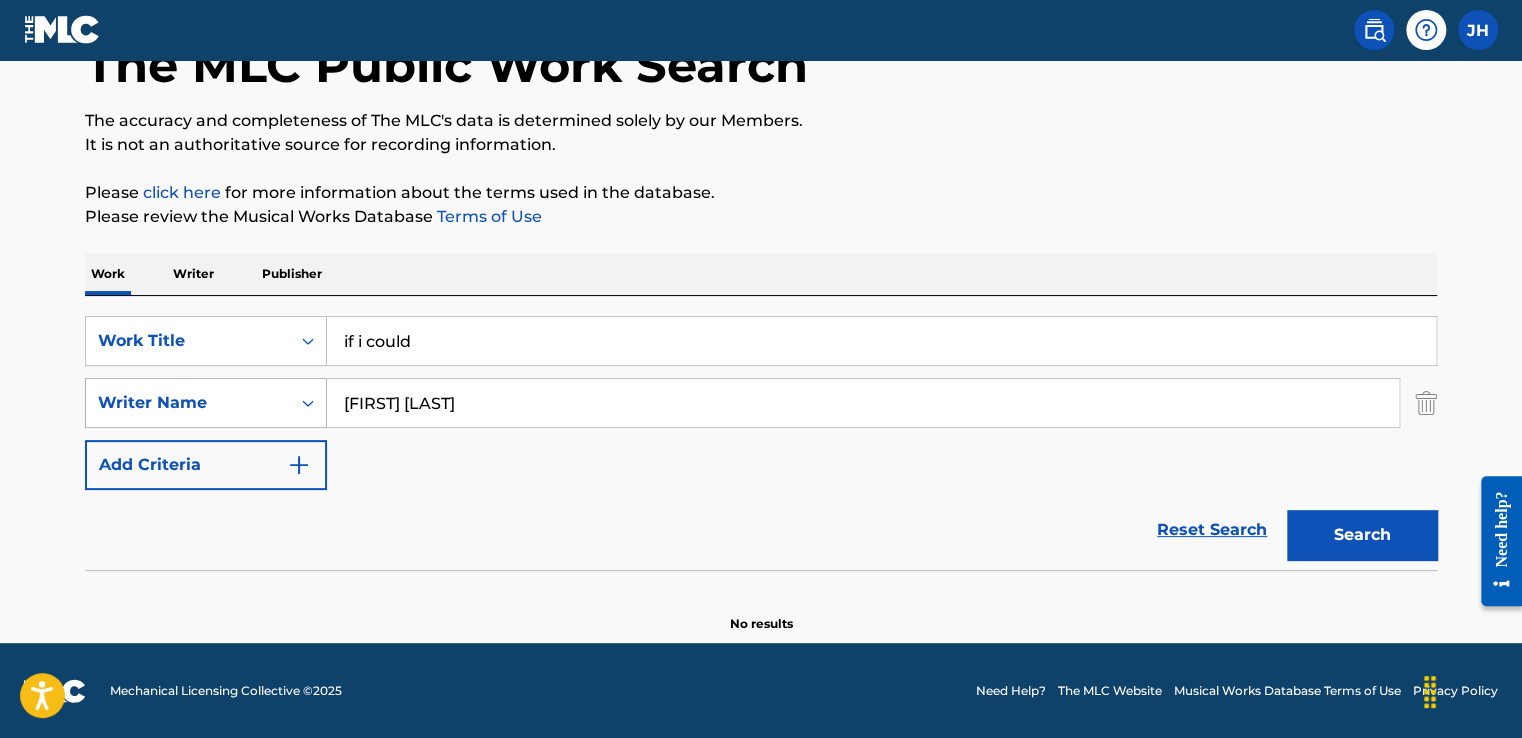 click on "Search" at bounding box center (1362, 535) 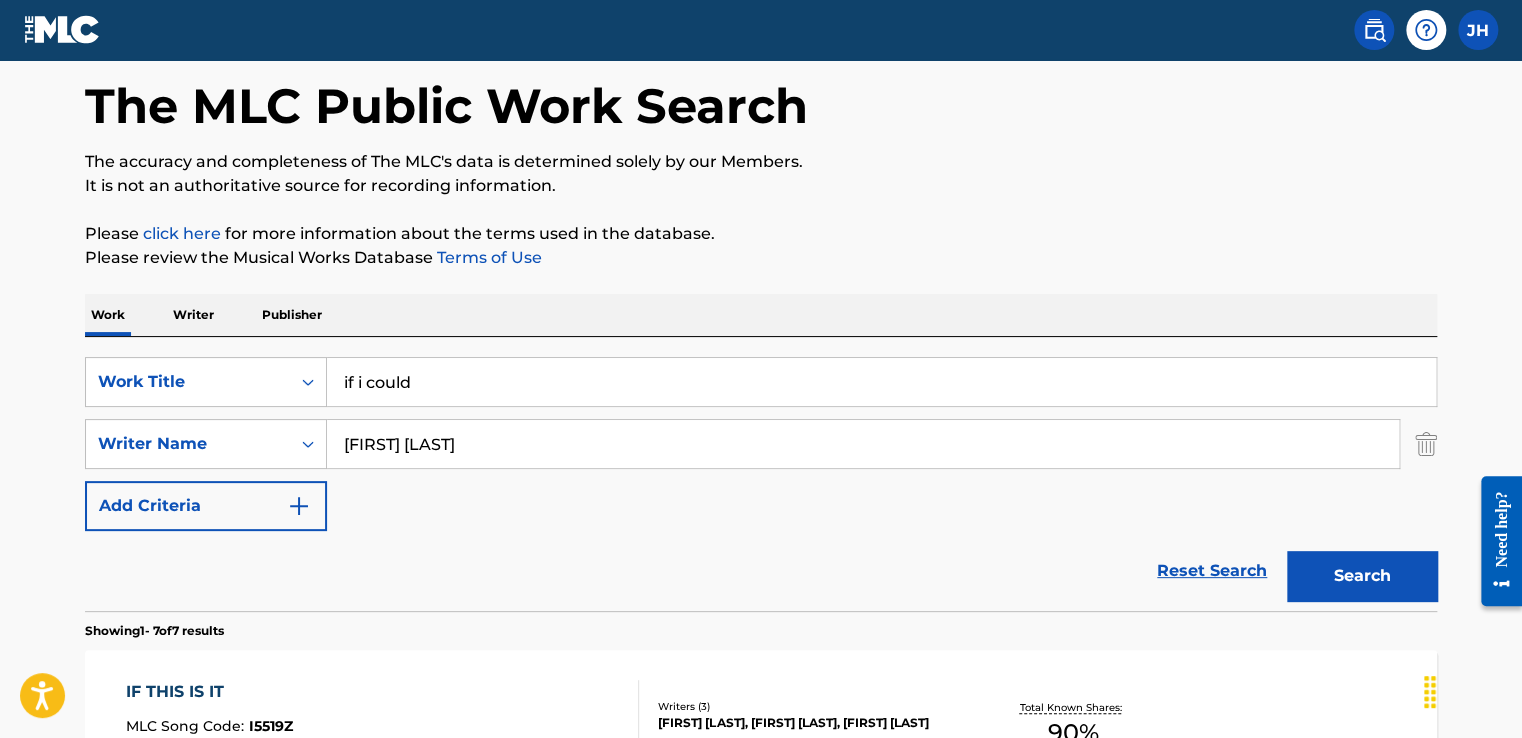 scroll, scrollTop: 84, scrollLeft: 0, axis: vertical 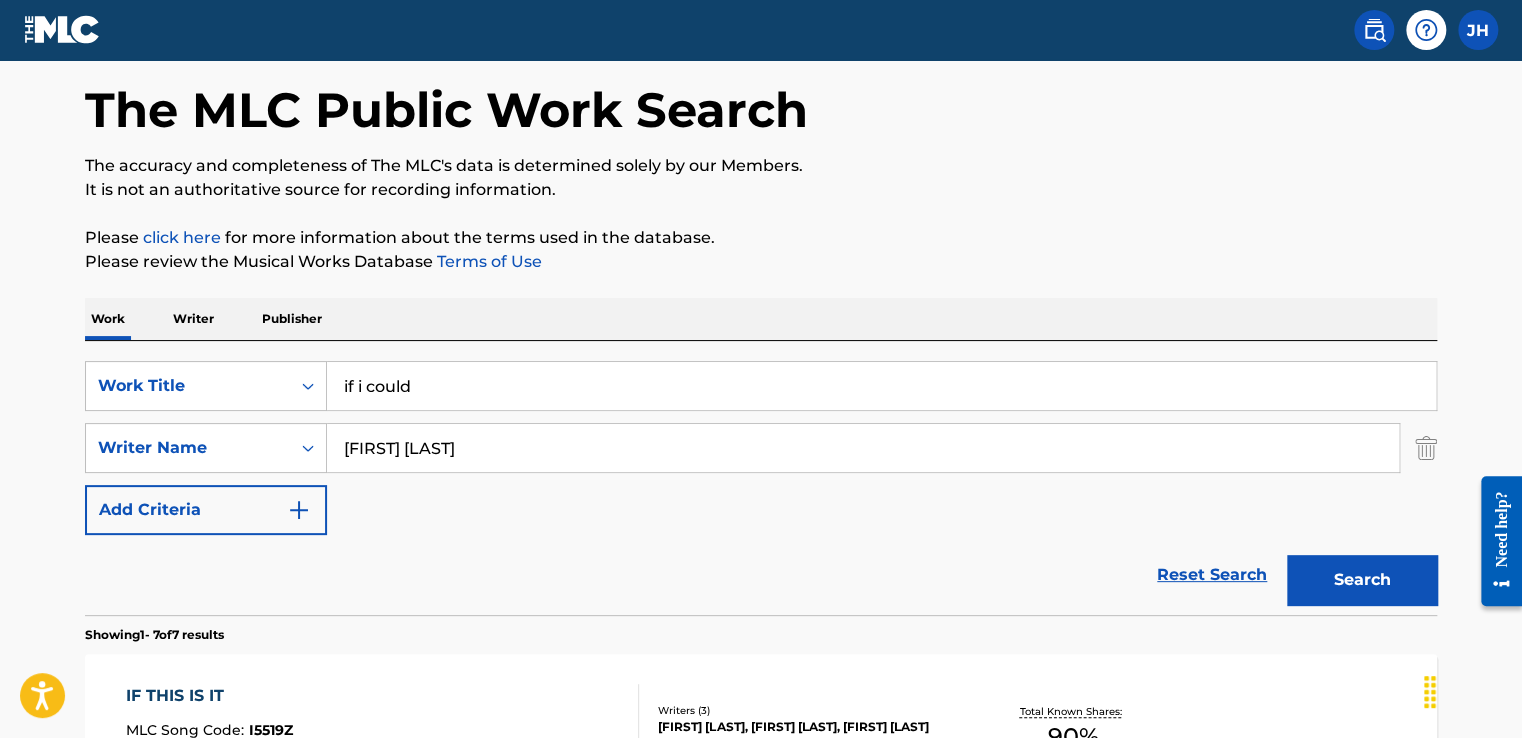 drag, startPoint x: 481, startPoint y: 439, endPoint x: 285, endPoint y: 474, distance: 199.10048 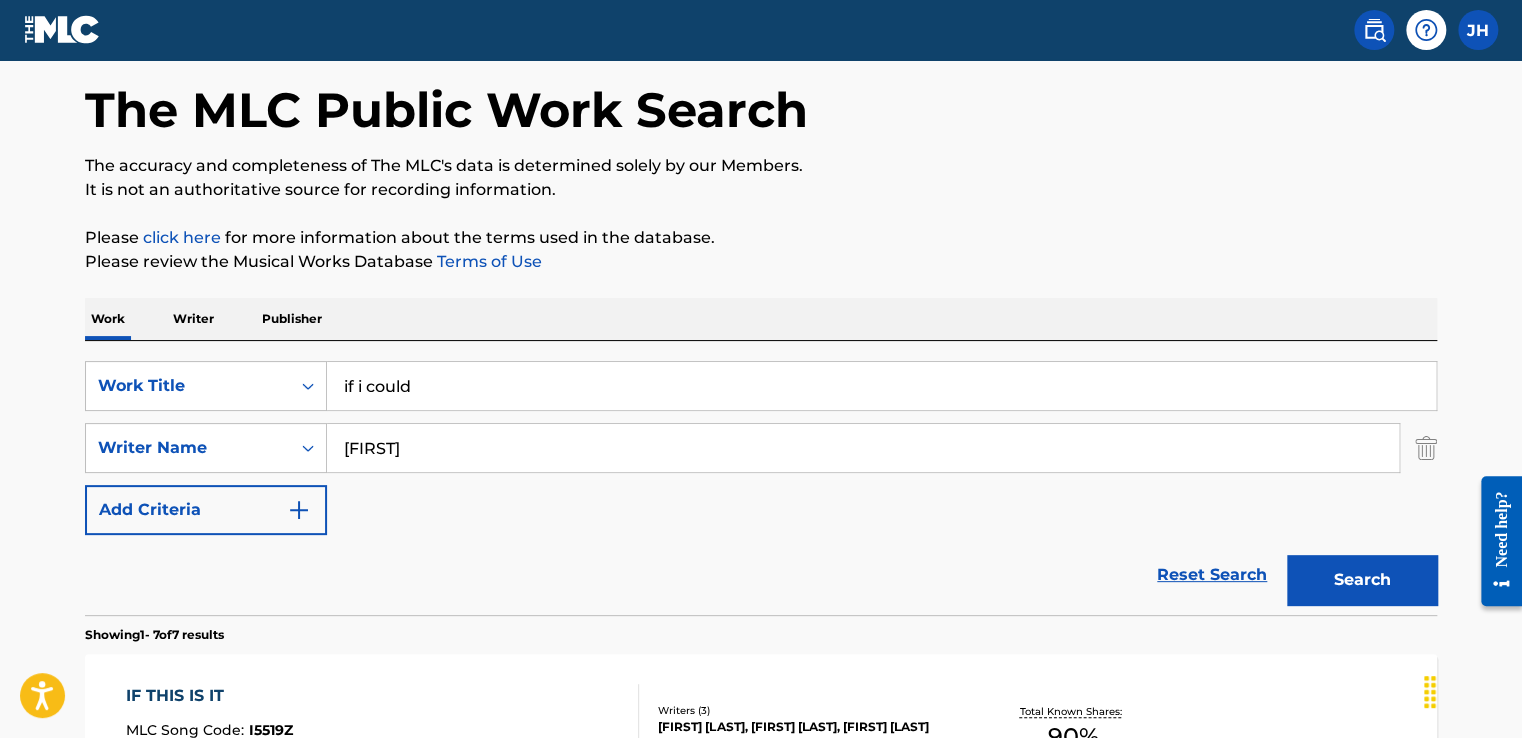 type on "[FIRST]" 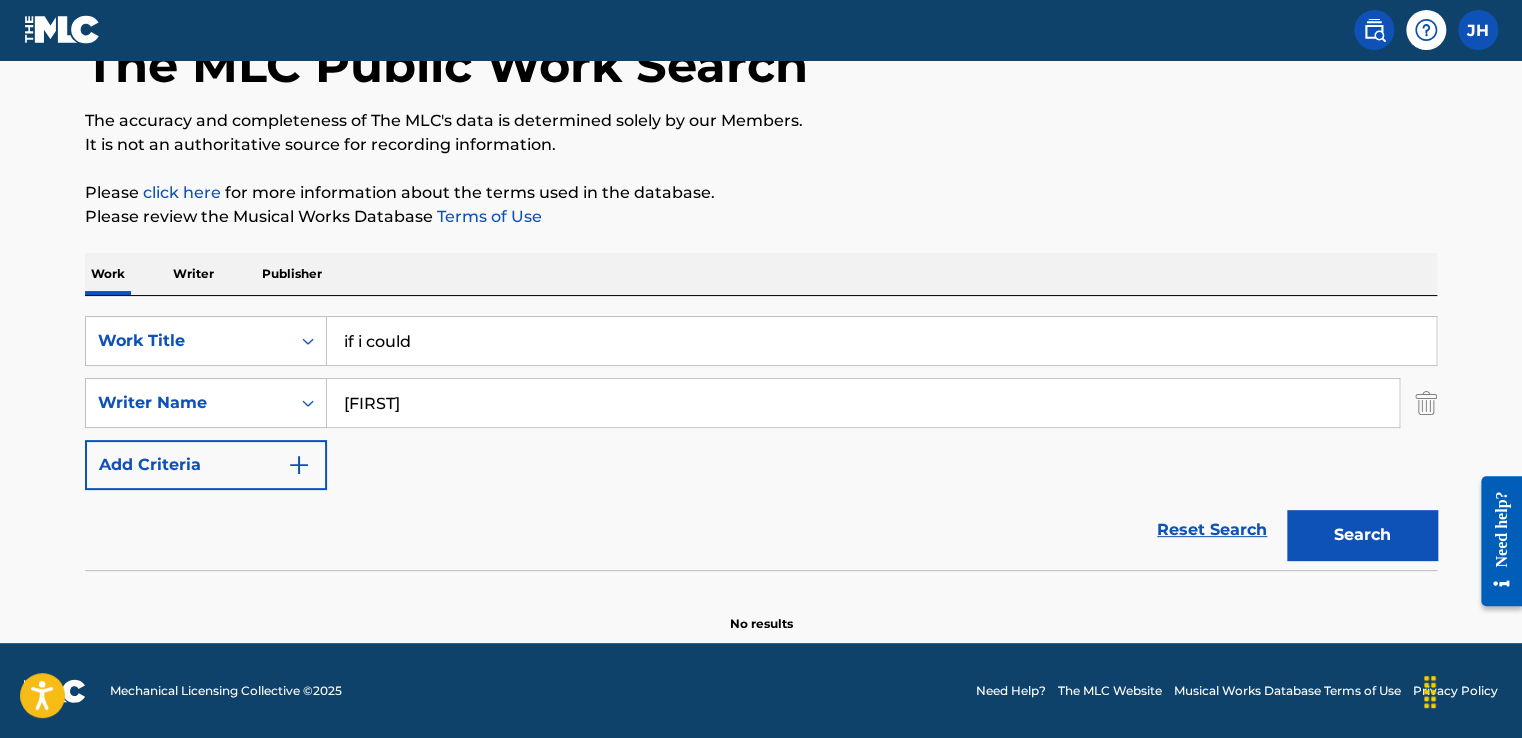 scroll, scrollTop: 0, scrollLeft: 0, axis: both 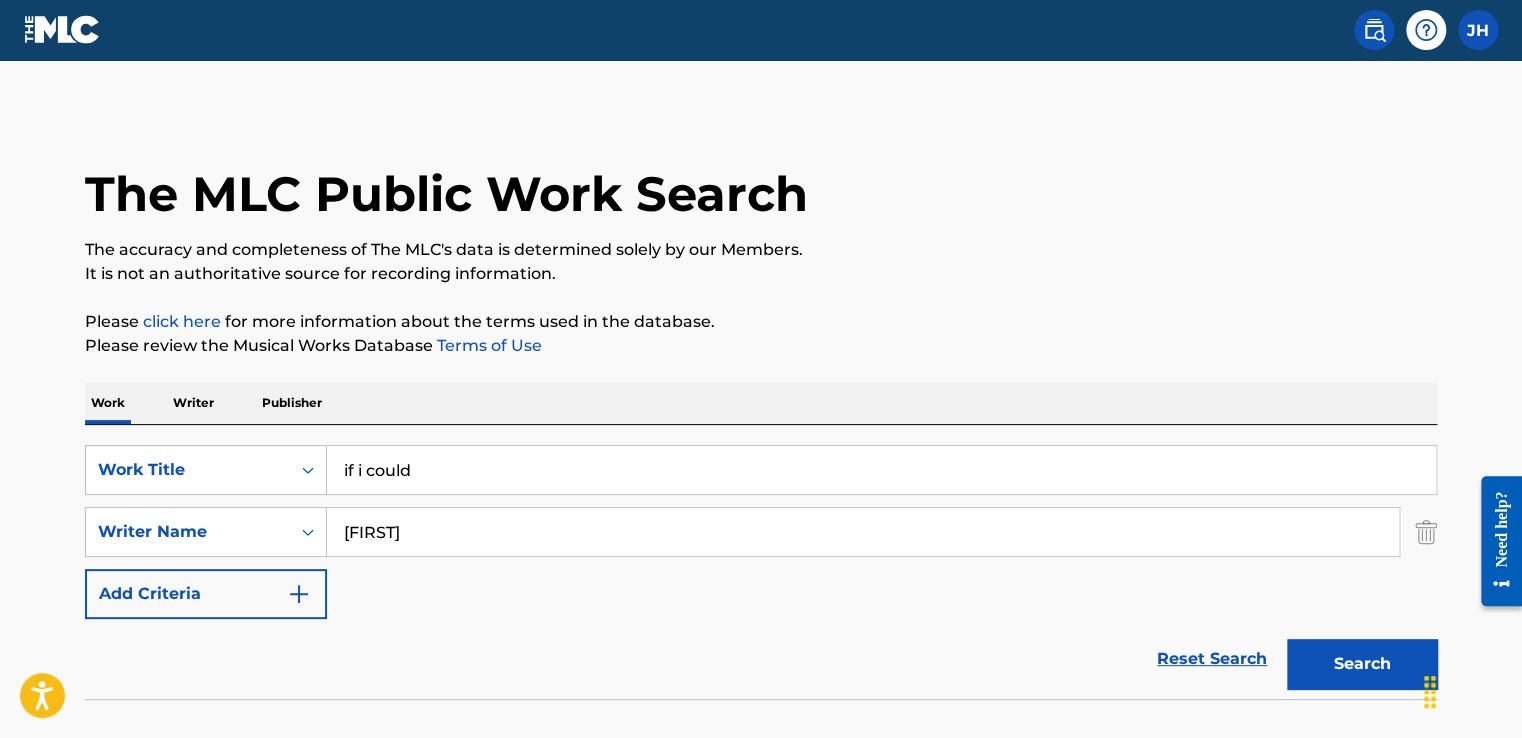 click on "Reset Search Search" at bounding box center (761, 659) 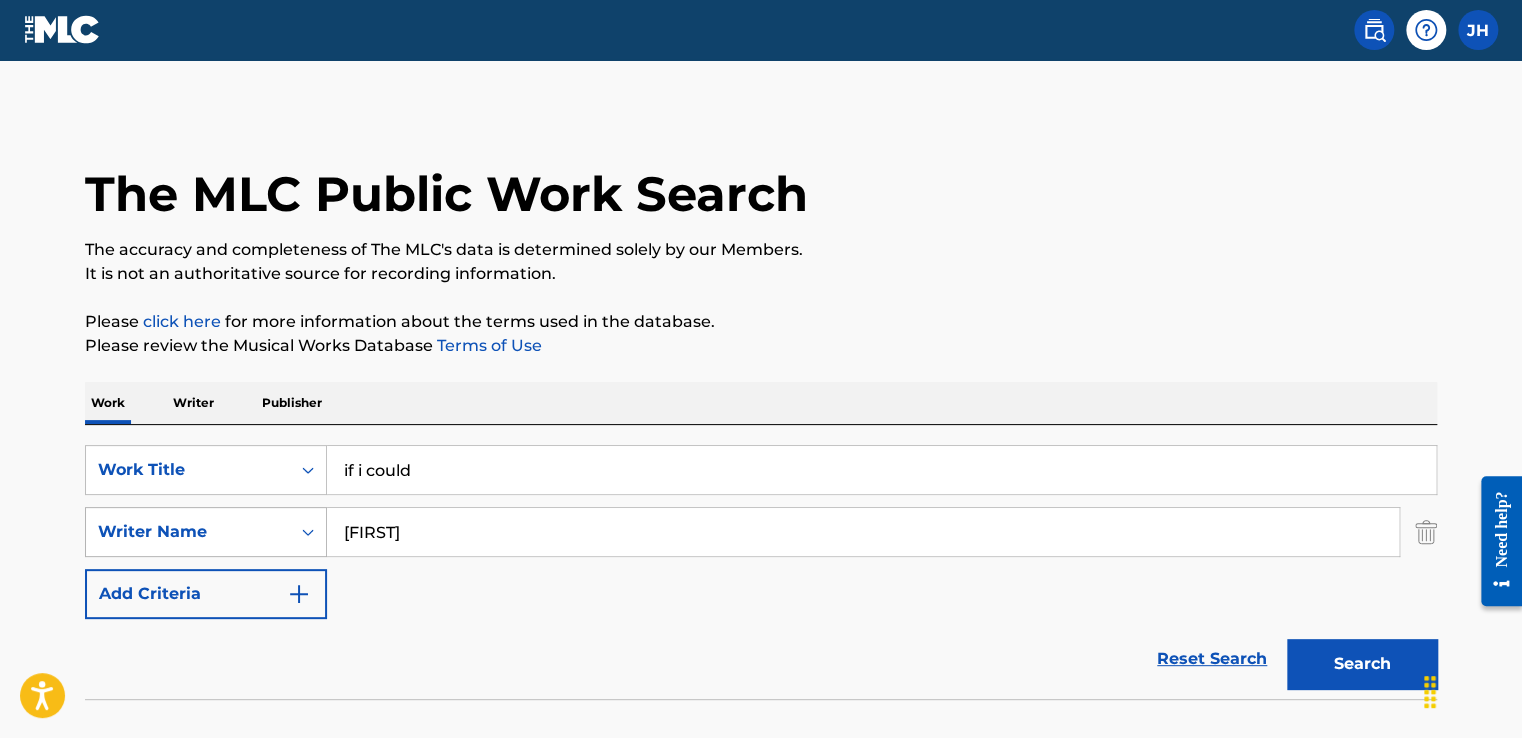 drag, startPoint x: 436, startPoint y: 534, endPoint x: 295, endPoint y: 533, distance: 141.00354 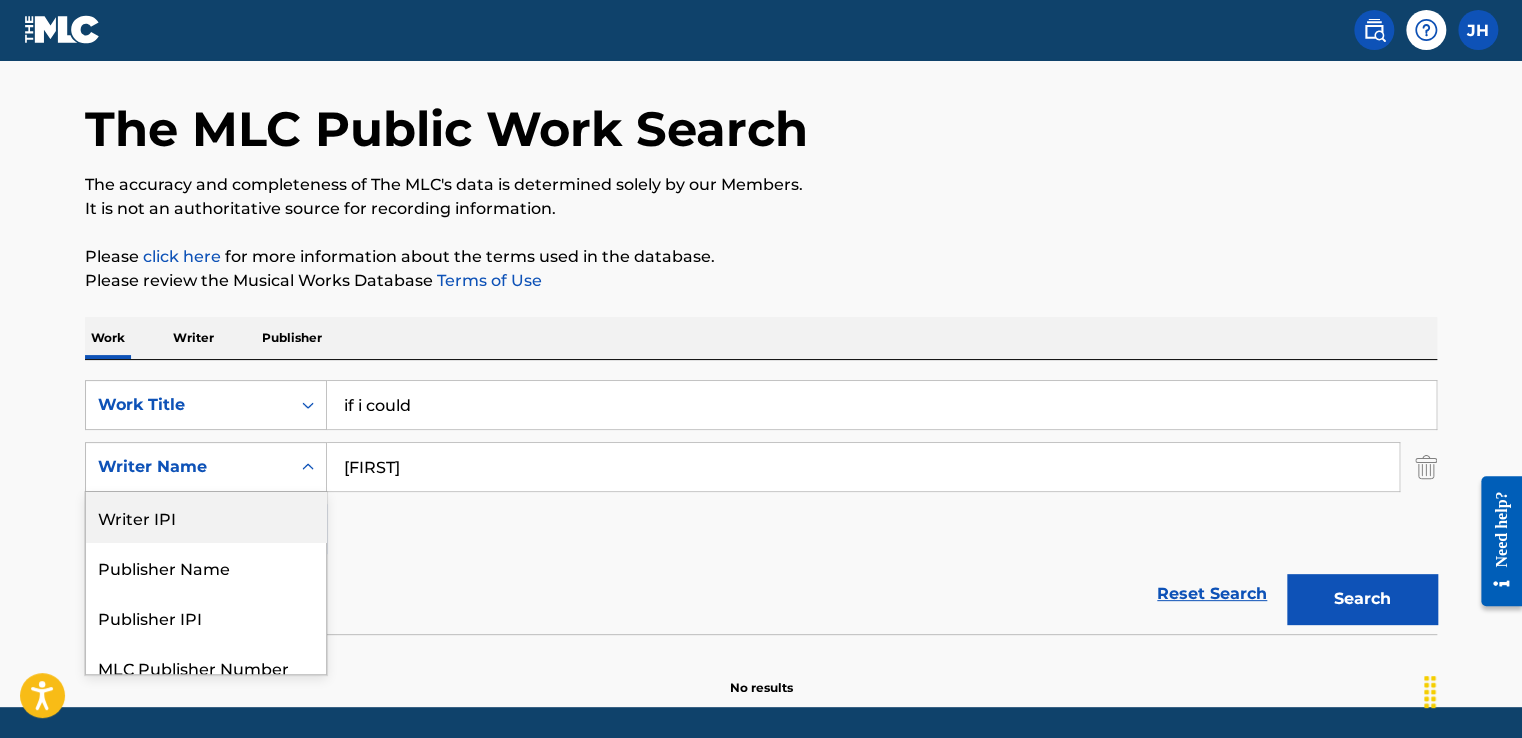 click on "5 results available. Use Up and Down to choose options, press Enter to select the currently focused option, press Escape to exit the menu, press Tab to select the option and exit the menu. Writer Name Writer IPI Publisher Name Publisher IPI MLC Publisher Number Writer Name" at bounding box center (206, 467) 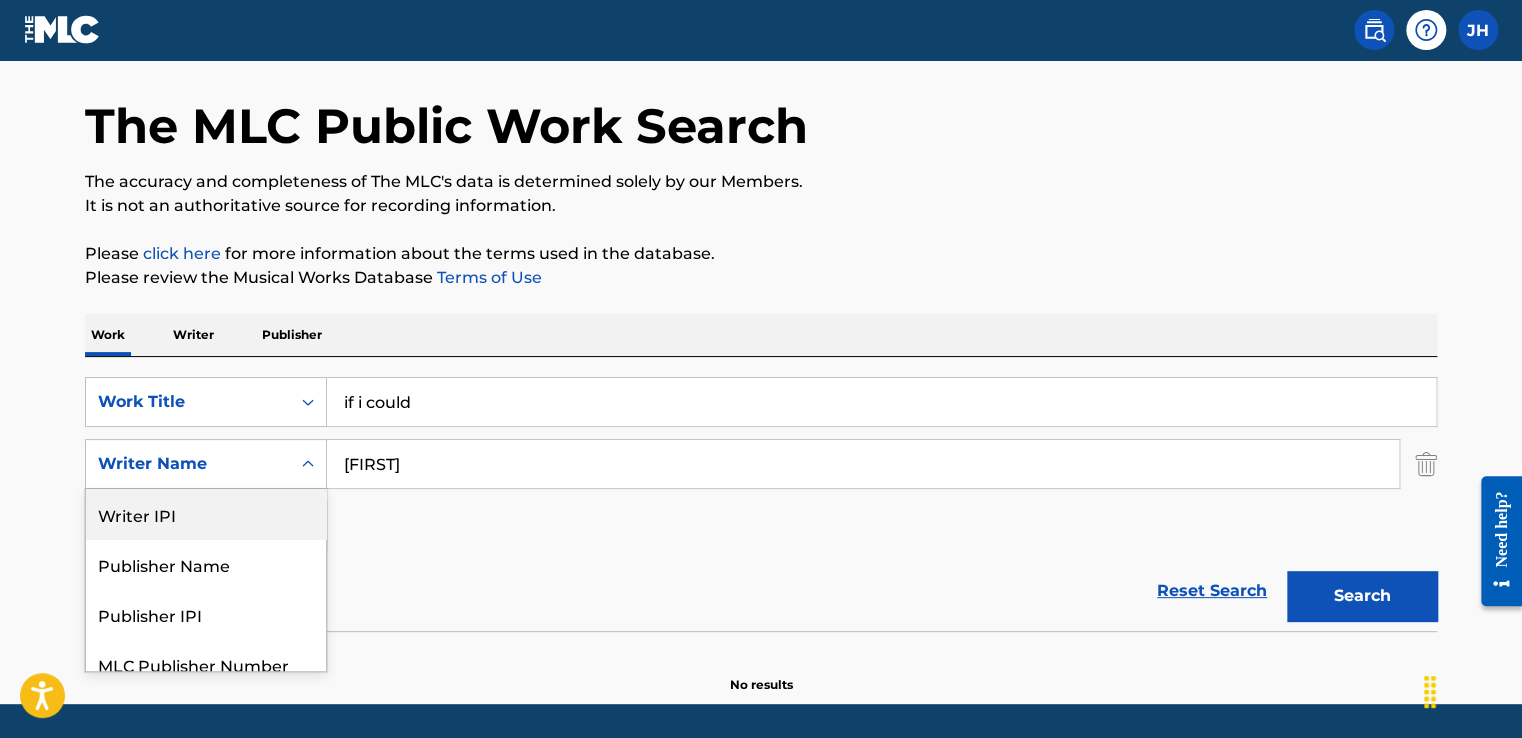 scroll, scrollTop: 69, scrollLeft: 0, axis: vertical 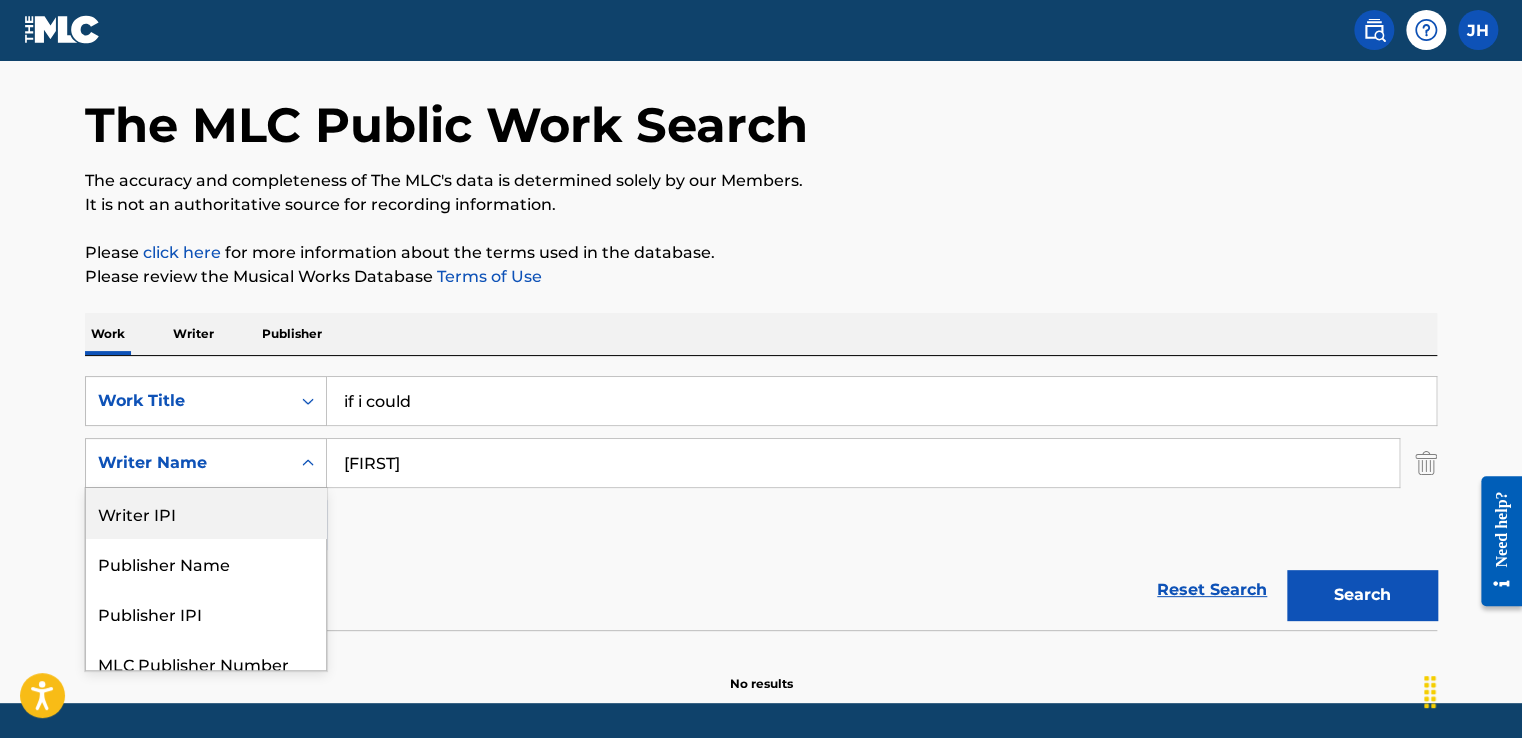 type 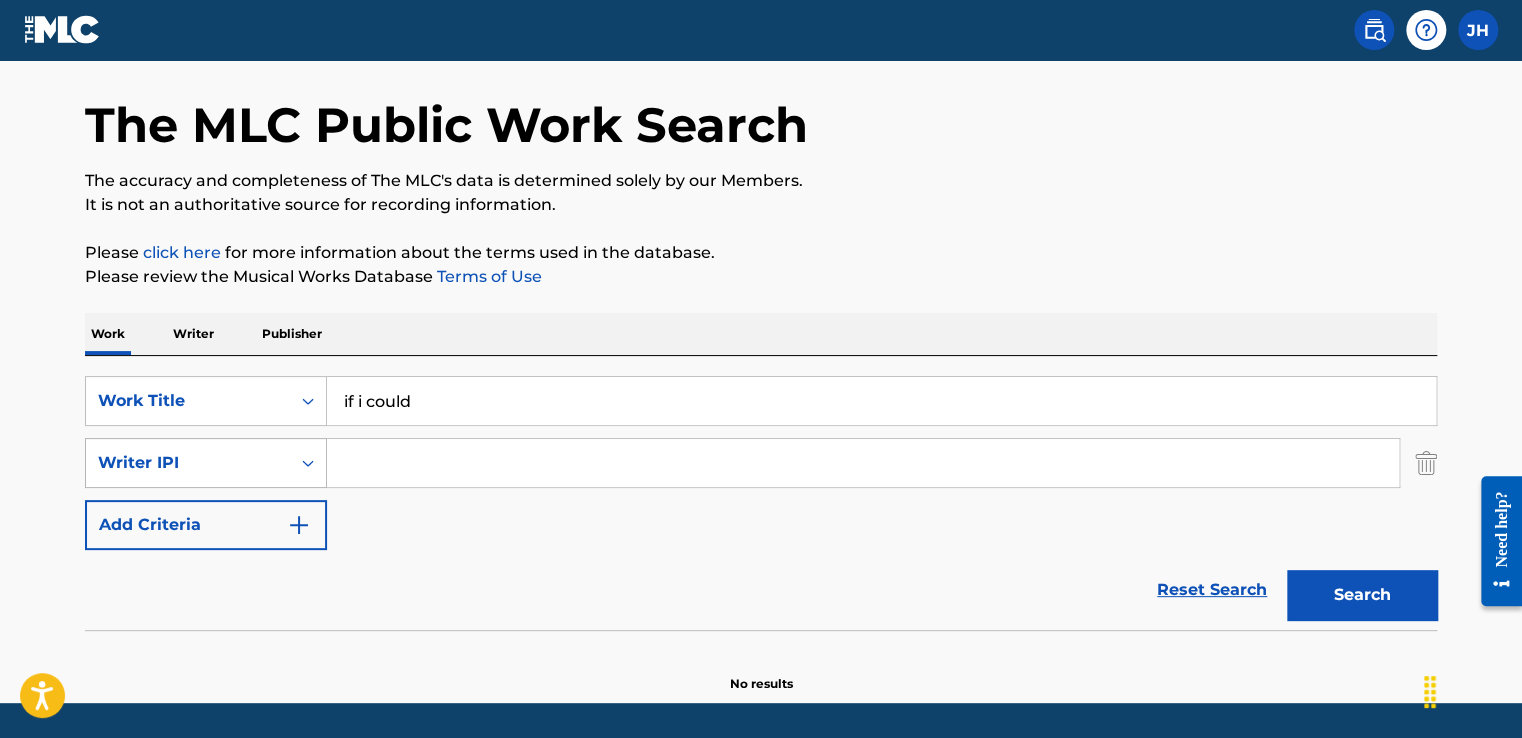 click on "Writer IPI" at bounding box center [188, 463] 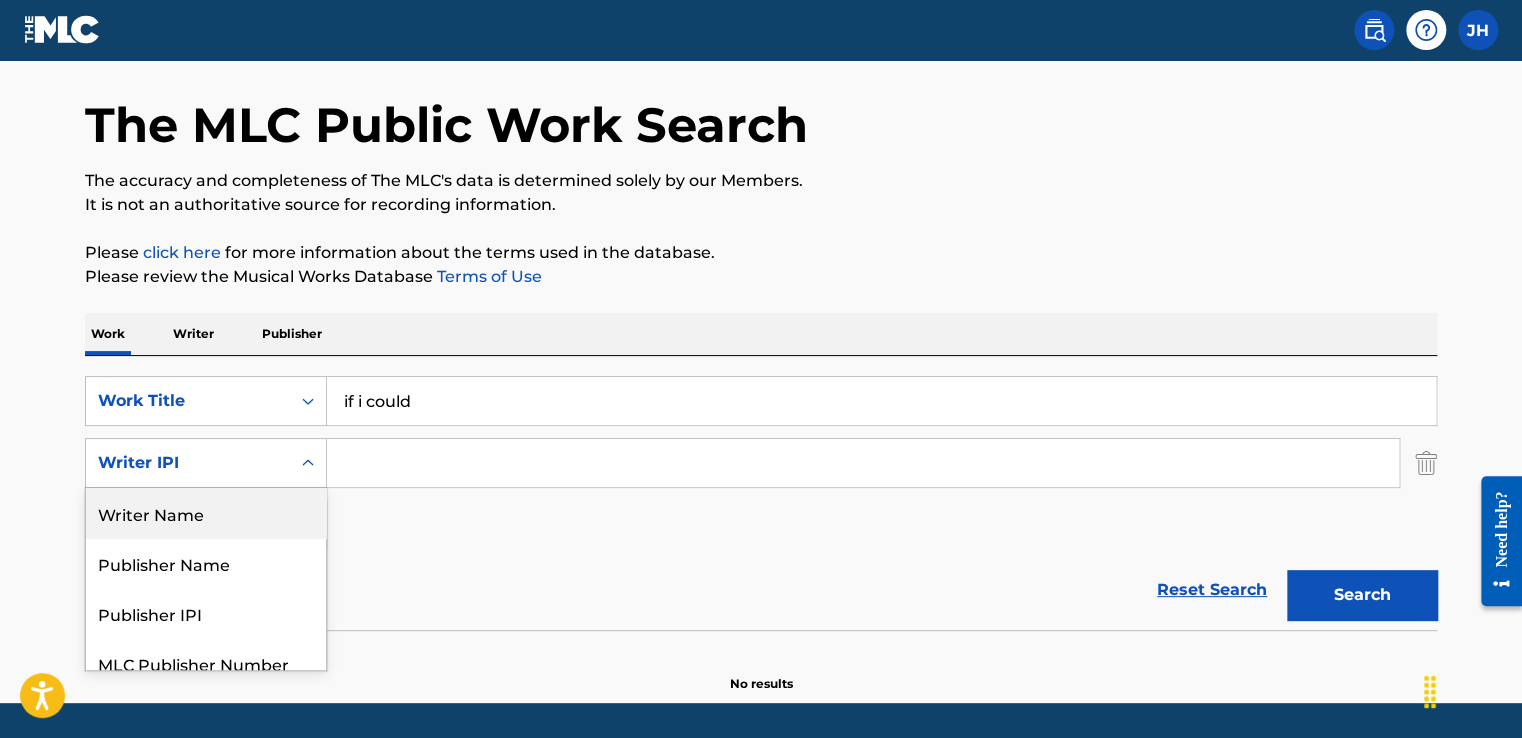 click on "Writer Name" at bounding box center [206, 513] 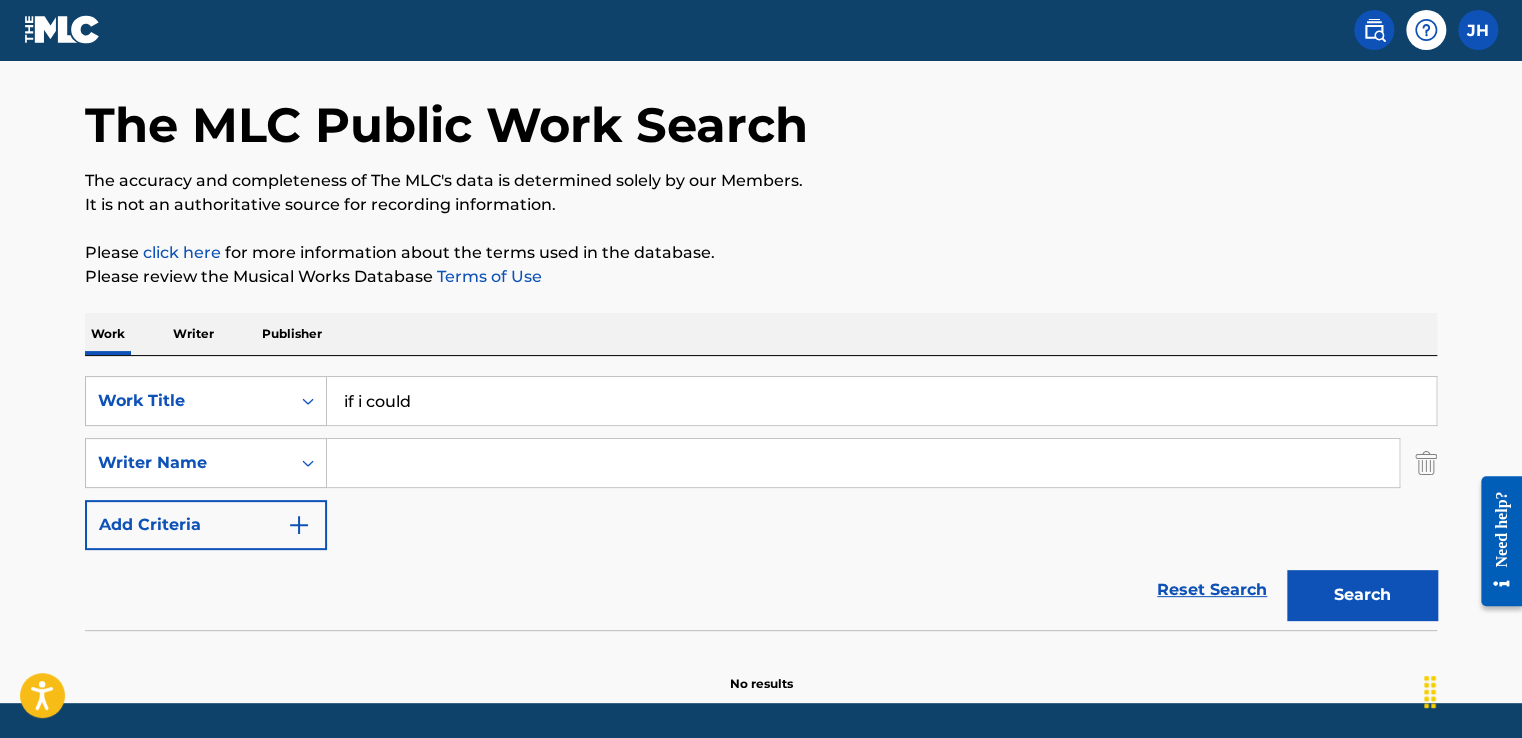 click at bounding box center (863, 463) 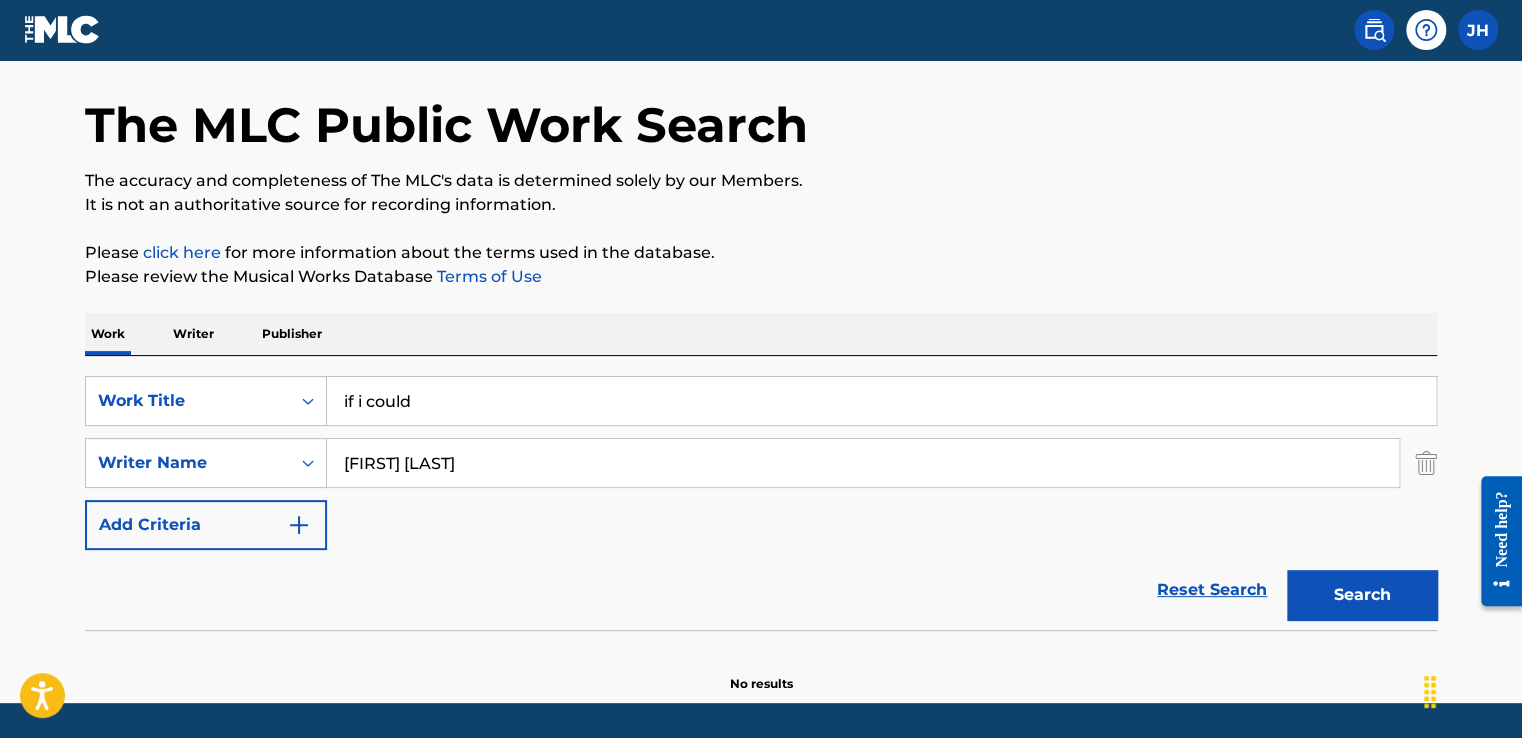 click on "Search" at bounding box center (1362, 595) 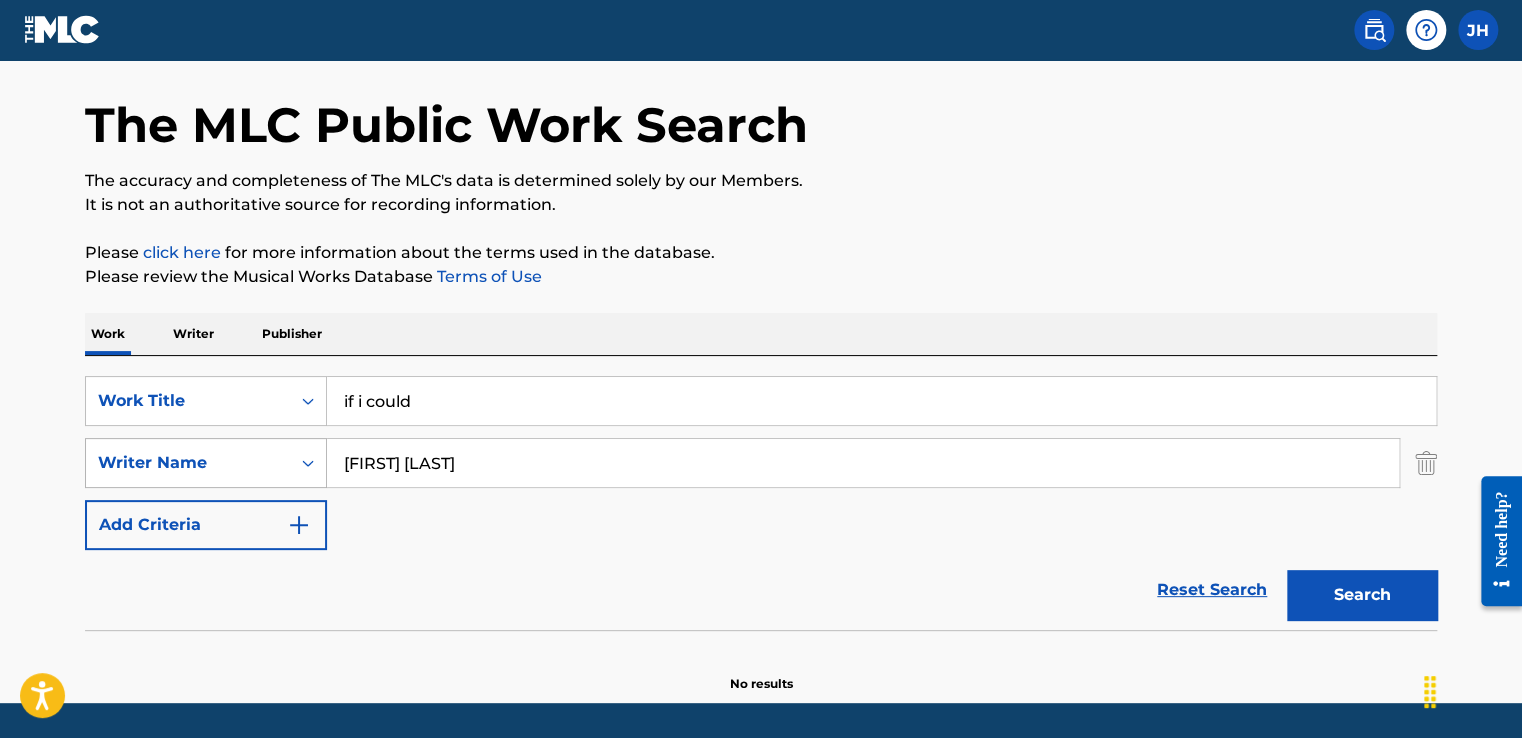 drag, startPoint x: 453, startPoint y: 455, endPoint x: 308, endPoint y: 454, distance: 145.00345 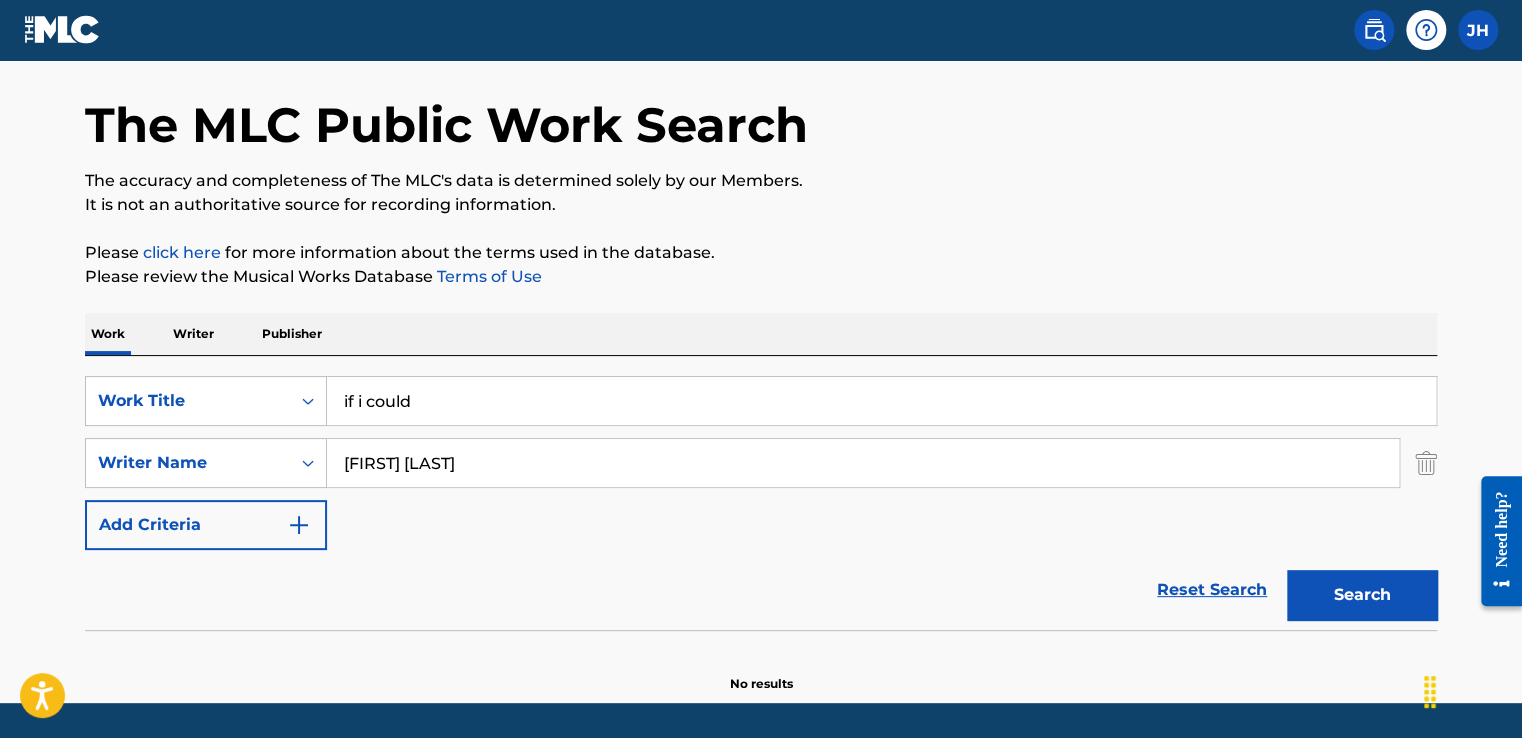 click on "SearchWithCriteriad1b9afc6-b1a1-40f1-8c92-68a74477c92b Work Title if i could SearchWithCriteria5bd7a994-d713-4d09-9f9a-2856a8a6fee7 Writer Name [FIRST] [LAST] Add Criteria" at bounding box center [761, 463] 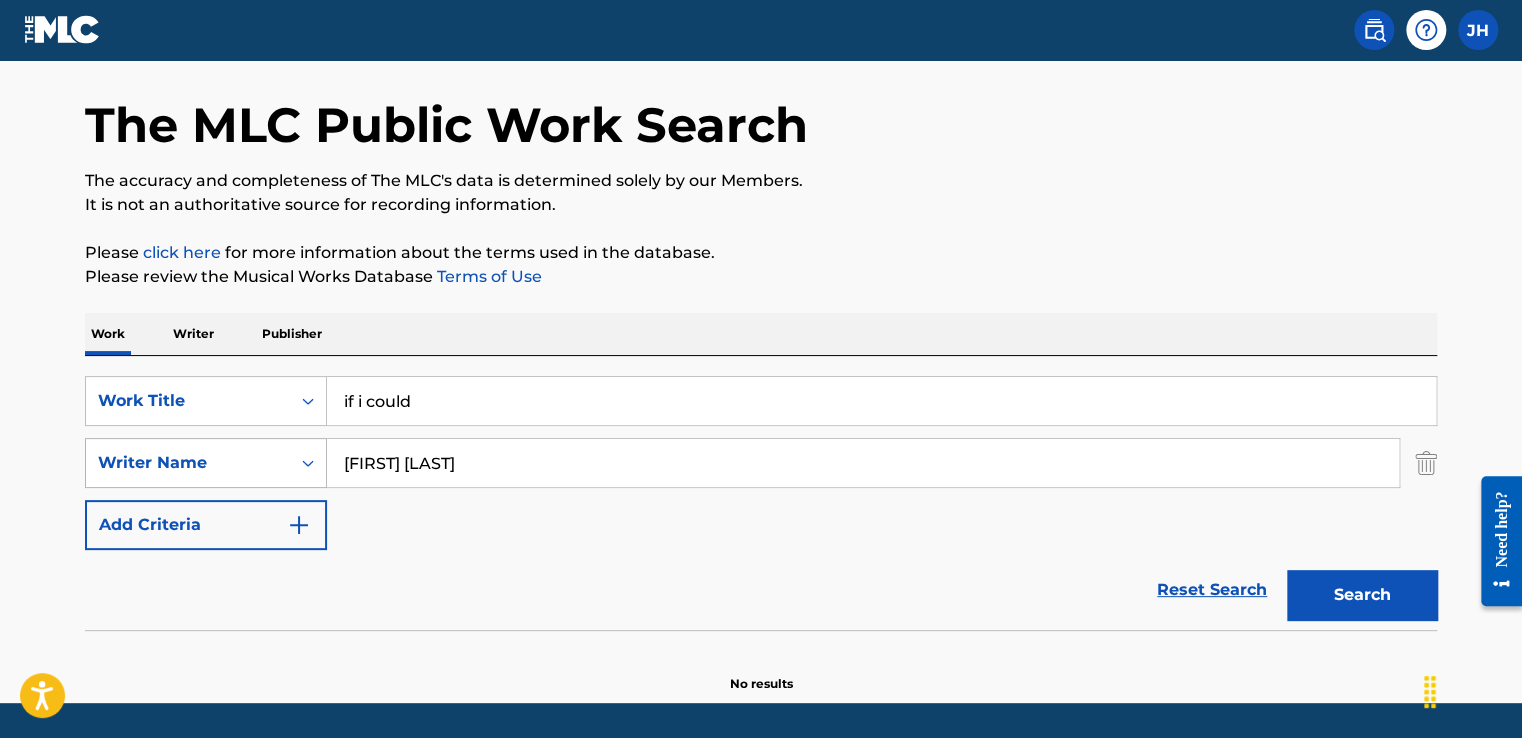 drag, startPoint x: 484, startPoint y: 456, endPoint x: 317, endPoint y: 462, distance: 167.10774 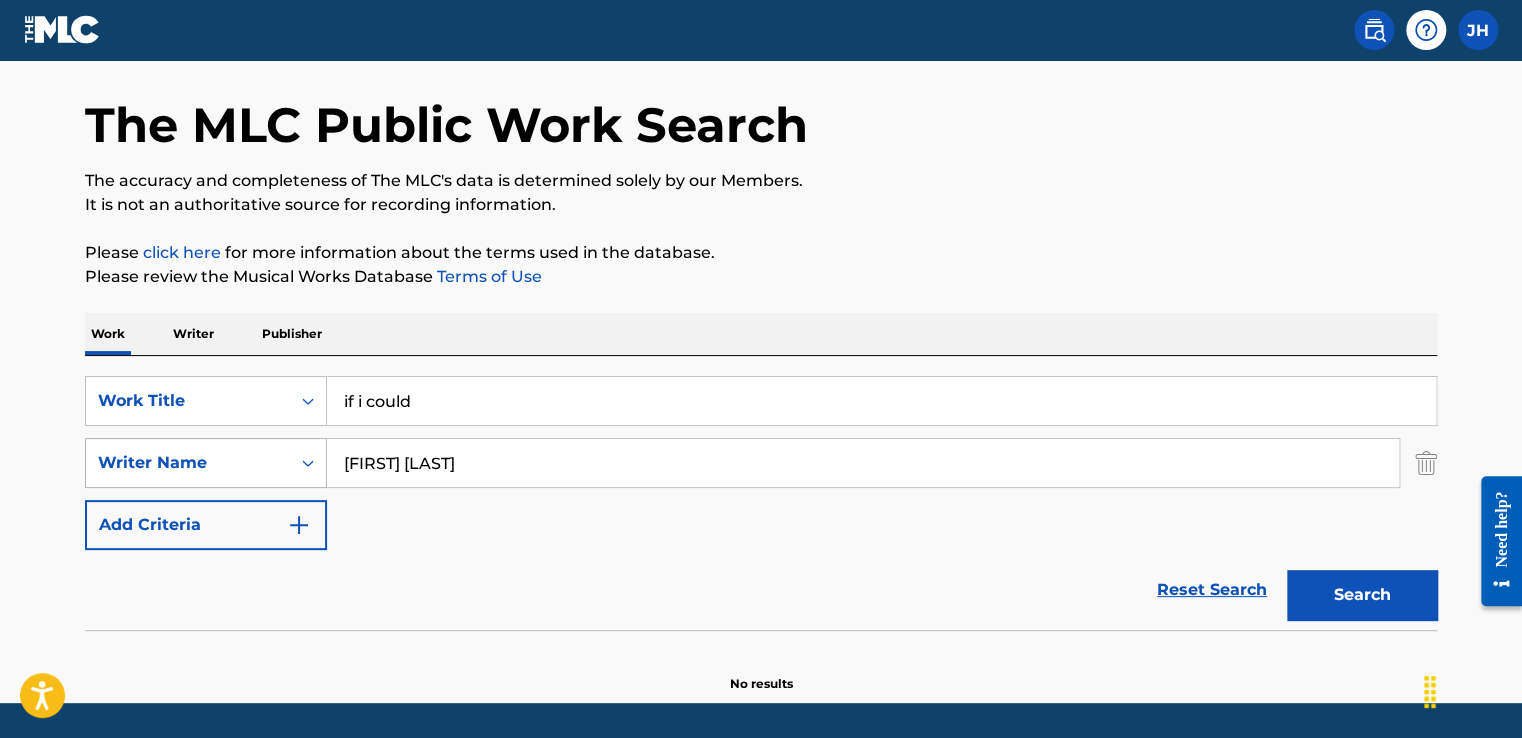 click on "SearchWithCriteria5bd7a994-d713-4d09-9f9a-2856a8a6fee7 Writer Name [FIRST] [LAST]" at bounding box center (761, 463) 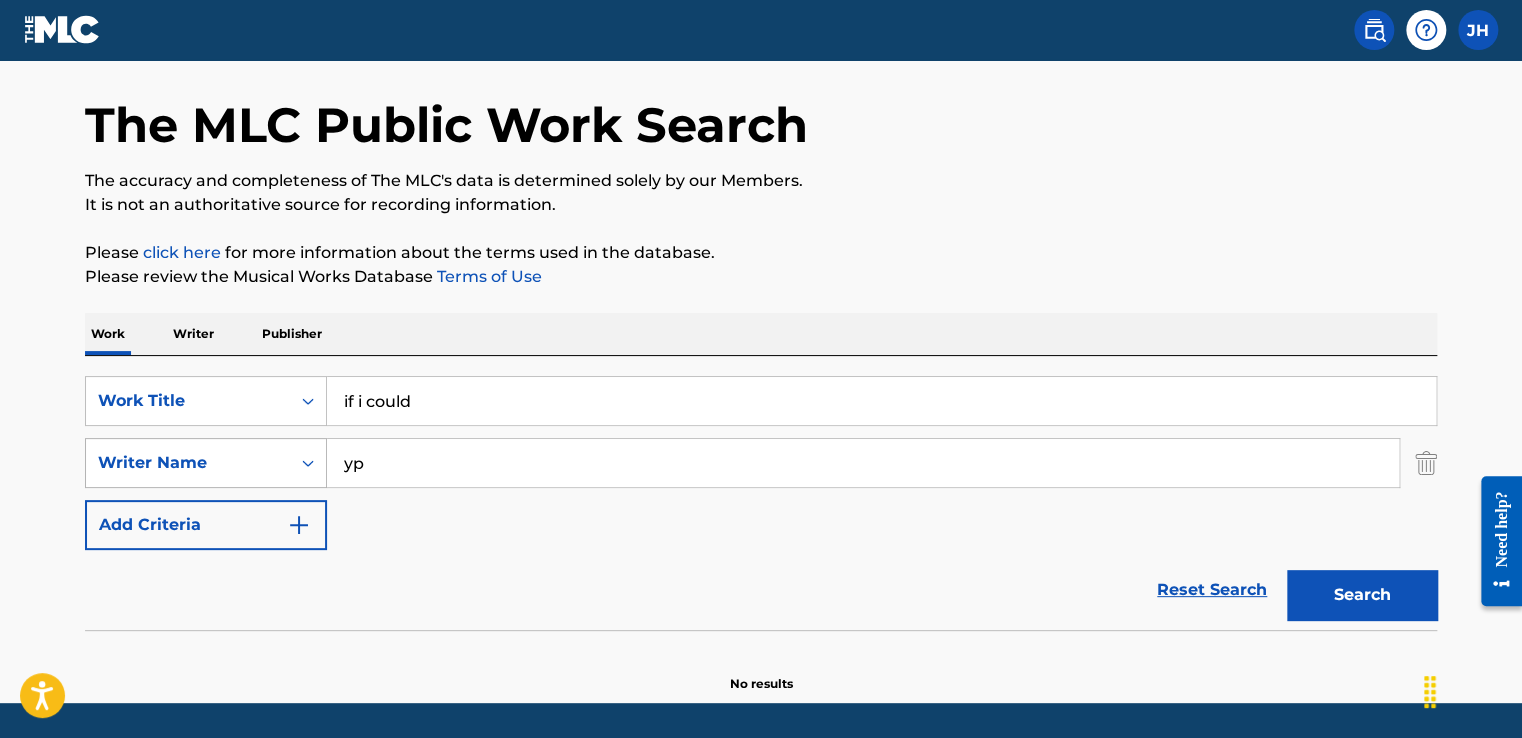type on "y" 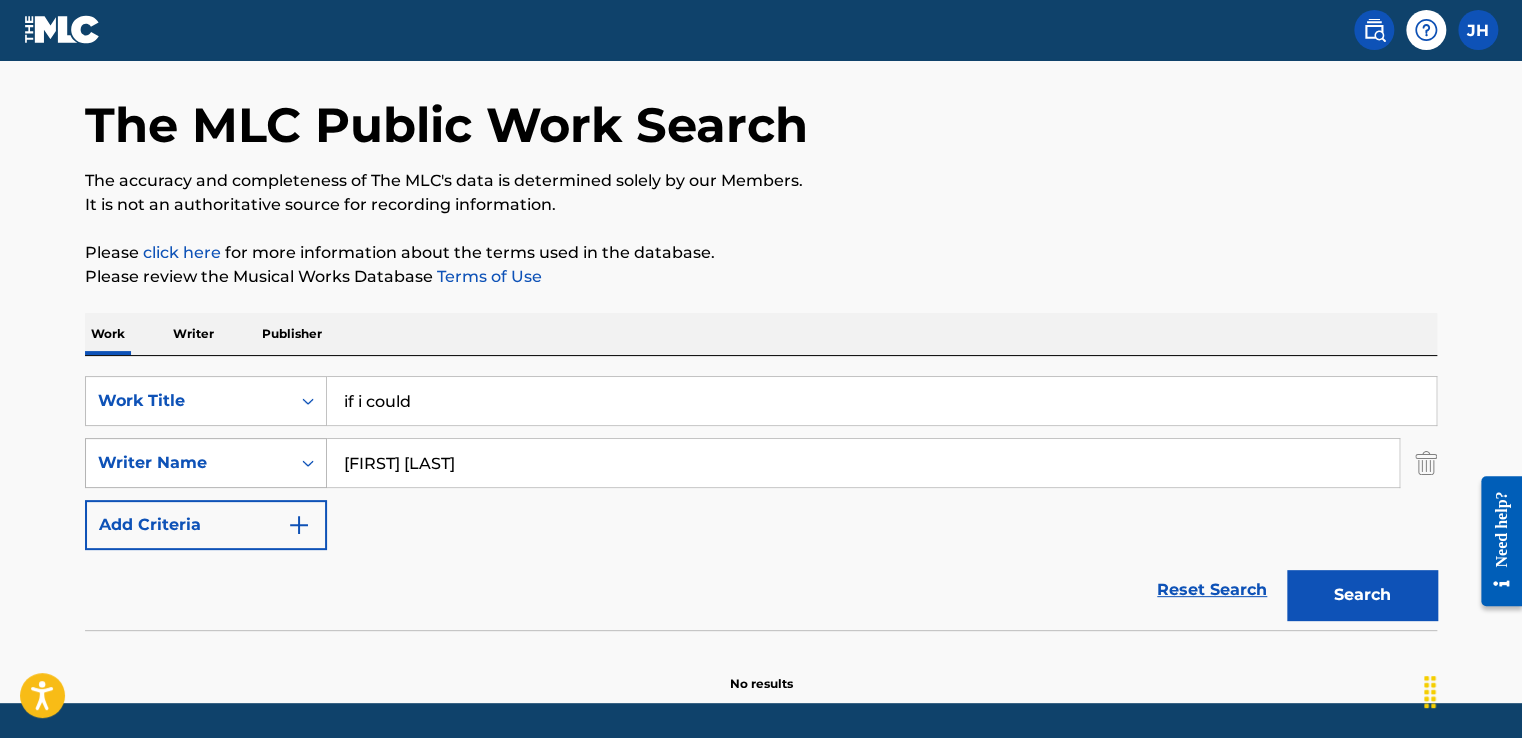 click on "Search" at bounding box center (1362, 595) 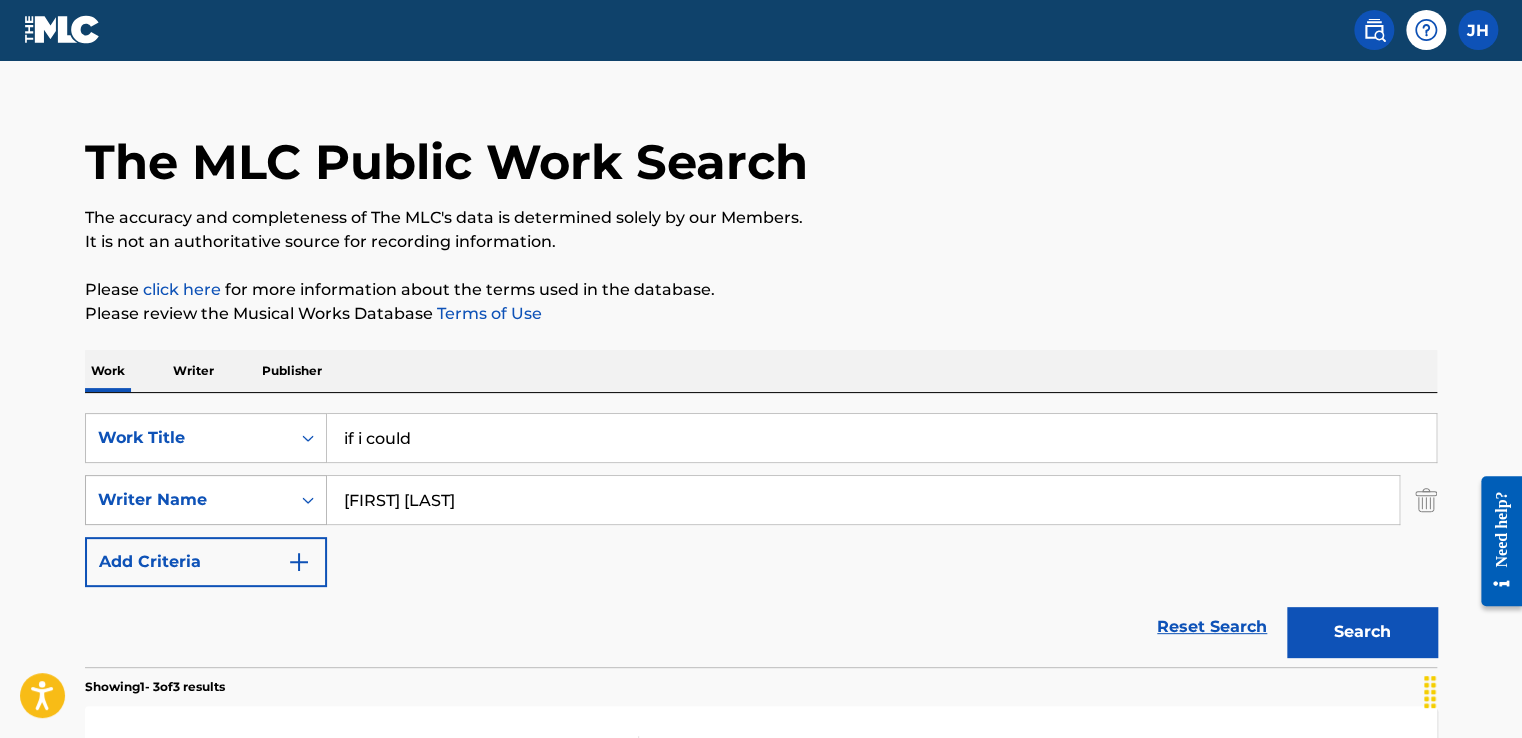 scroll, scrollTop: 0, scrollLeft: 0, axis: both 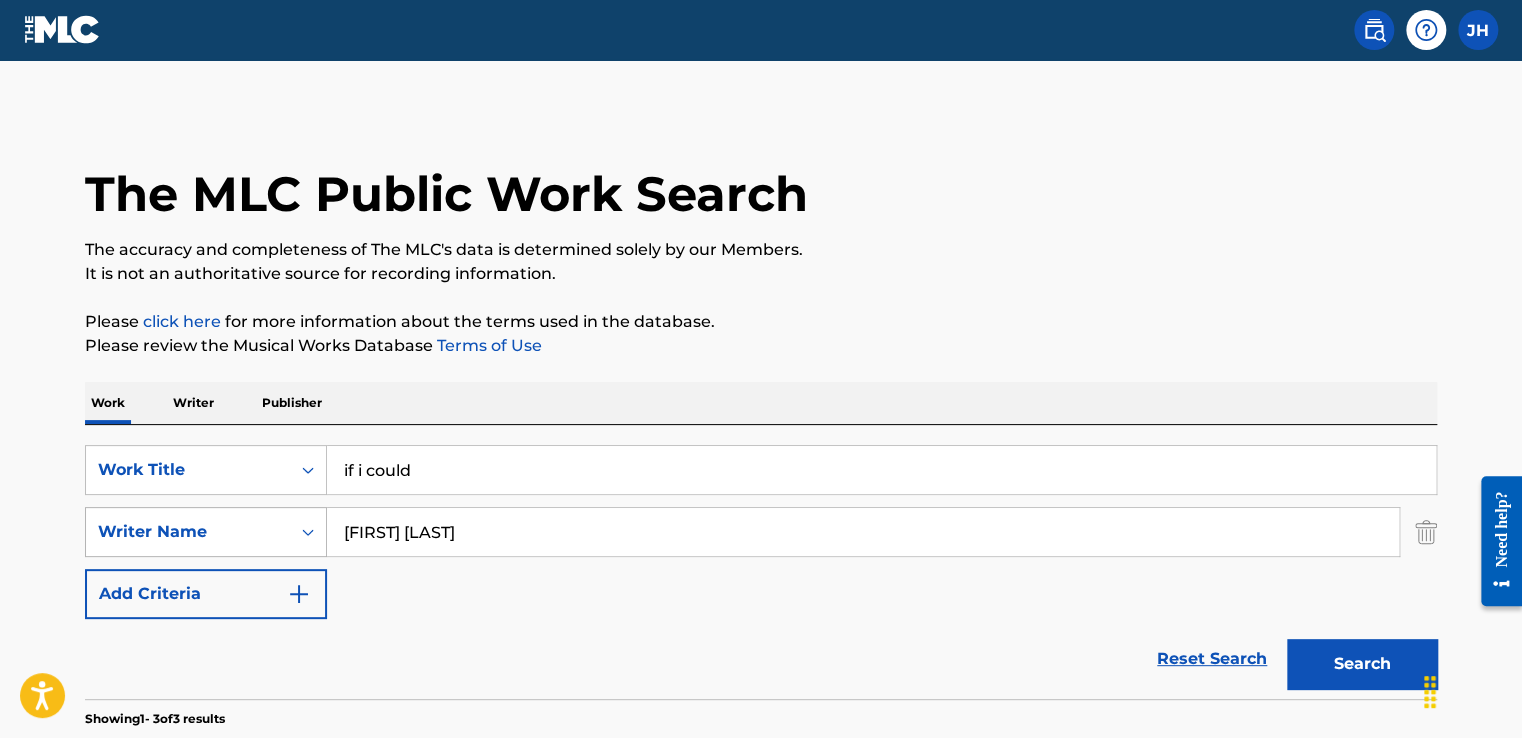 drag, startPoint x: 452, startPoint y: 534, endPoint x: 266, endPoint y: 521, distance: 186.45375 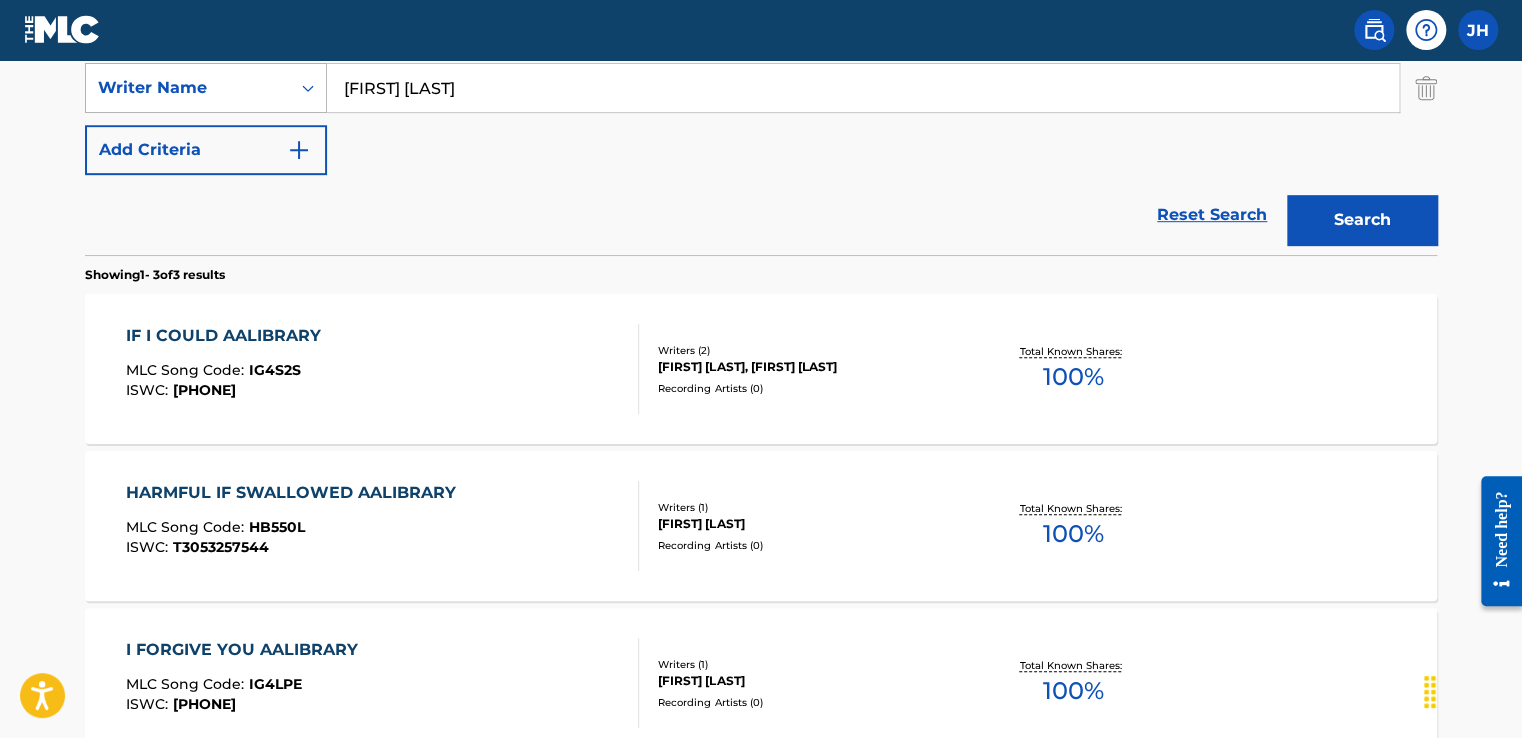 scroll, scrollTop: 446, scrollLeft: 0, axis: vertical 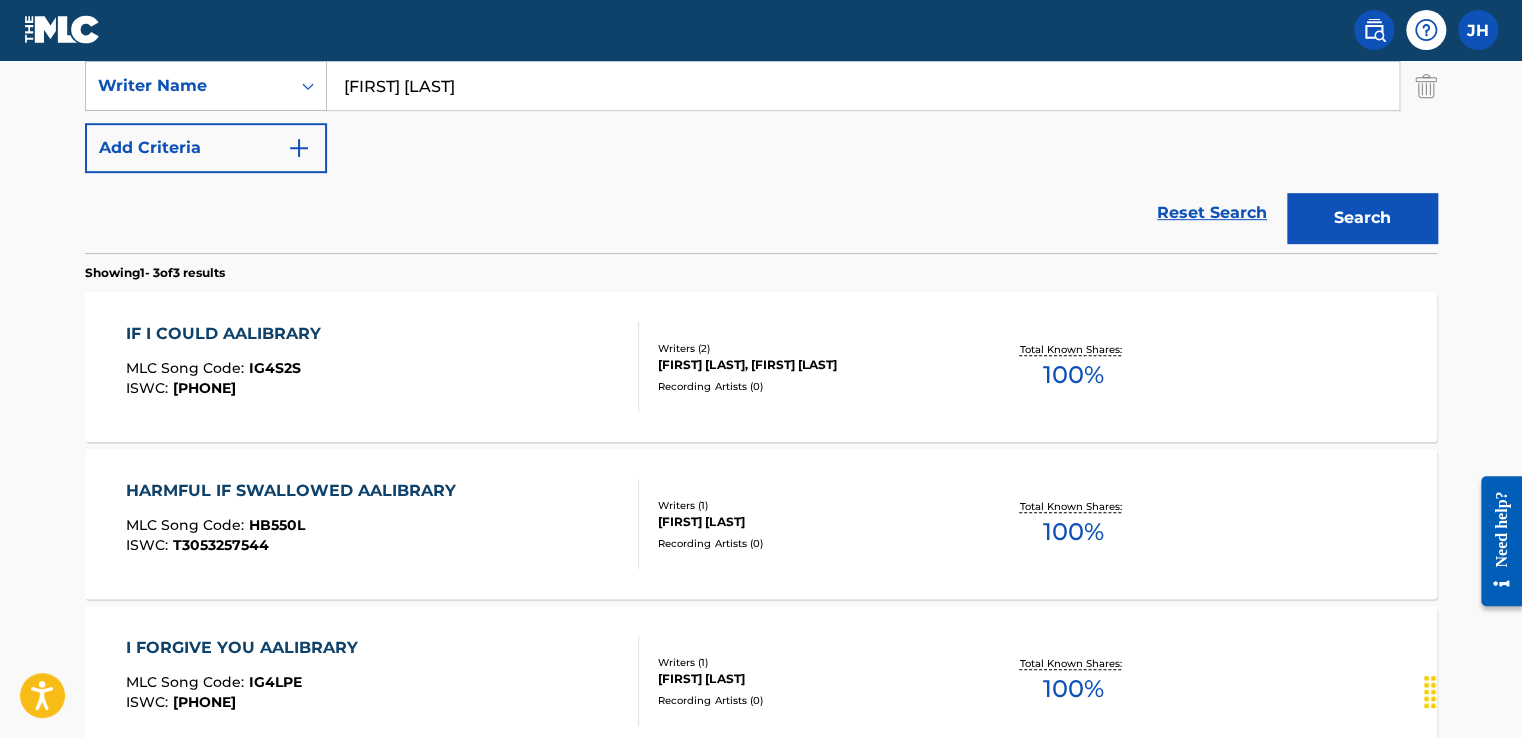 click on "Reset Search Search" at bounding box center (761, 213) 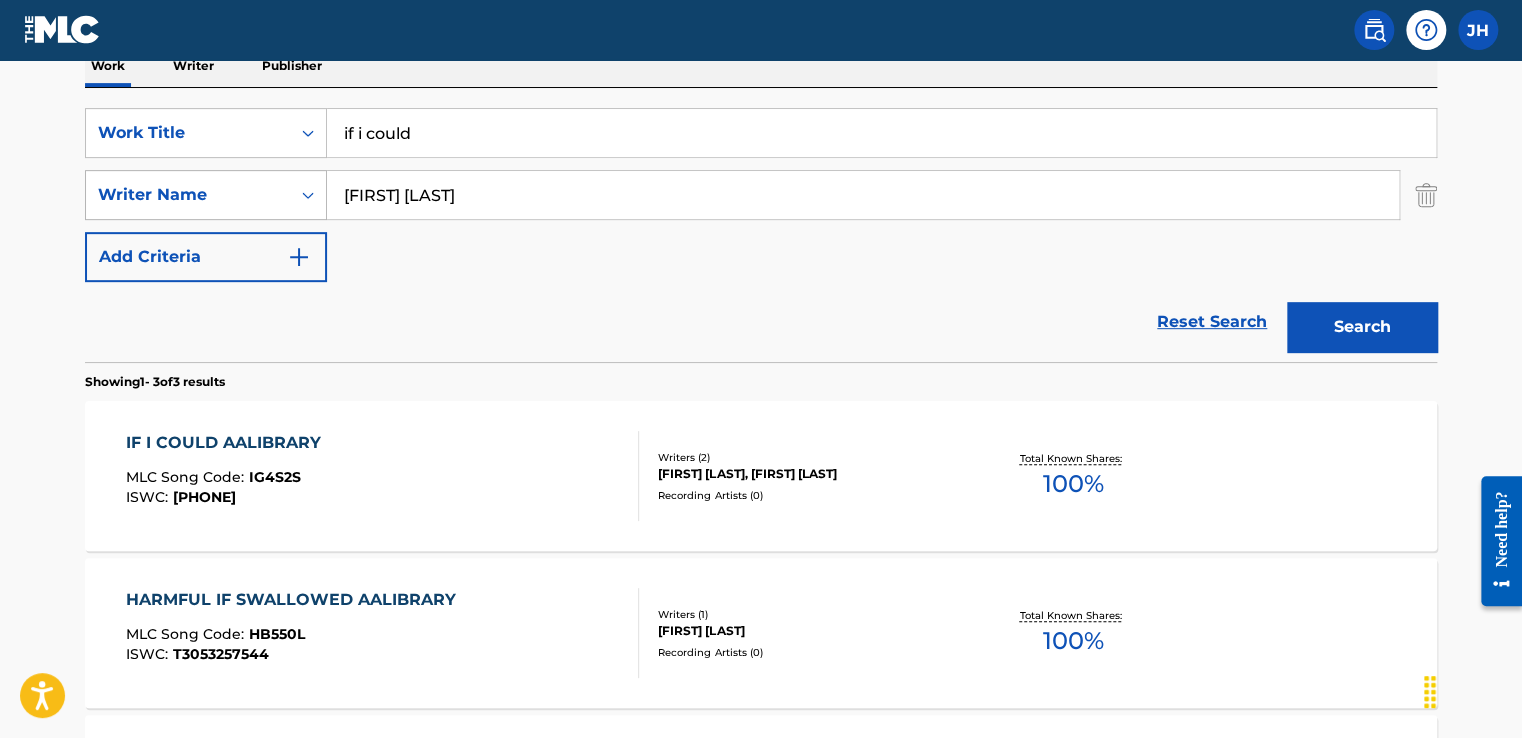 drag, startPoint x: 424, startPoint y: 187, endPoint x: 312, endPoint y: 198, distance: 112.53888 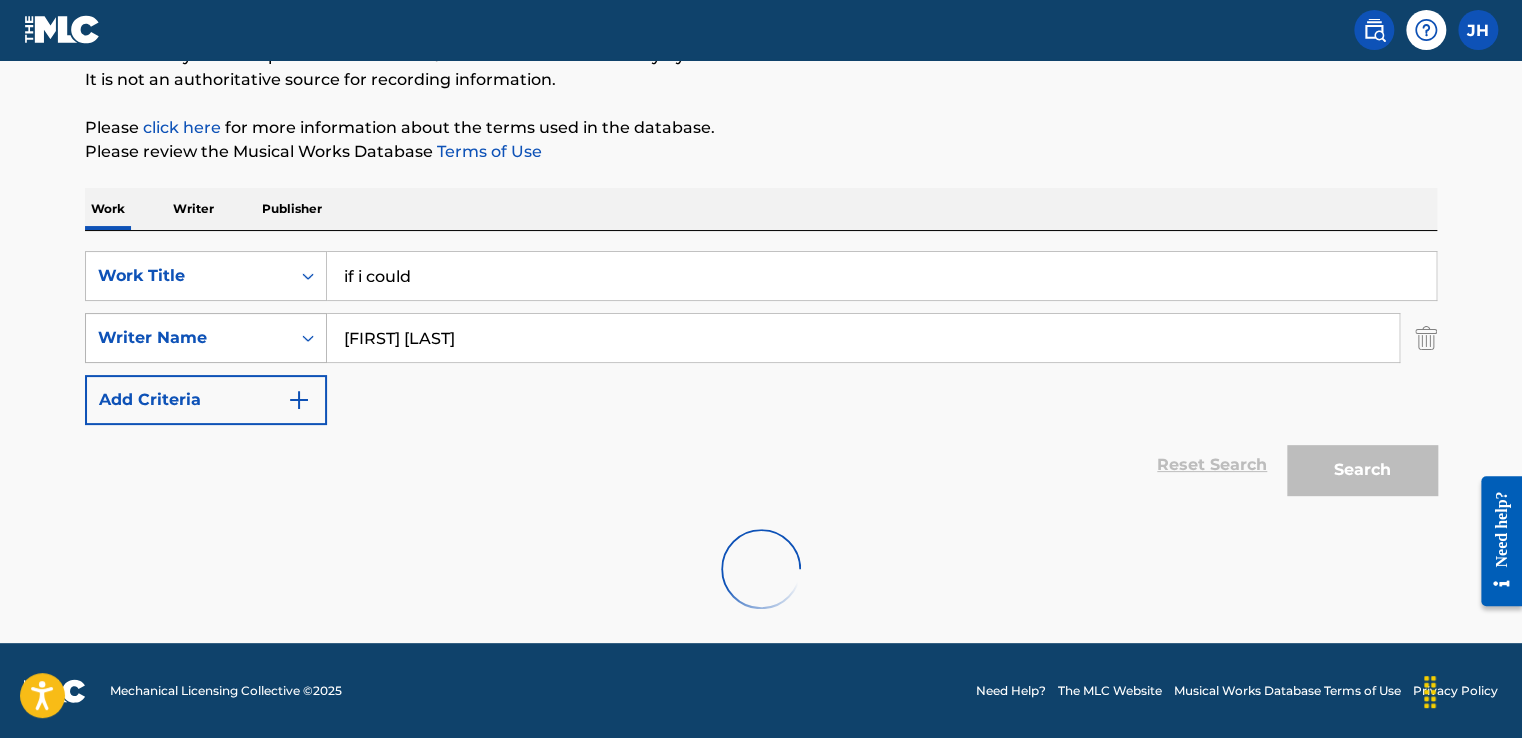 scroll, scrollTop: 129, scrollLeft: 0, axis: vertical 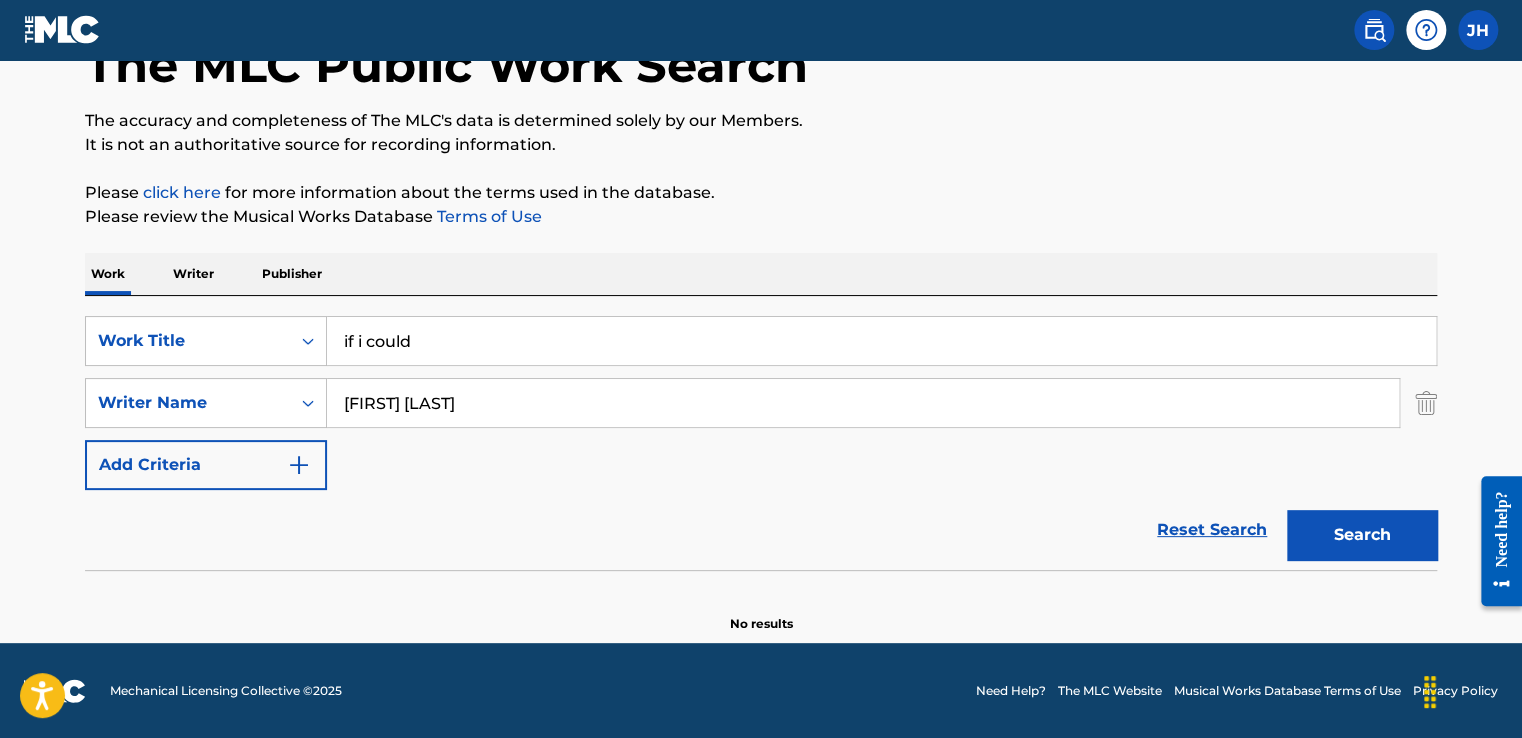 drag, startPoint x: 544, startPoint y: 398, endPoint x: 337, endPoint y: 397, distance: 207.00241 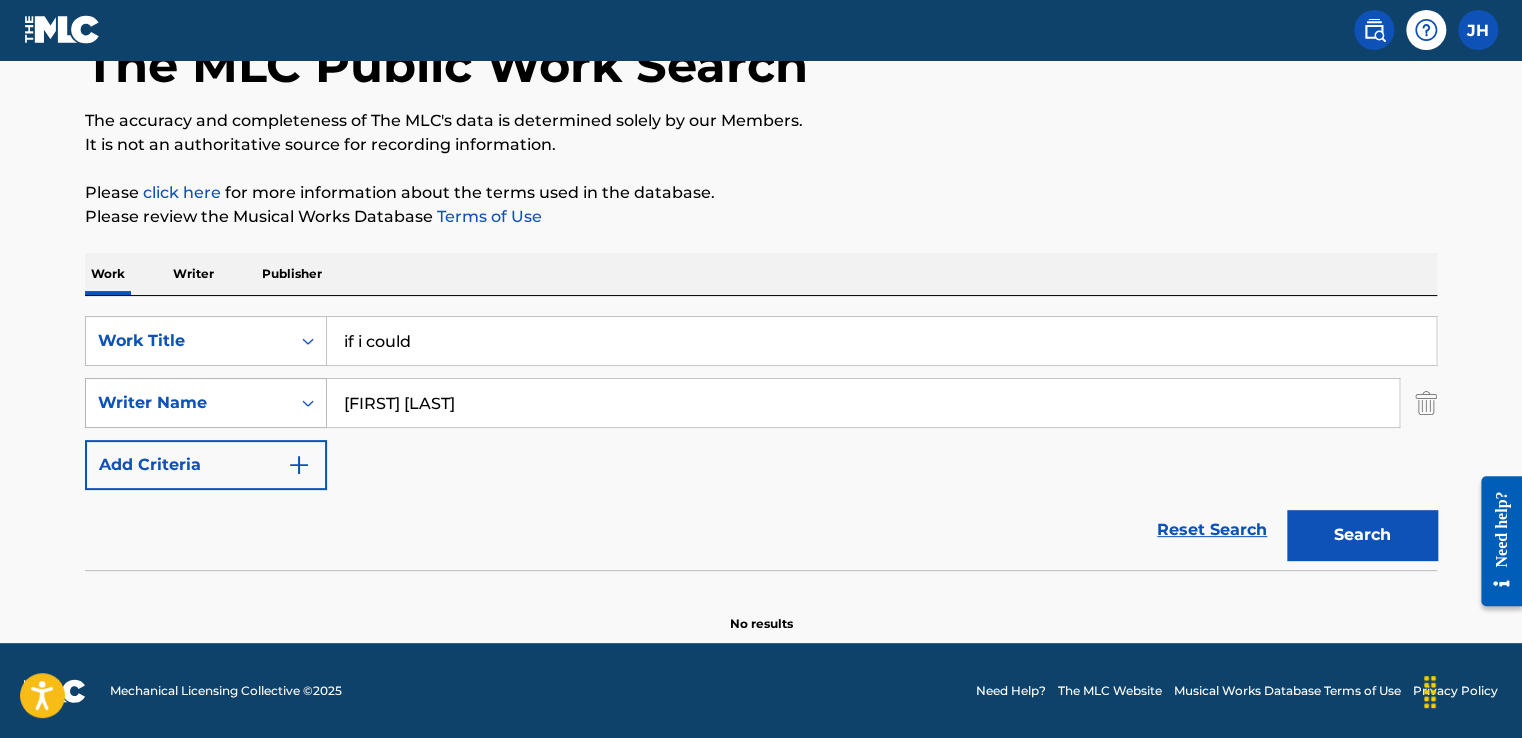drag, startPoint x: 503, startPoint y: 393, endPoint x: 296, endPoint y: 421, distance: 208.88513 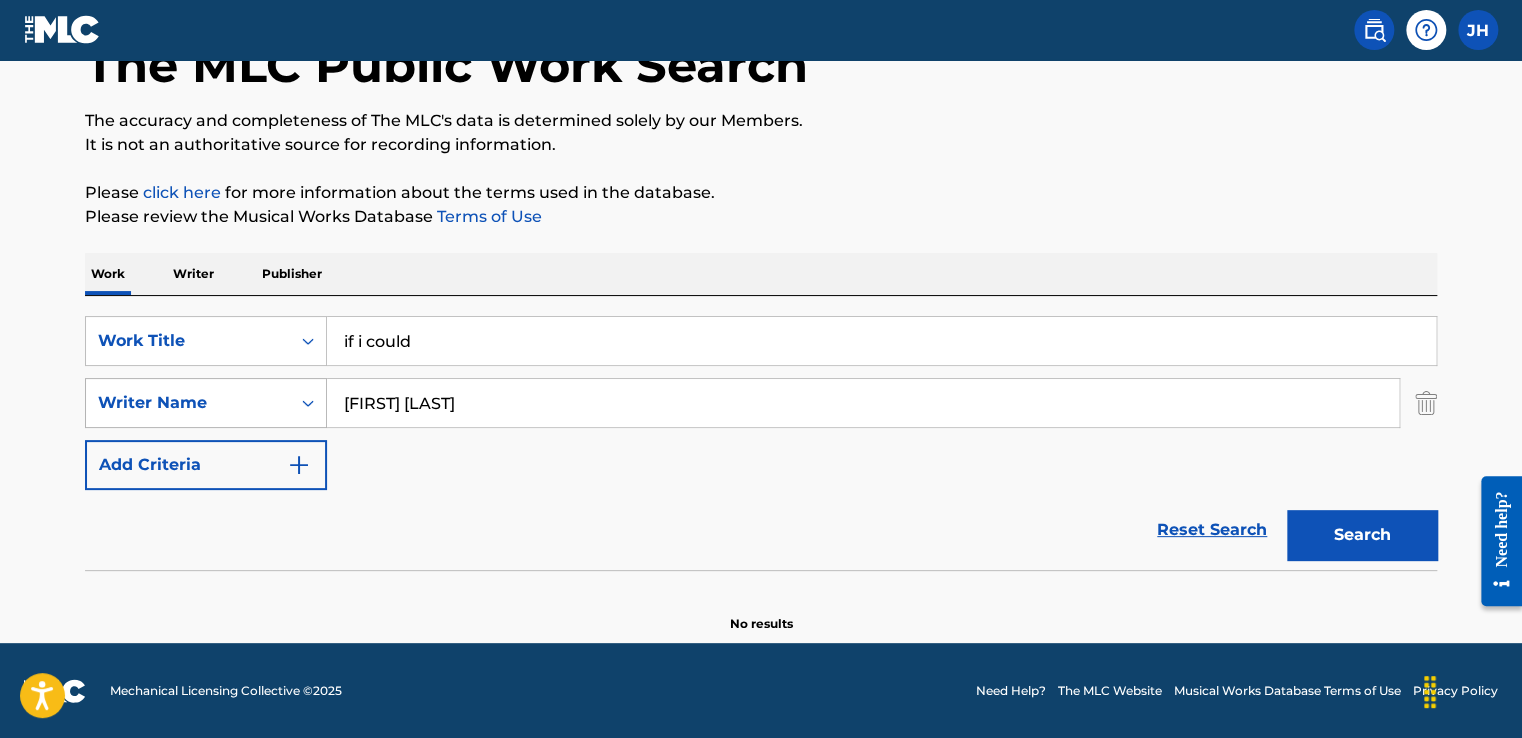 click on "Search" at bounding box center (1362, 535) 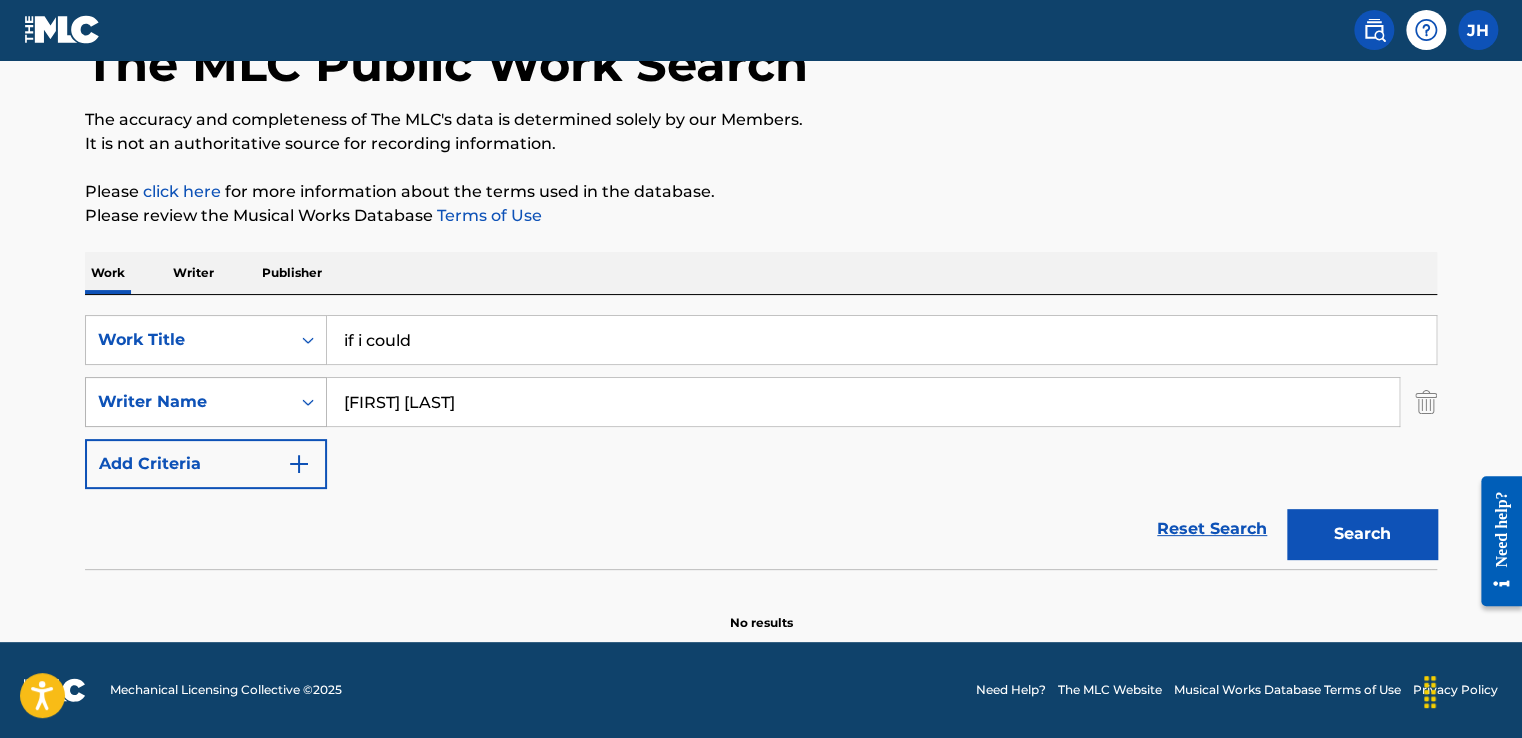 scroll, scrollTop: 129, scrollLeft: 0, axis: vertical 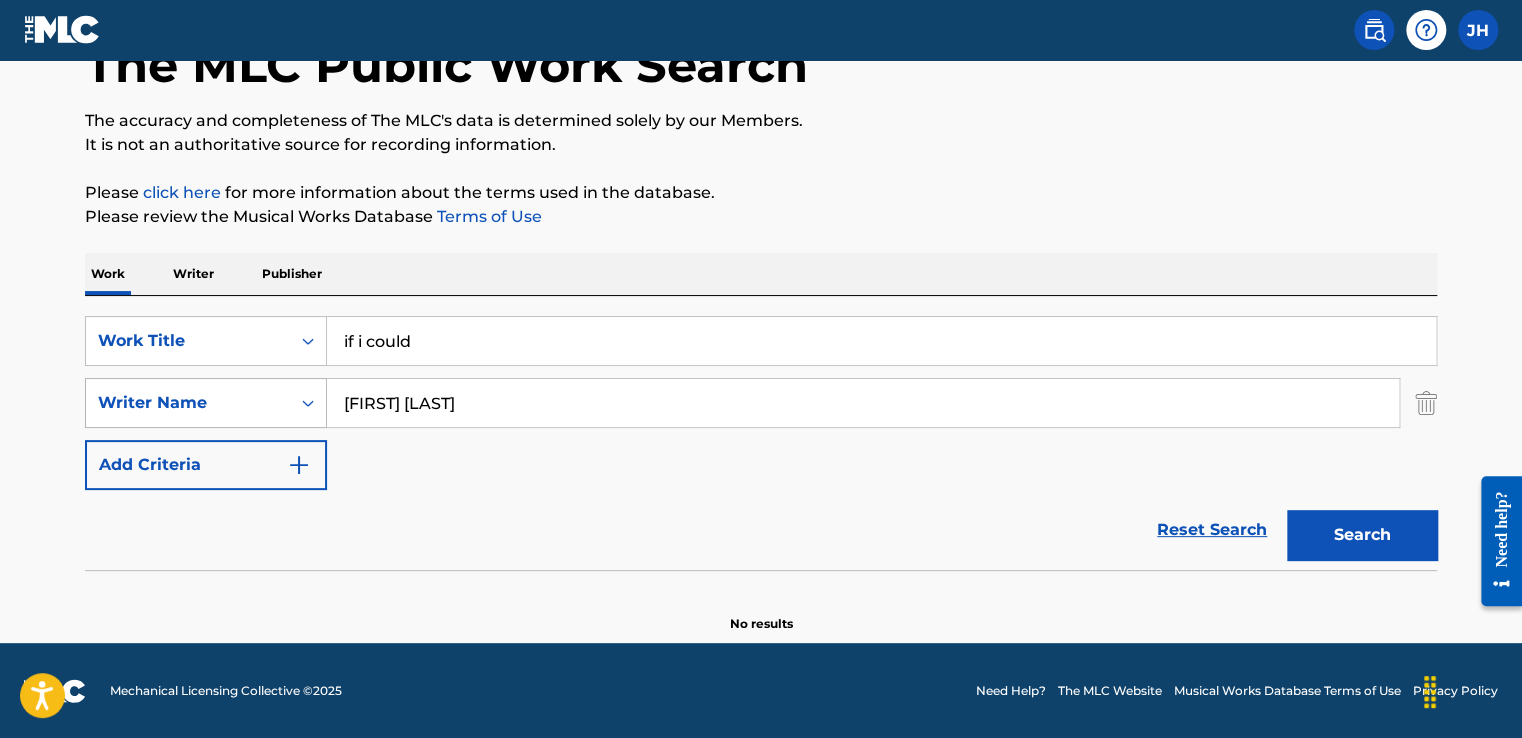 drag, startPoint x: 442, startPoint y: 409, endPoint x: 317, endPoint y: 409, distance: 125 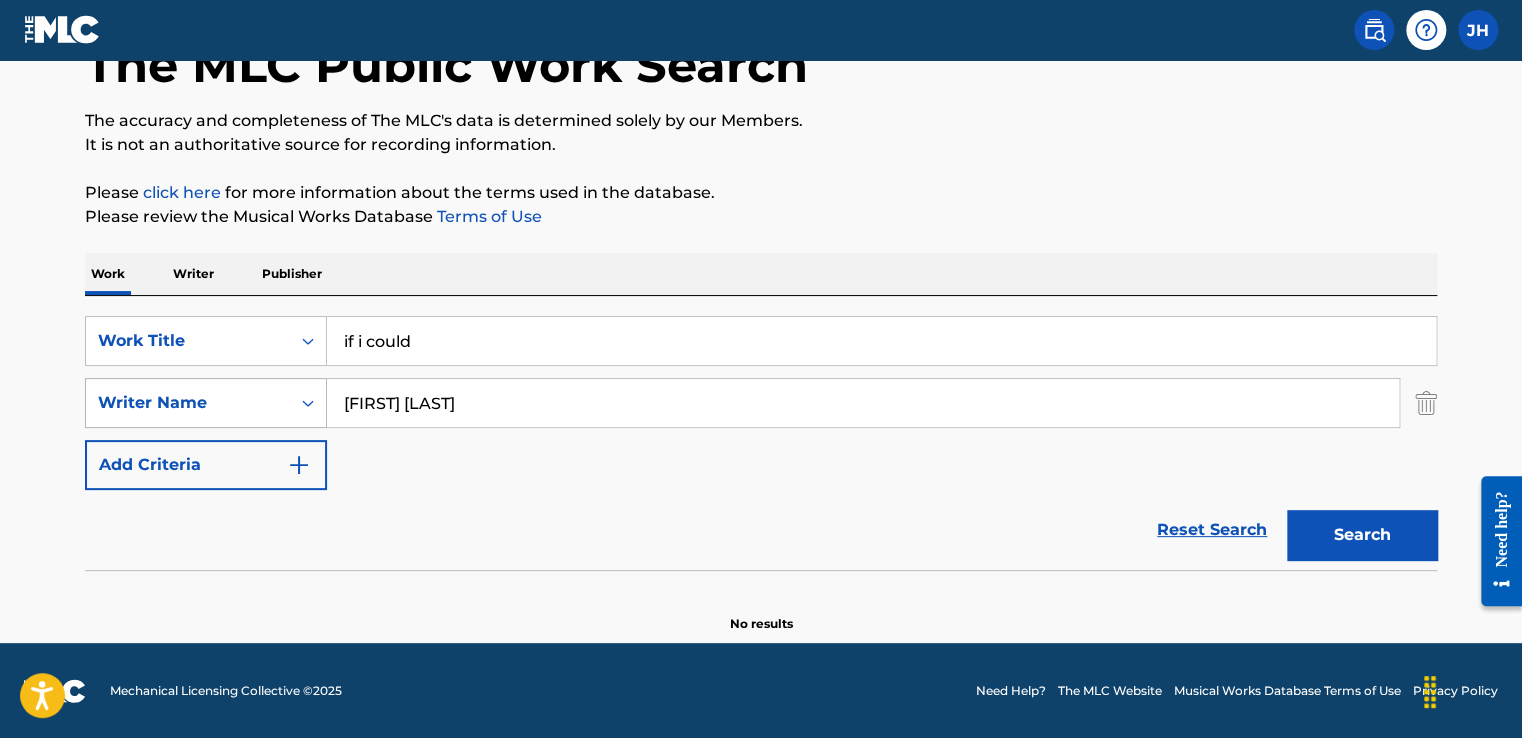 click on "Search" at bounding box center (1362, 535) 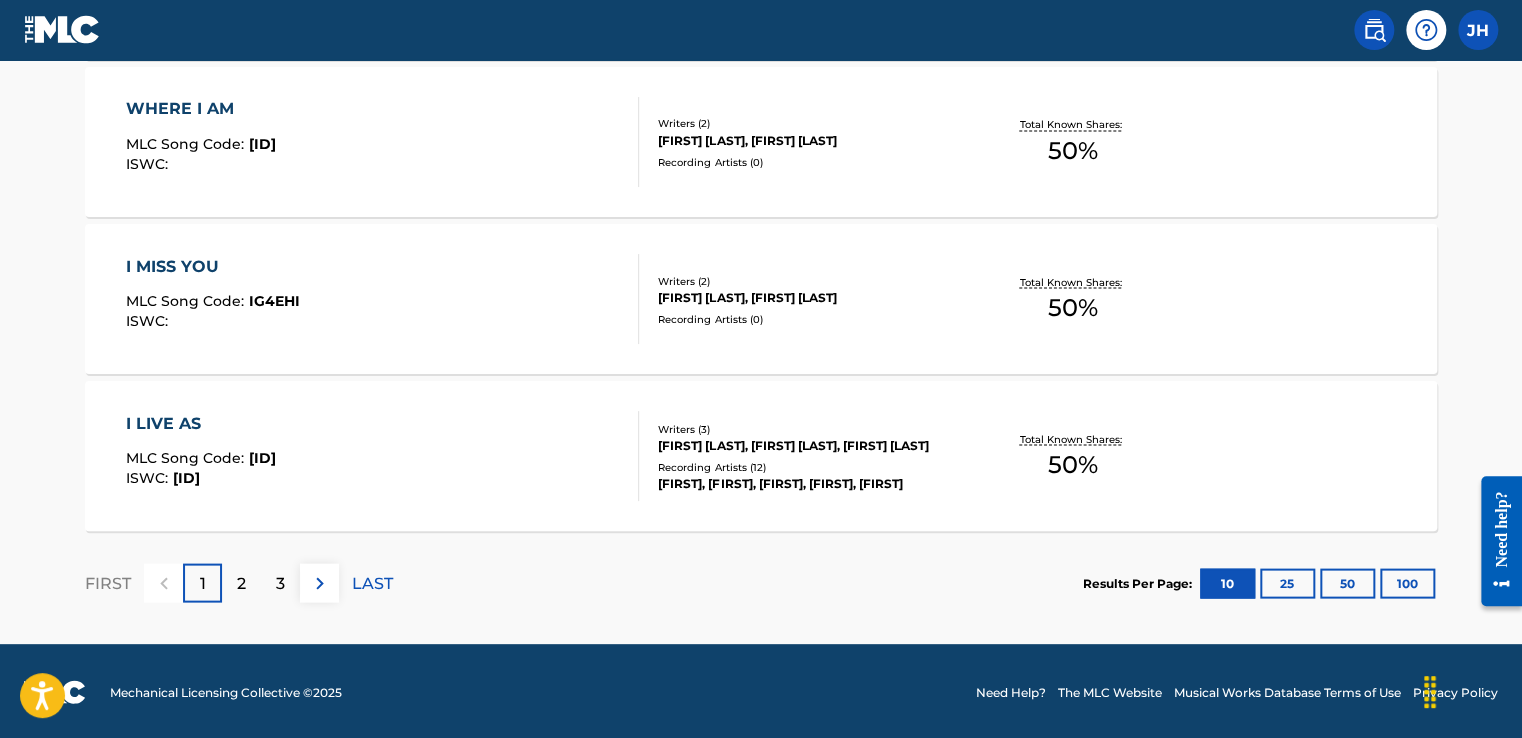 scroll, scrollTop: 1771, scrollLeft: 0, axis: vertical 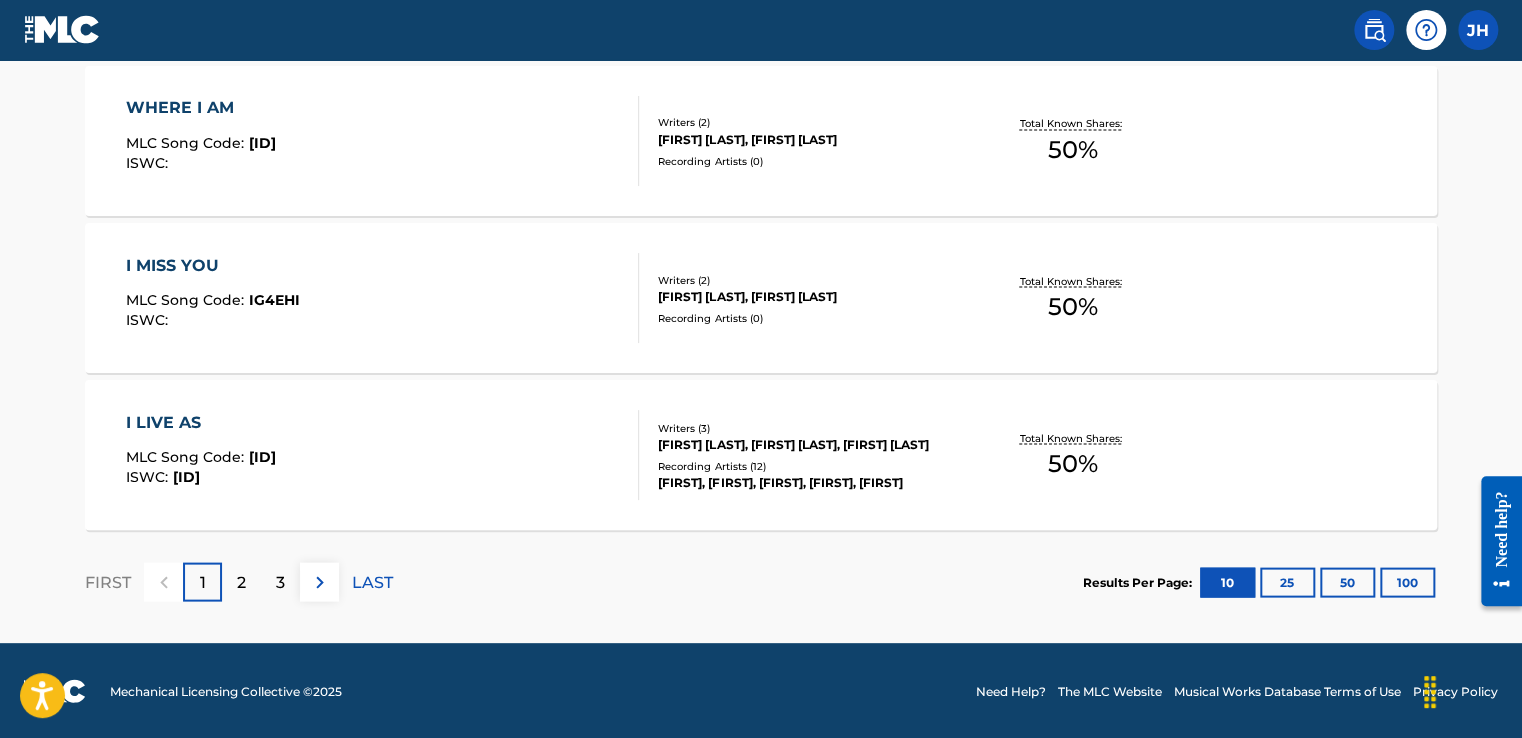 click on "2" at bounding box center (241, 582) 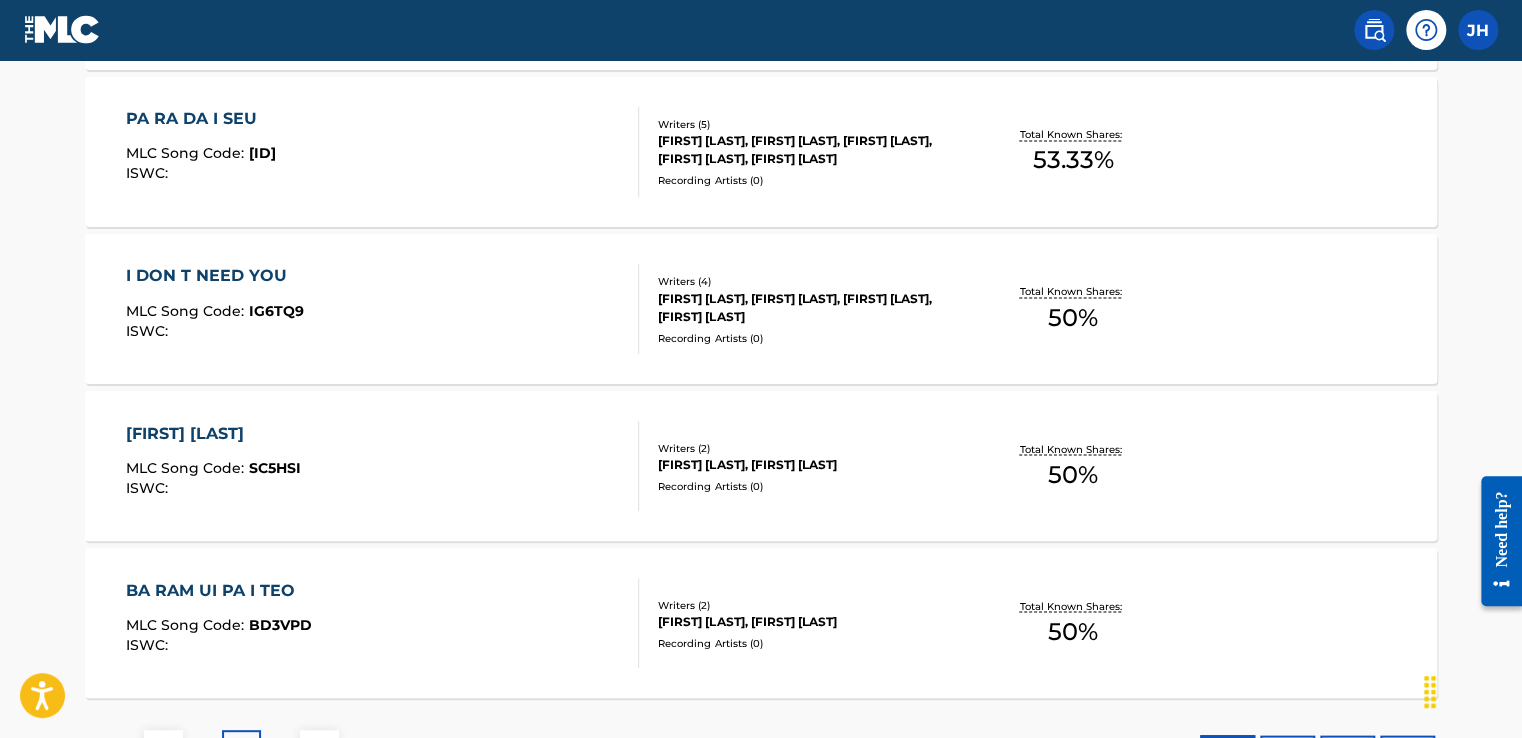 scroll, scrollTop: 1708, scrollLeft: 0, axis: vertical 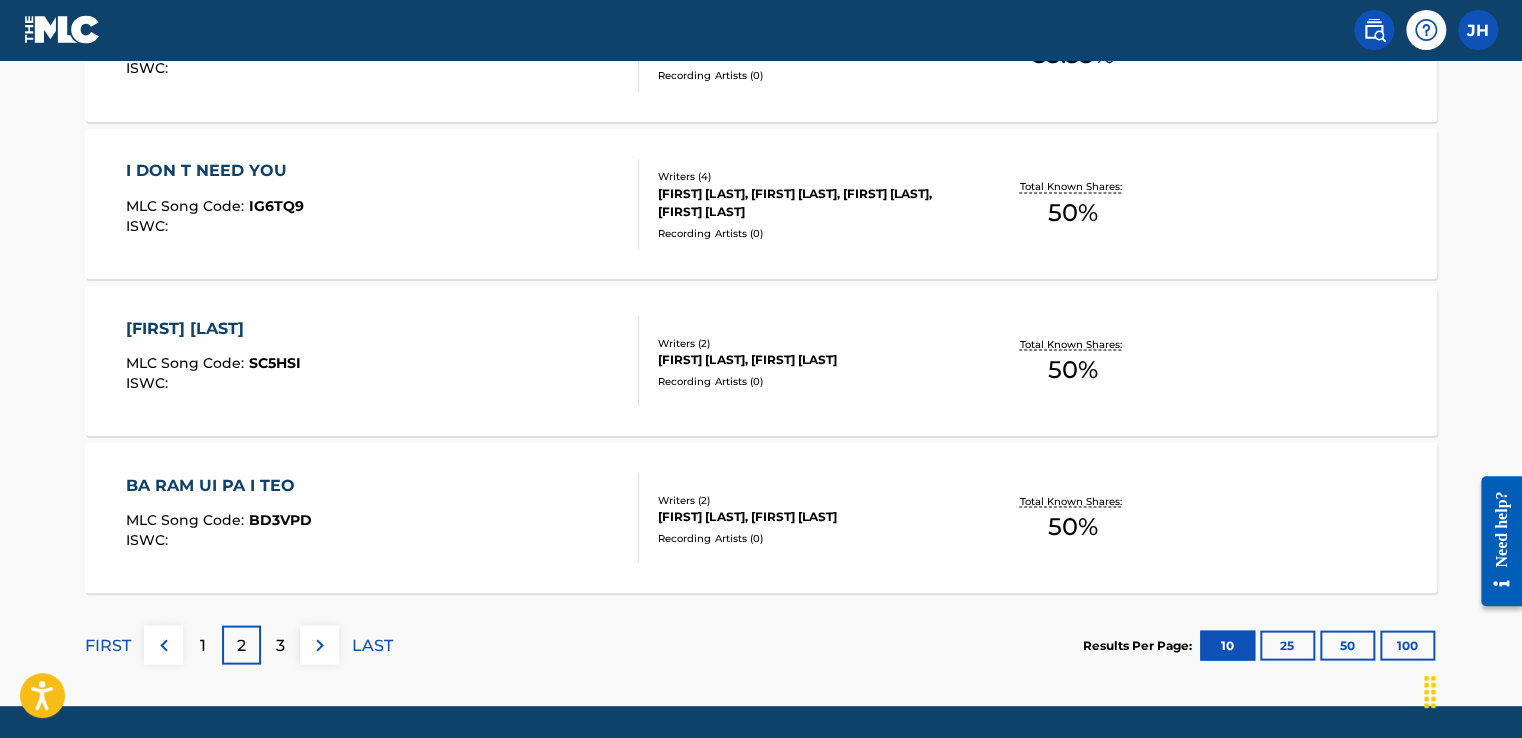 click on "3" at bounding box center (280, 645) 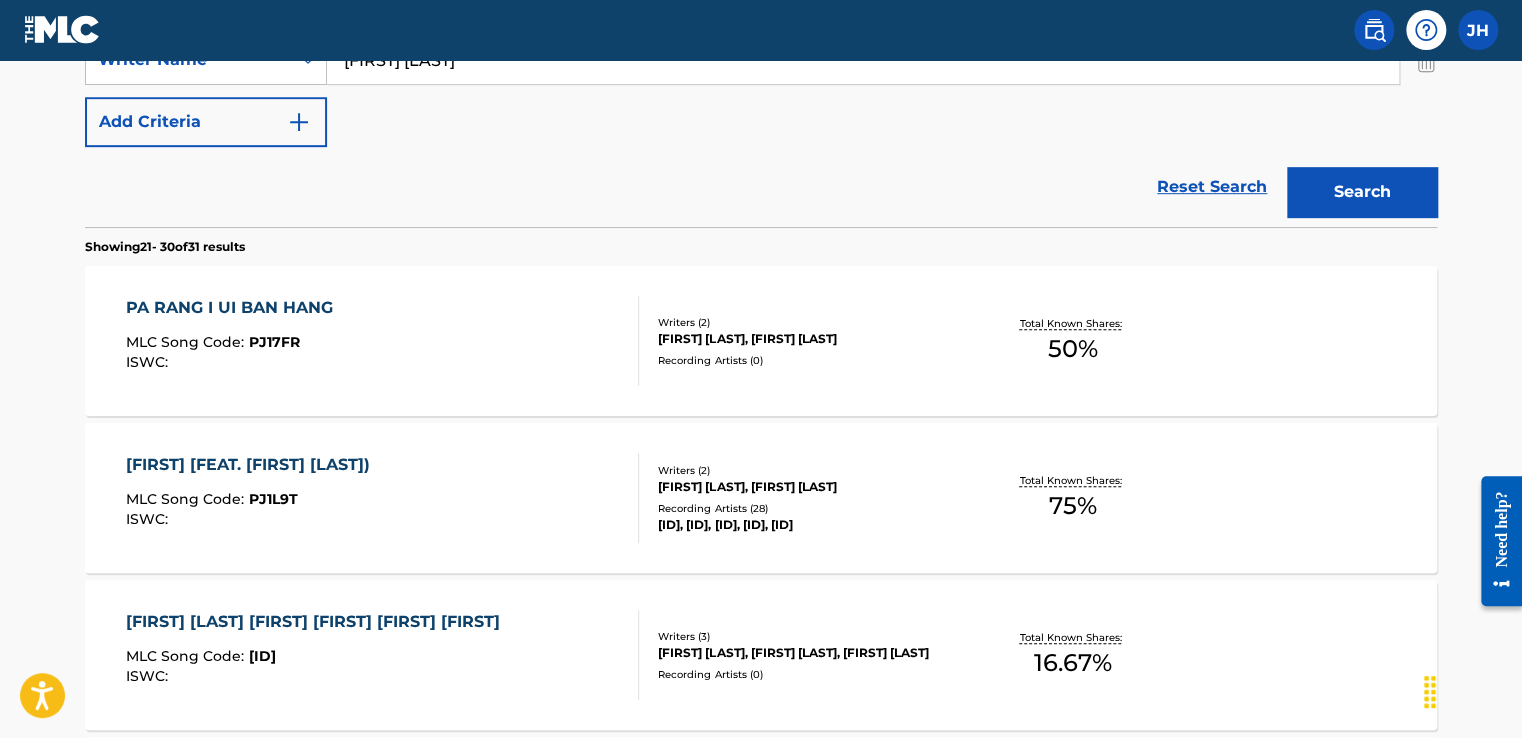 scroll, scrollTop: 275, scrollLeft: 0, axis: vertical 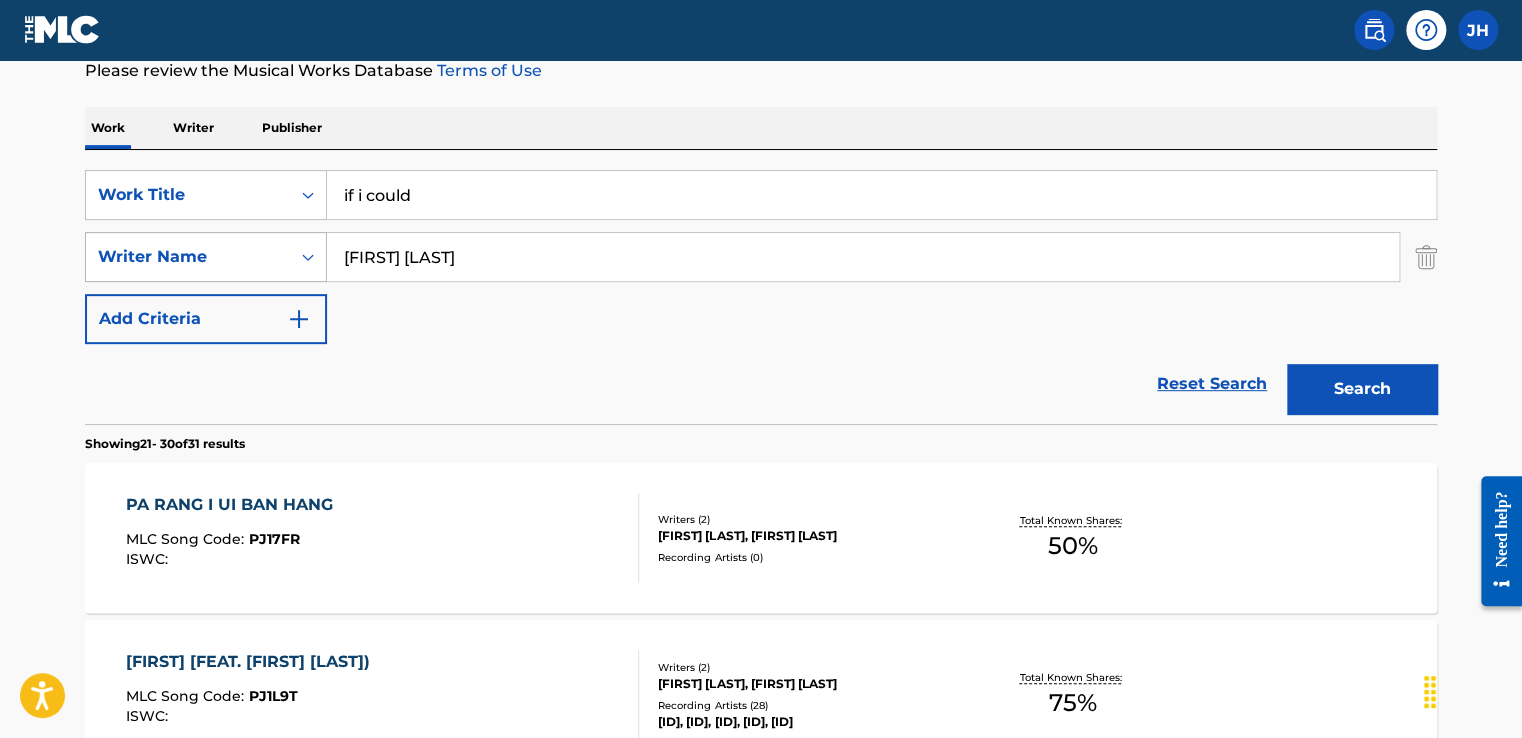 drag, startPoint x: 467, startPoint y: 258, endPoint x: 320, endPoint y: 266, distance: 147.21753 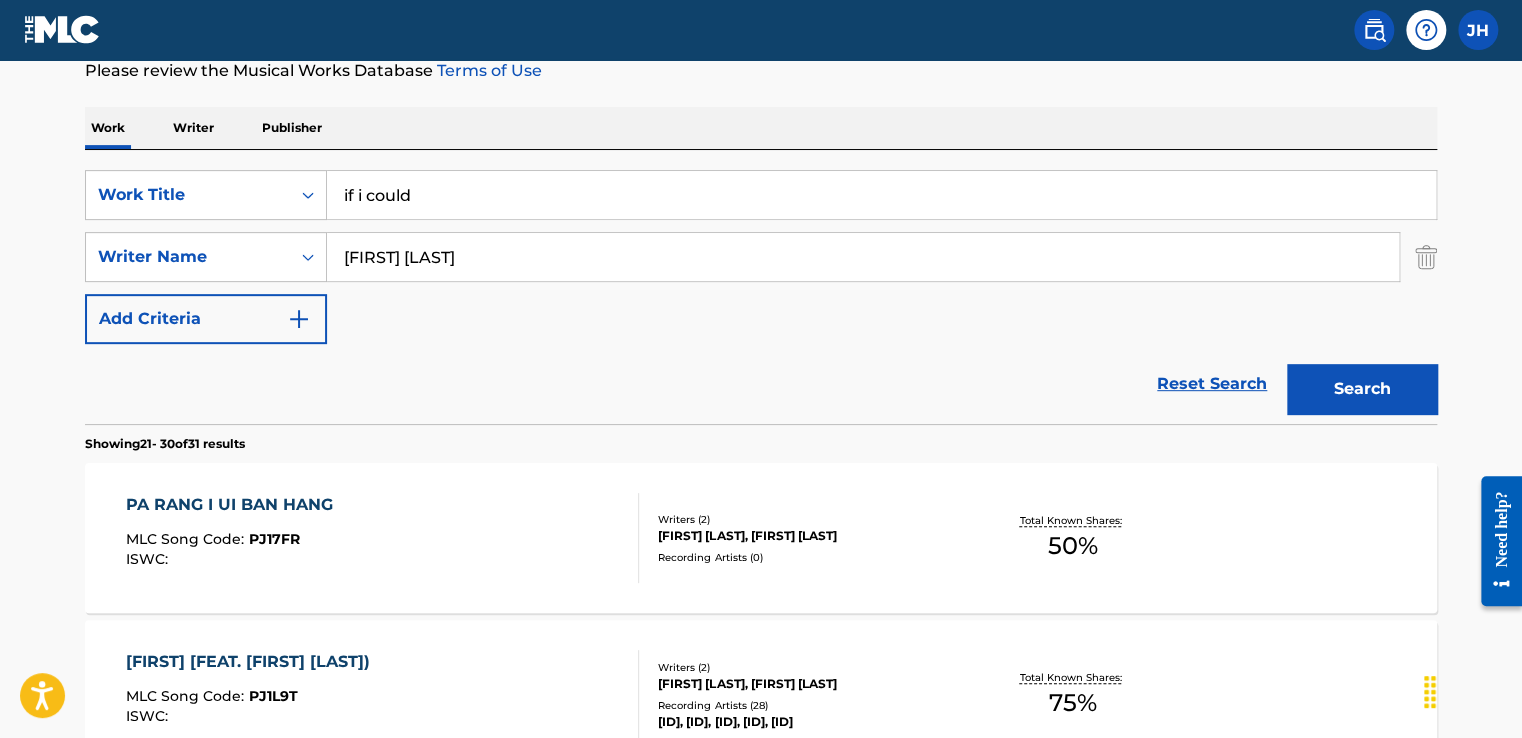 type on "[FIRST] [LAST]" 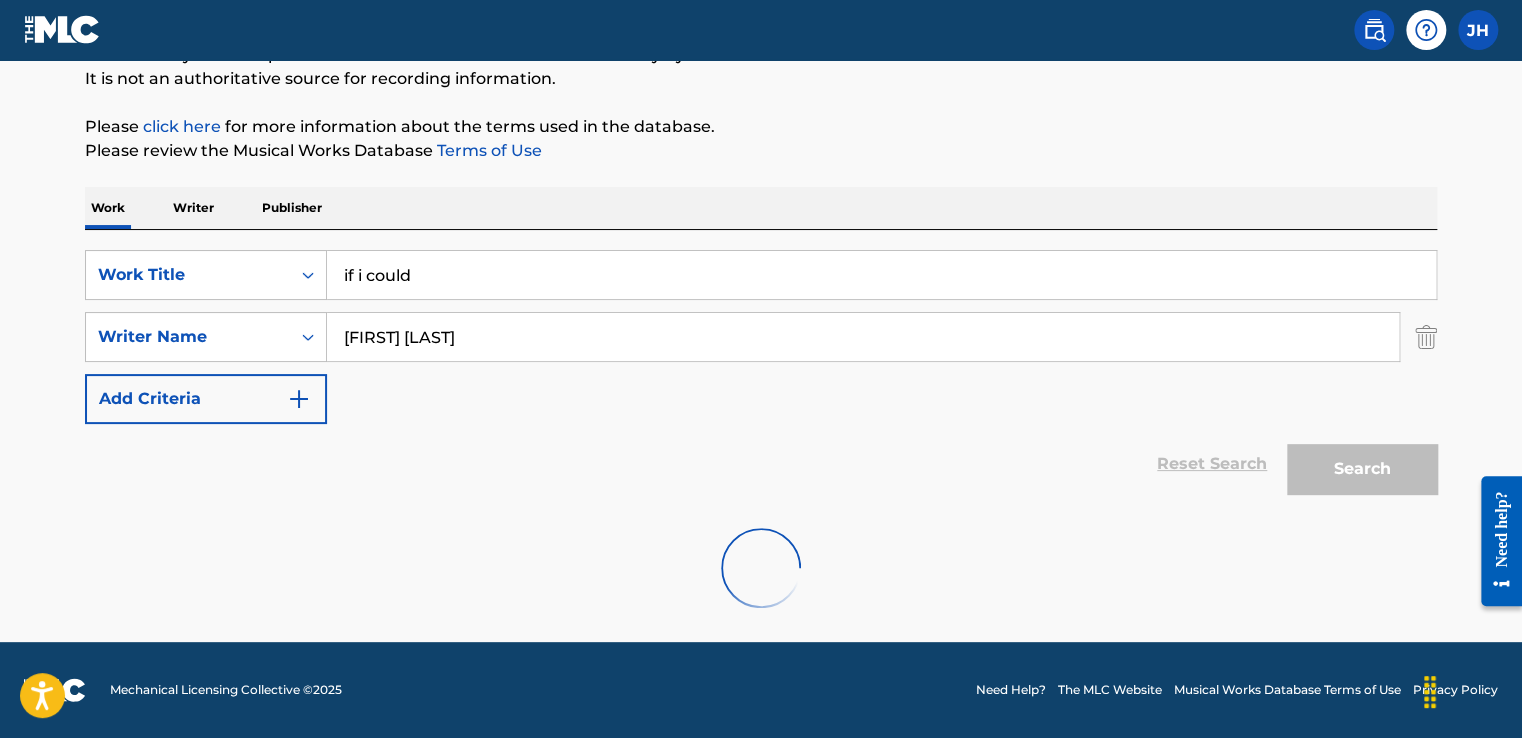 scroll, scrollTop: 129, scrollLeft: 0, axis: vertical 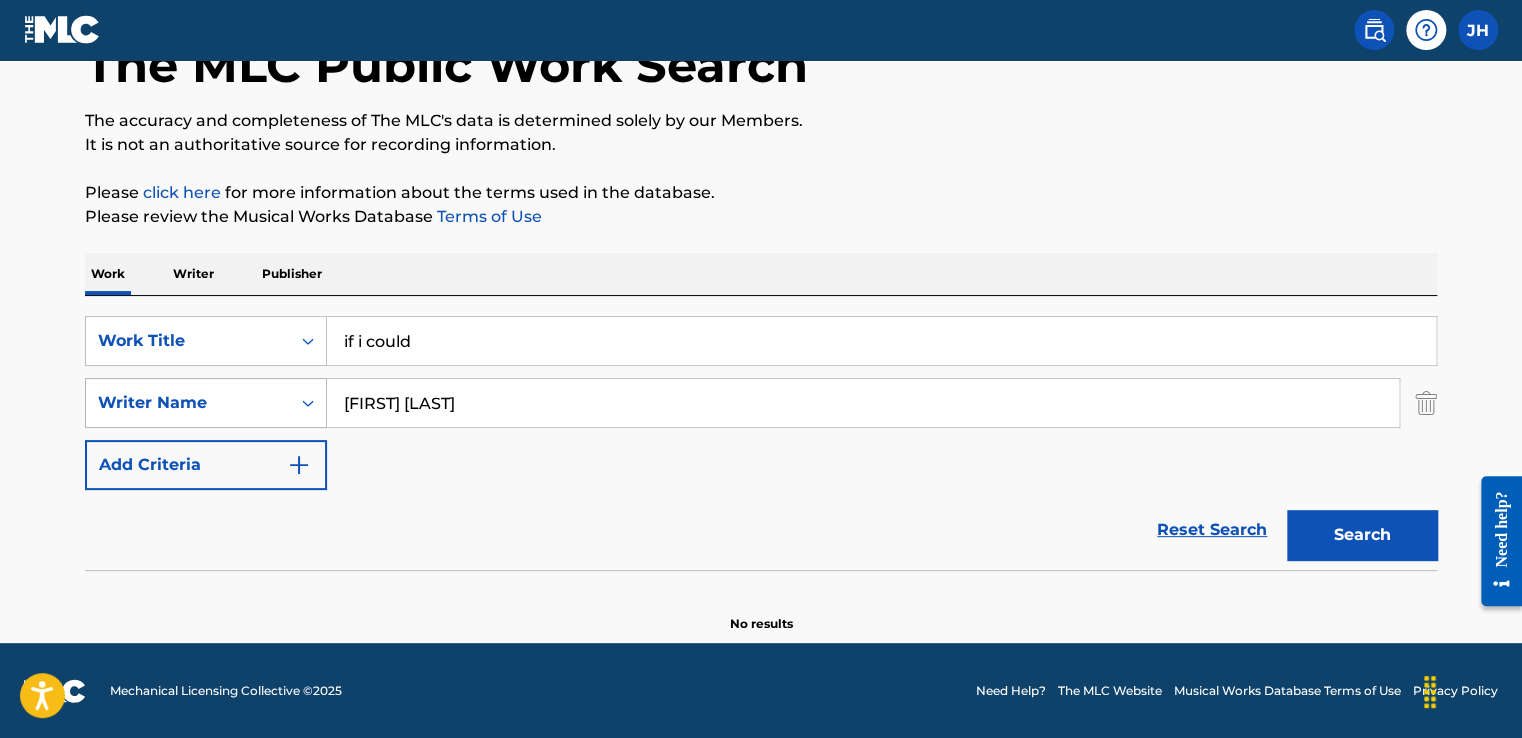 drag, startPoint x: 525, startPoint y: 395, endPoint x: 261, endPoint y: 397, distance: 264.00757 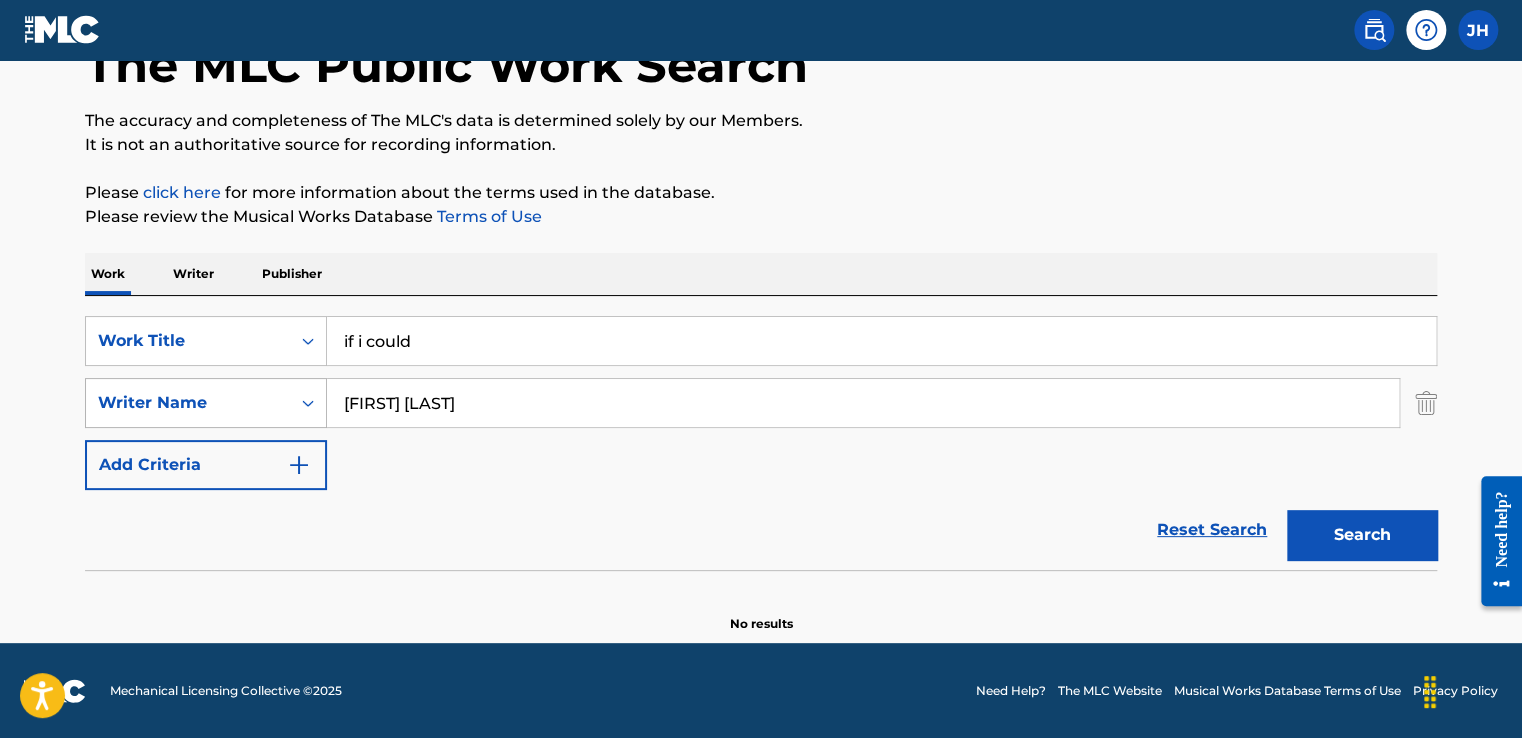 click on "SearchWithCriteria5bd7a994-d713-4d09-9f9a-2856a8a6fee7 Writer Name [FIRST] [LAST] [LAST]" at bounding box center (761, 403) 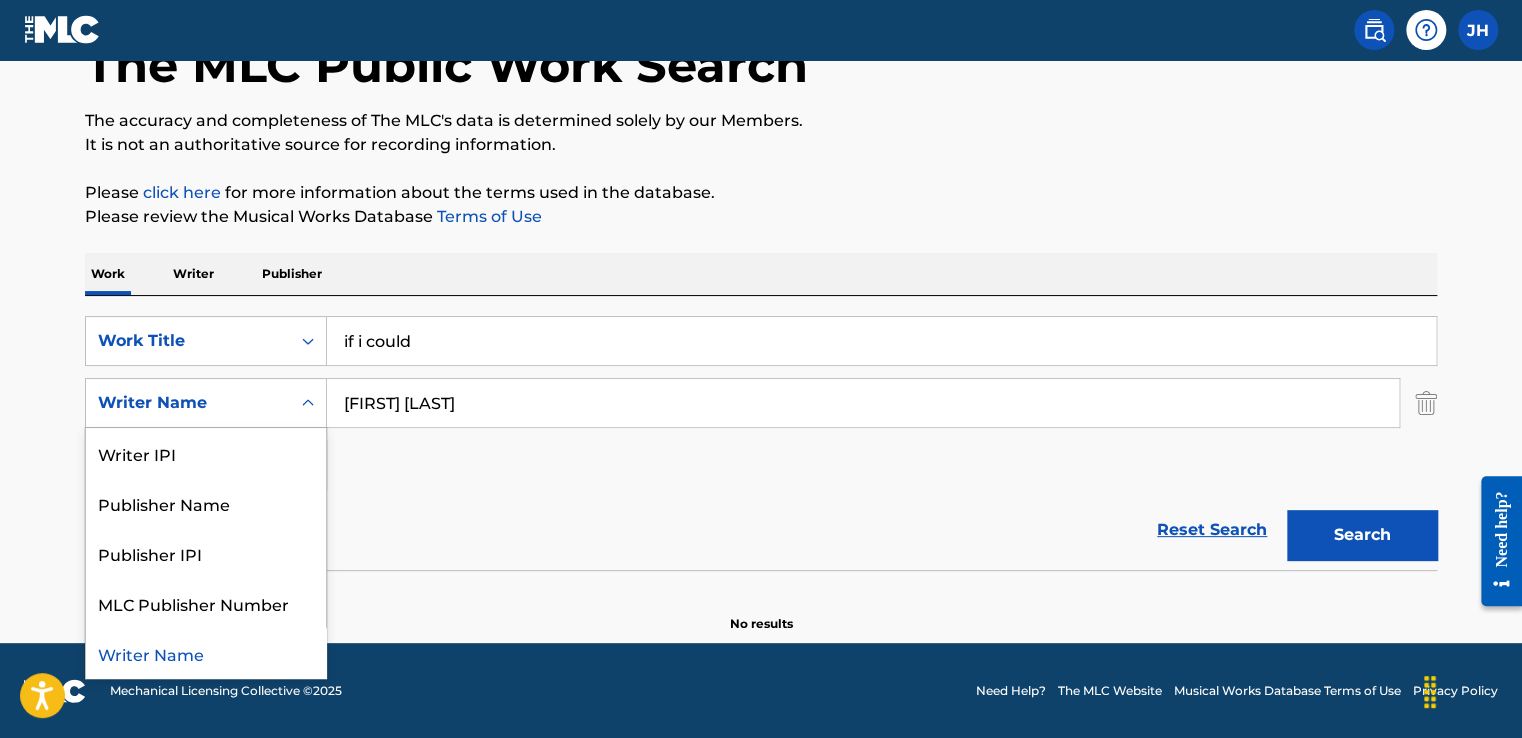 click on "Writer Name" at bounding box center (188, 403) 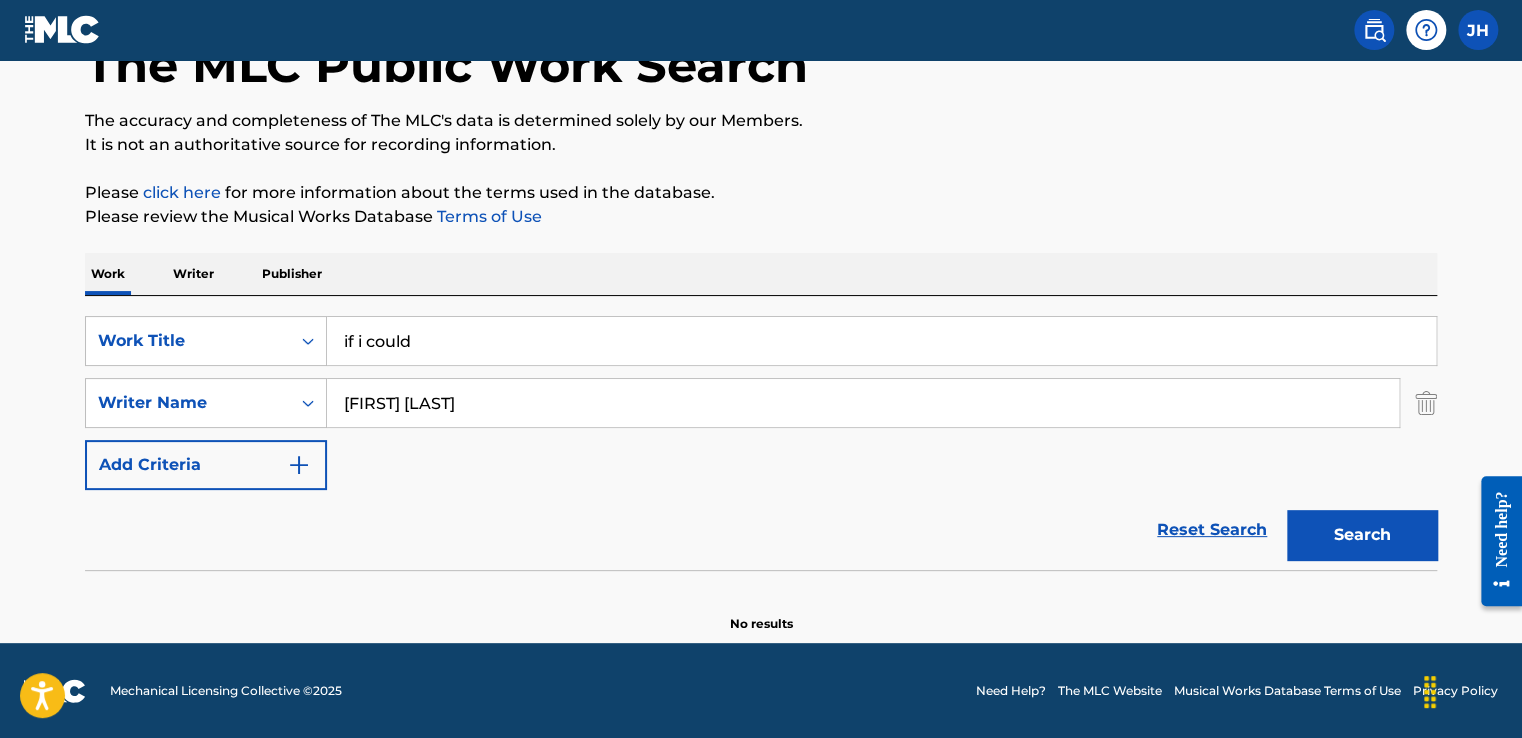 click on "Writer Name" at bounding box center (188, 403) 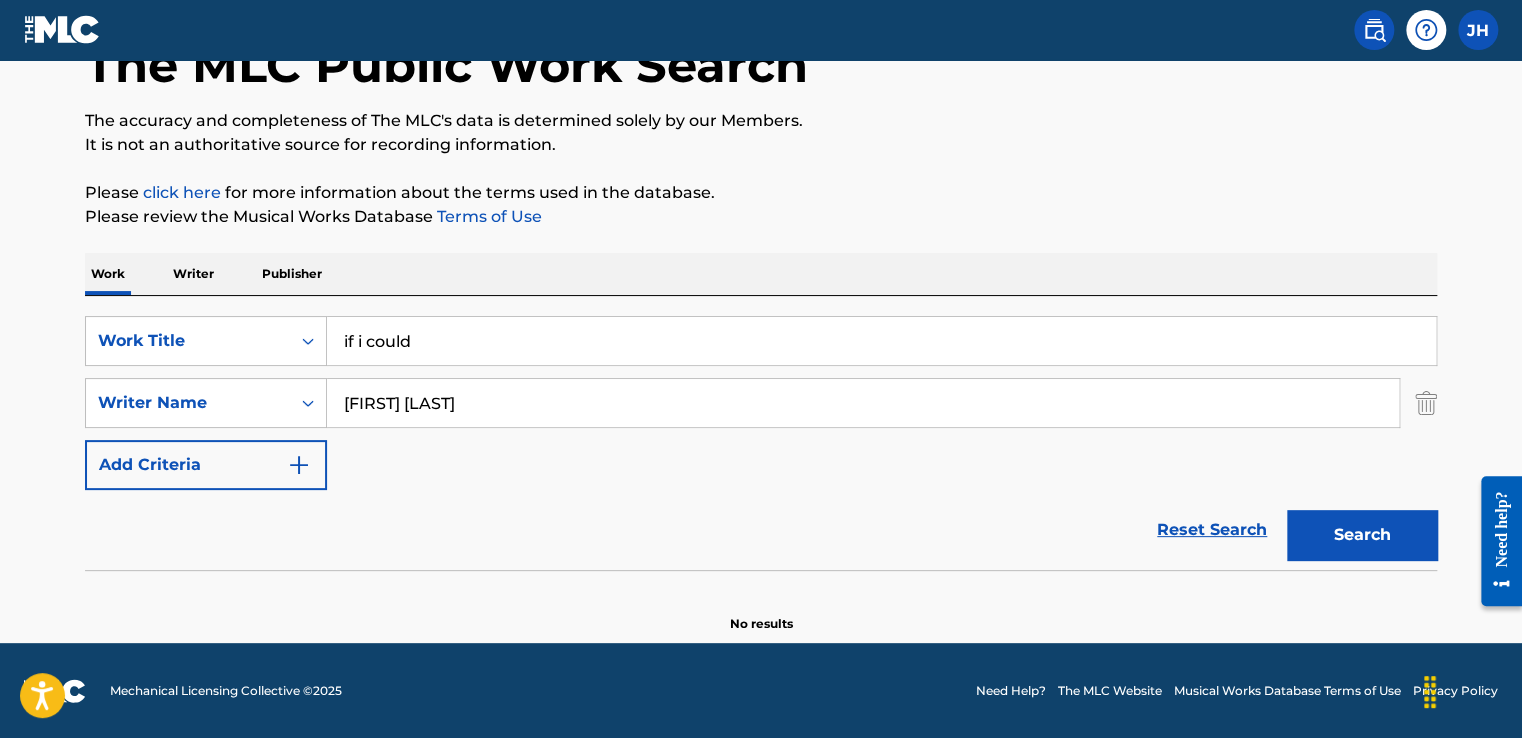 click on "[FIRST] [LAST]" at bounding box center (863, 403) 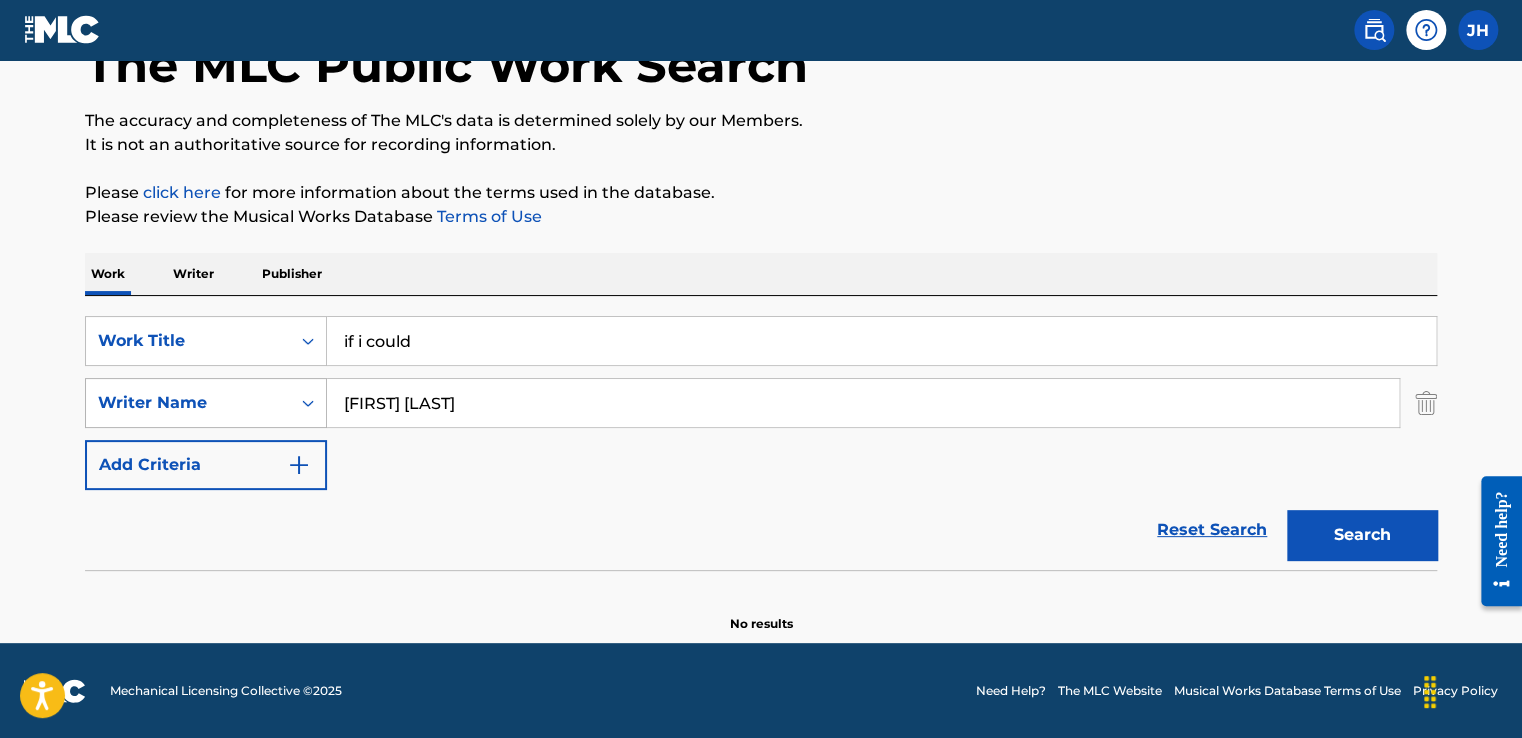 drag, startPoint x: 544, startPoint y: 394, endPoint x: 272, endPoint y: 406, distance: 272.2646 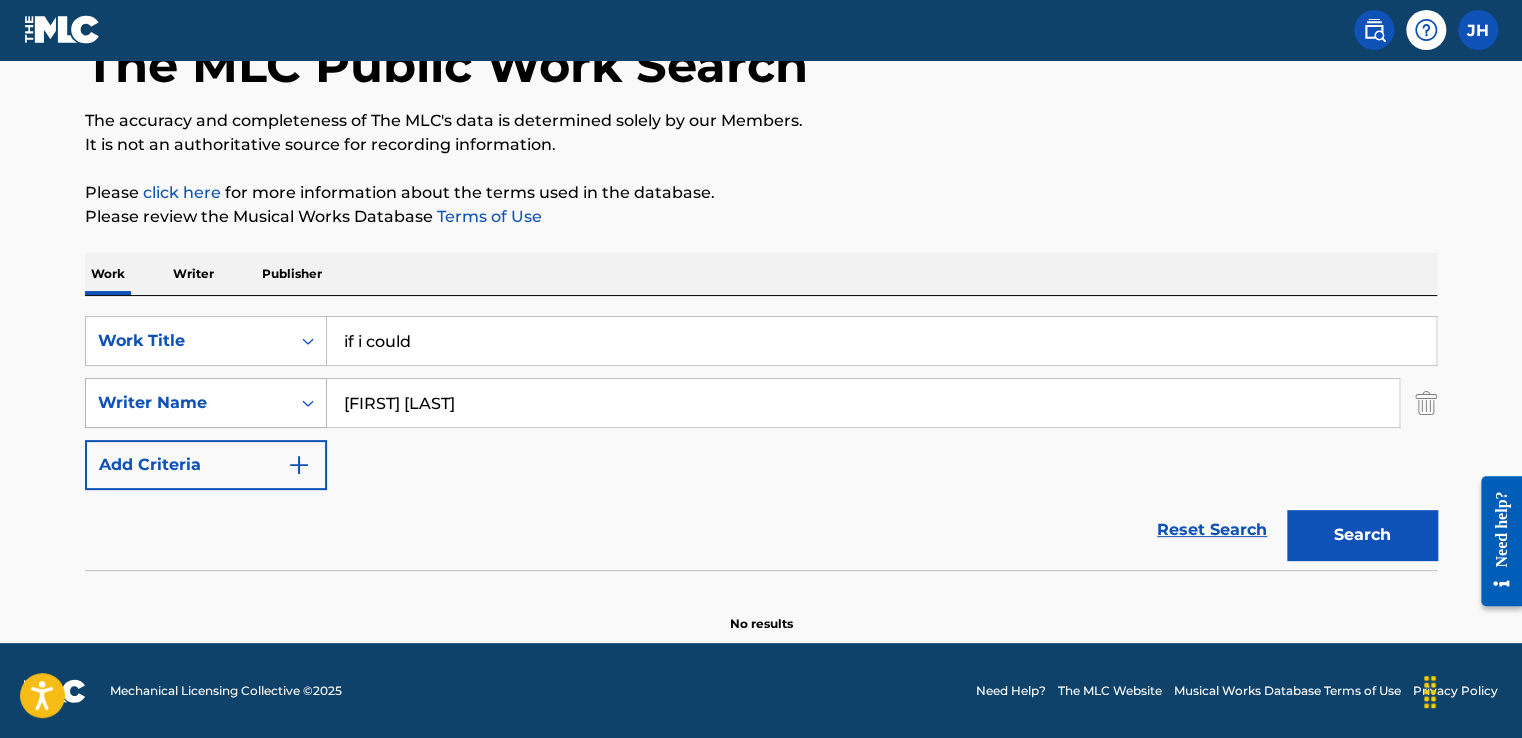 click on "SearchWithCriteria5bd7a994-d713-4d09-9f9a-2856a8a6fee7 Writer Name [FIRST] [LAST] [LAST]" at bounding box center [761, 403] 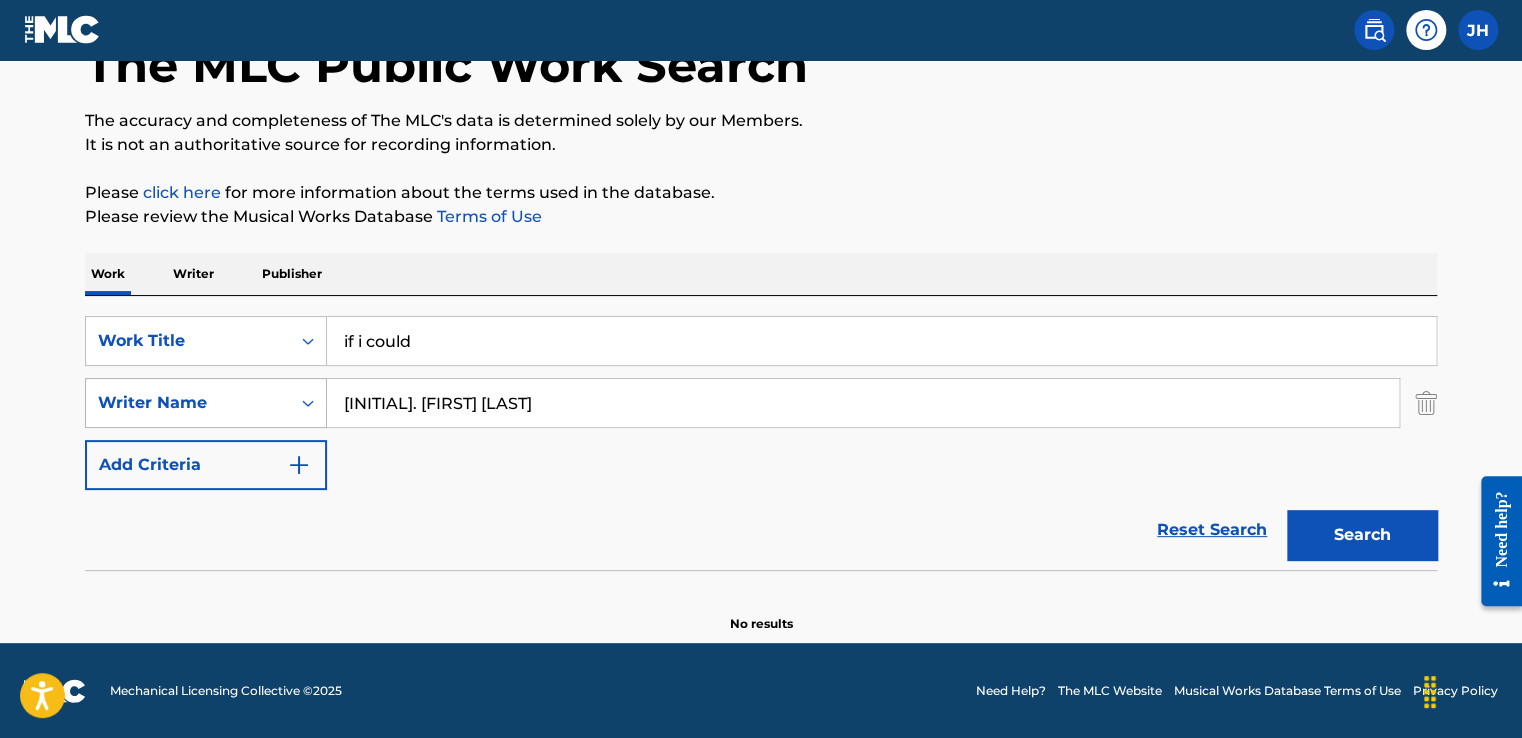 click on "Search" at bounding box center (1362, 535) 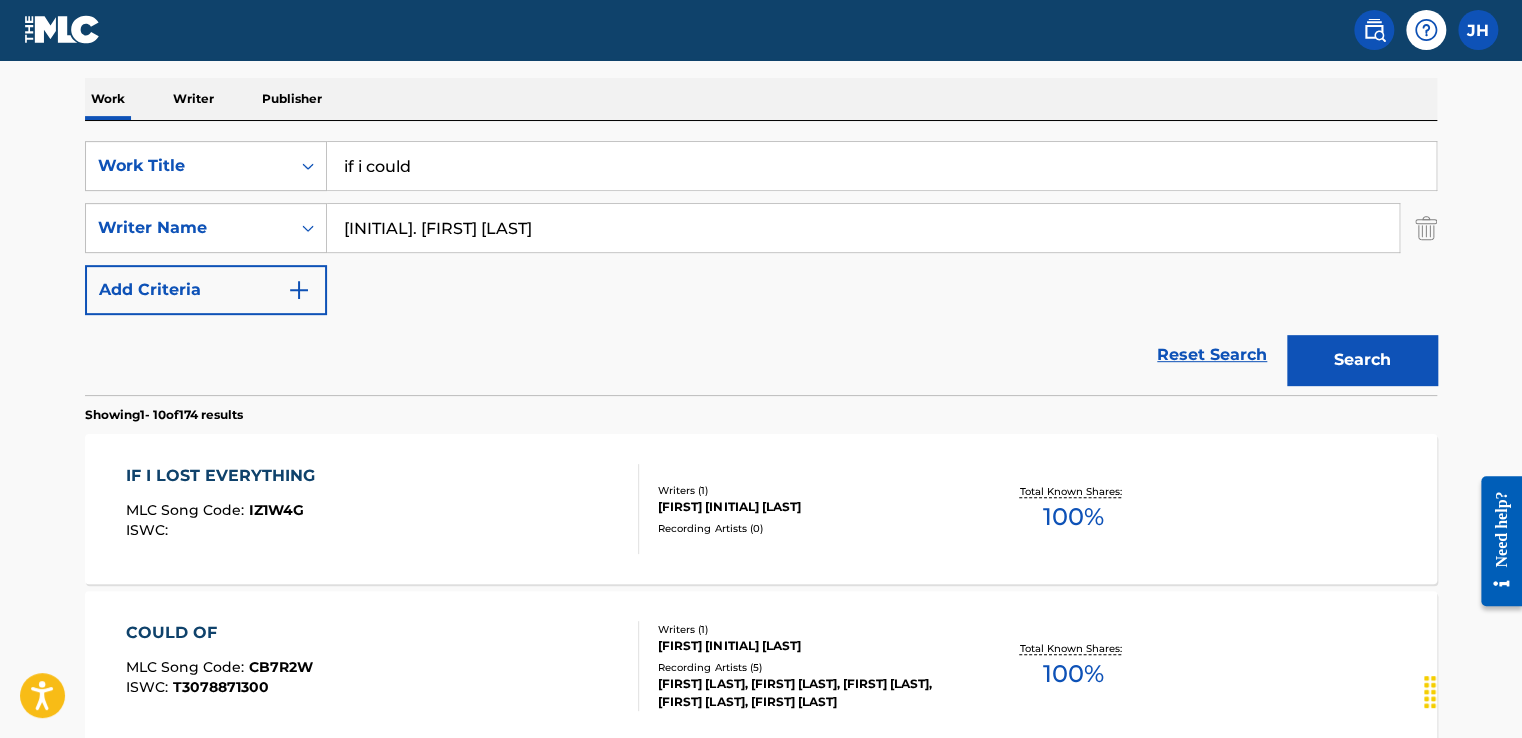 scroll, scrollTop: 293, scrollLeft: 0, axis: vertical 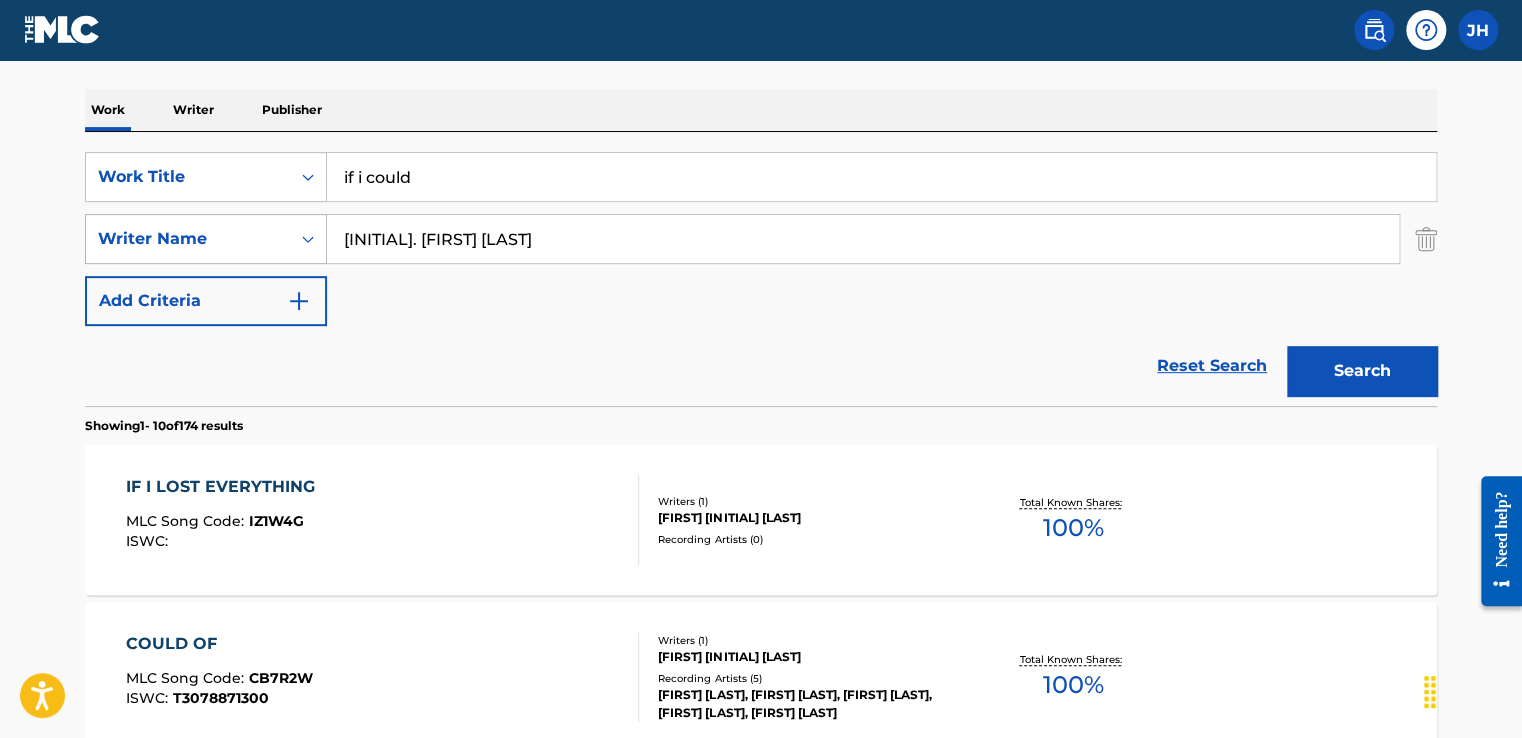 drag, startPoint x: 438, startPoint y: 242, endPoint x: 324, endPoint y: 246, distance: 114.07015 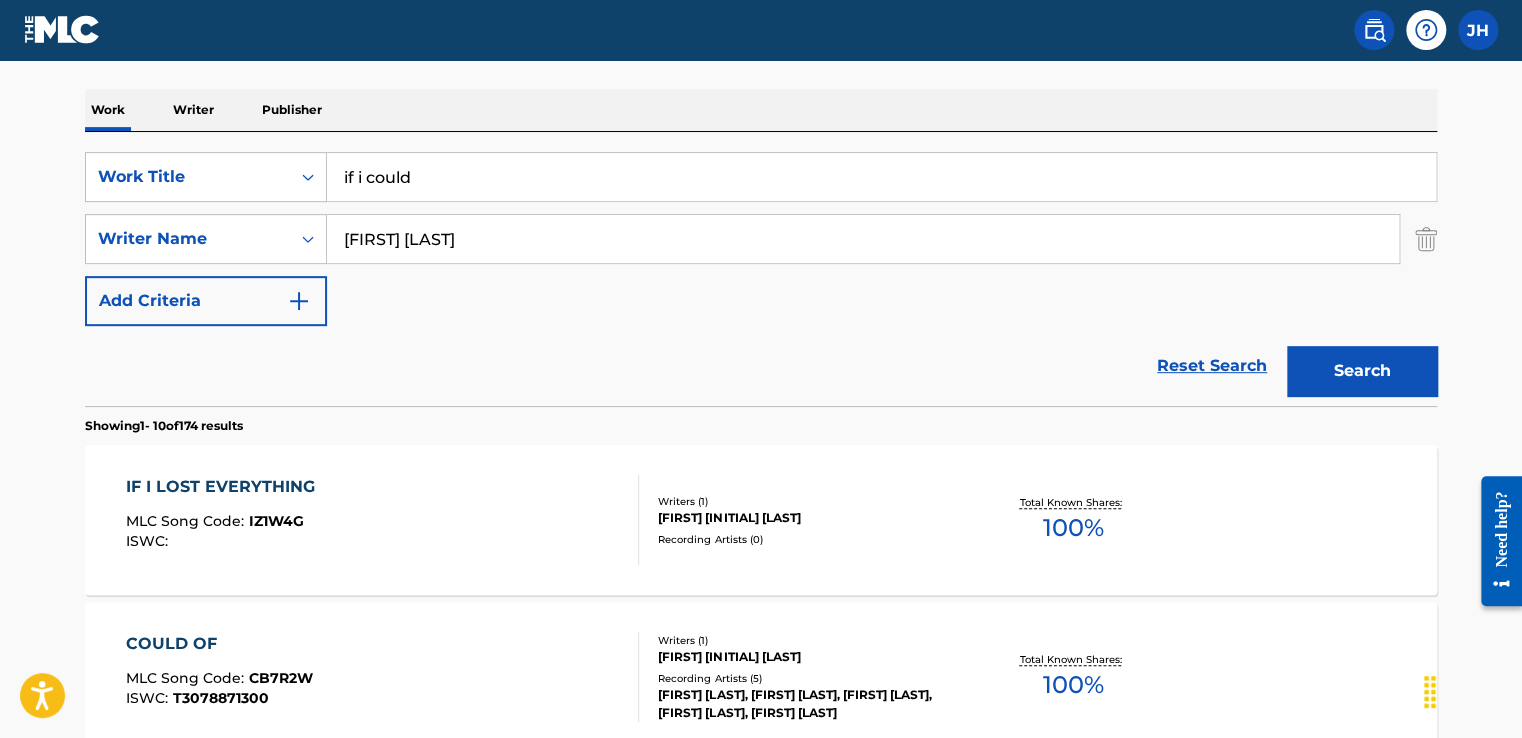 click on "Search" at bounding box center (1362, 371) 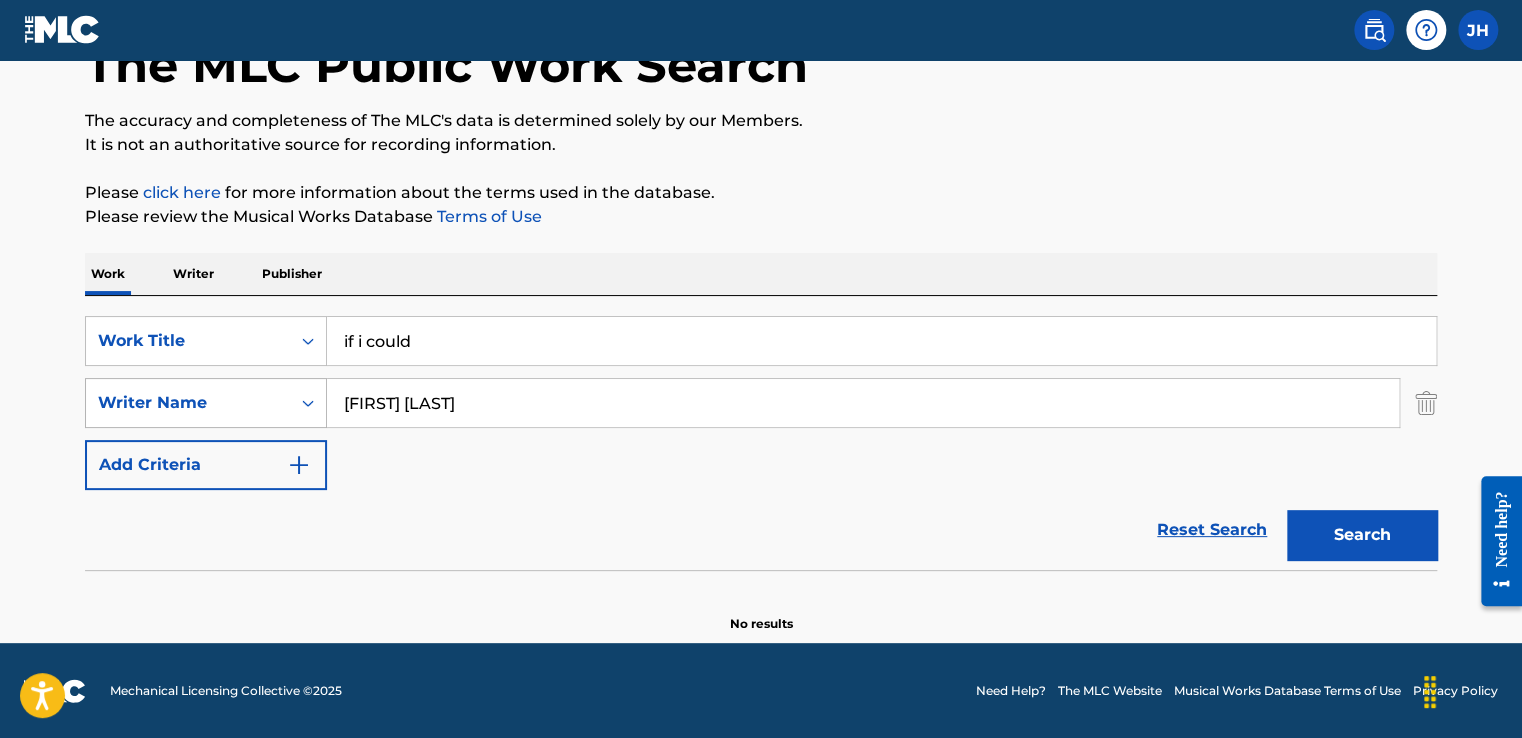 drag, startPoint x: 438, startPoint y: 382, endPoint x: 304, endPoint y: 408, distance: 136.49908 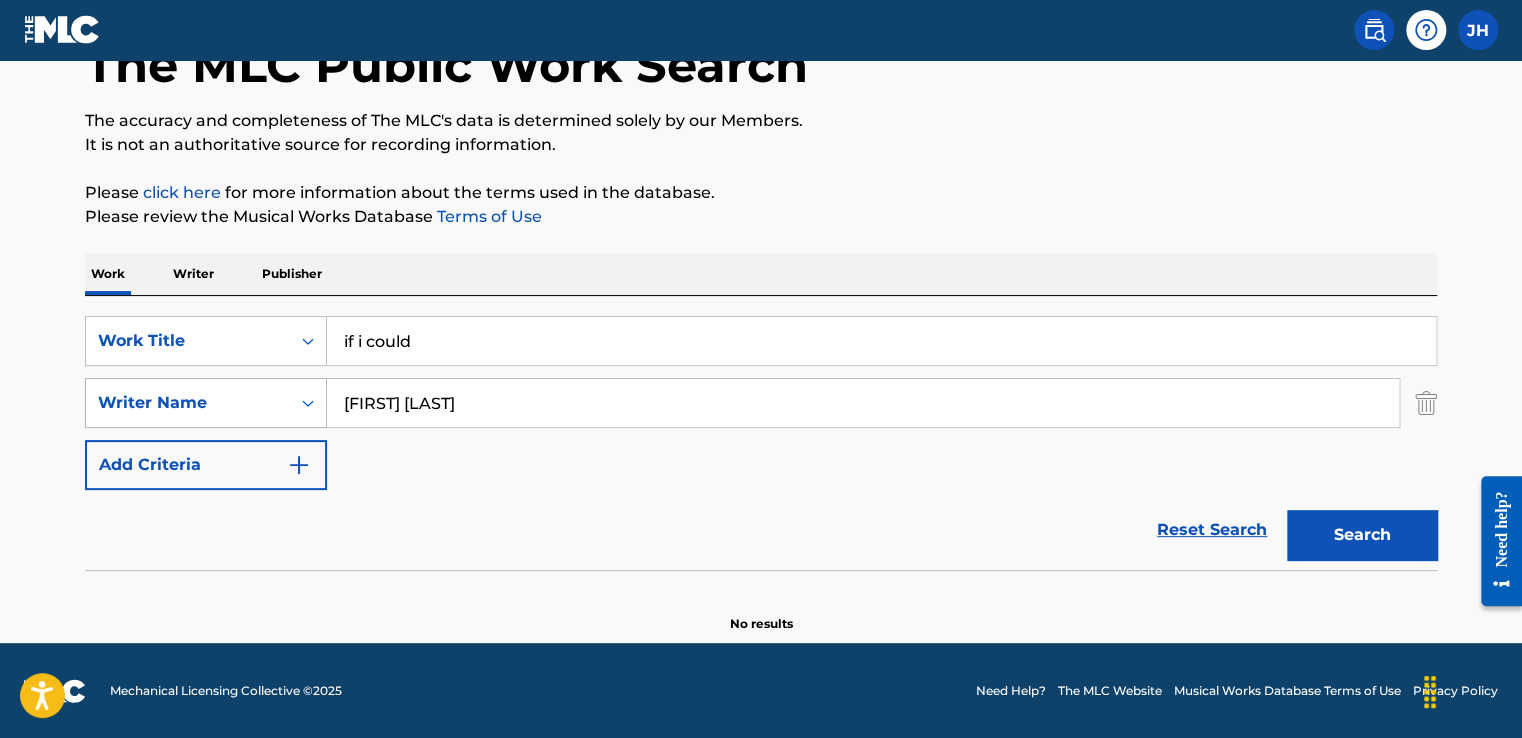 click on "SearchWithCriteria5bd7a994-d713-4d09-9f9a-2856a8a6fee7 Writer Name [INITIAL]. [LAST]" at bounding box center [761, 403] 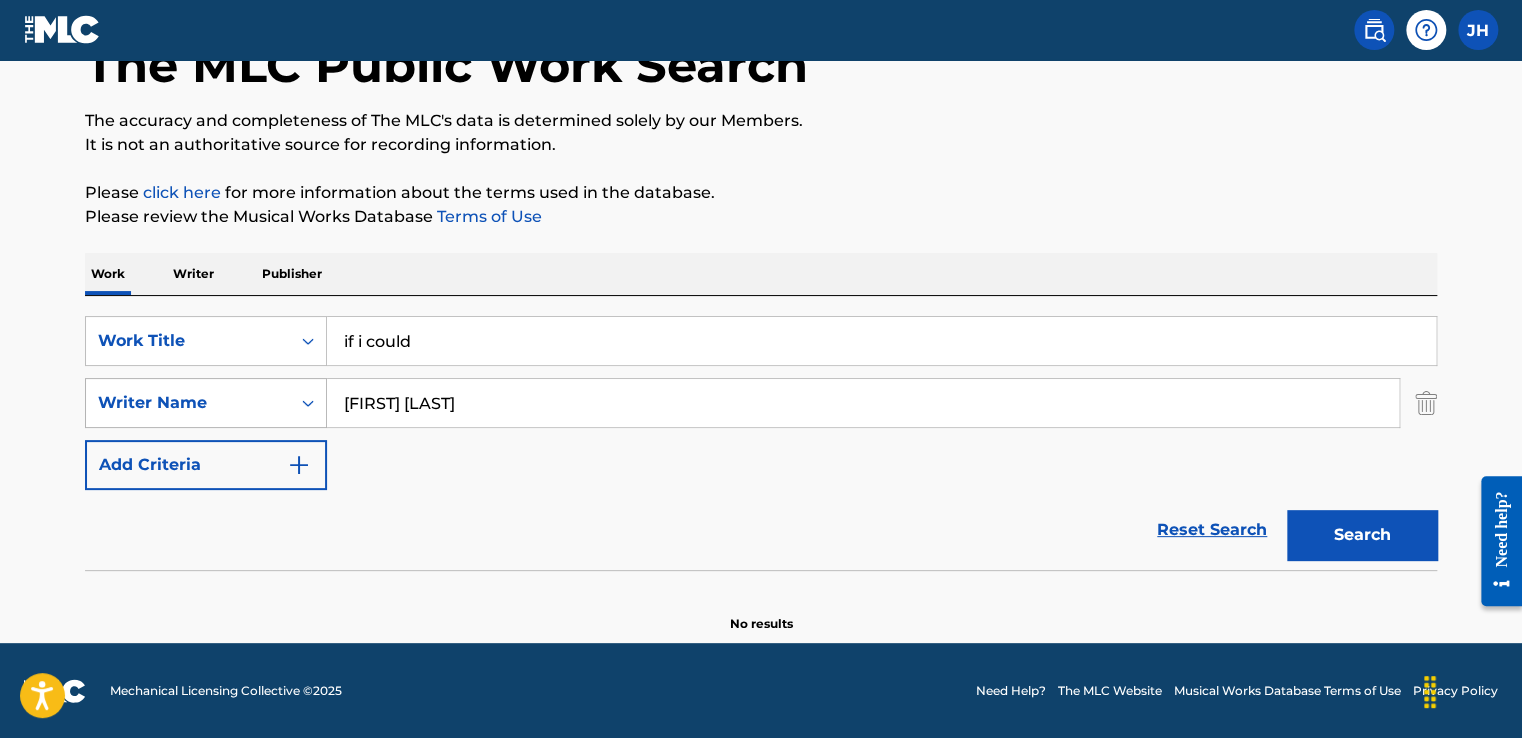 click on "Search" at bounding box center (1362, 535) 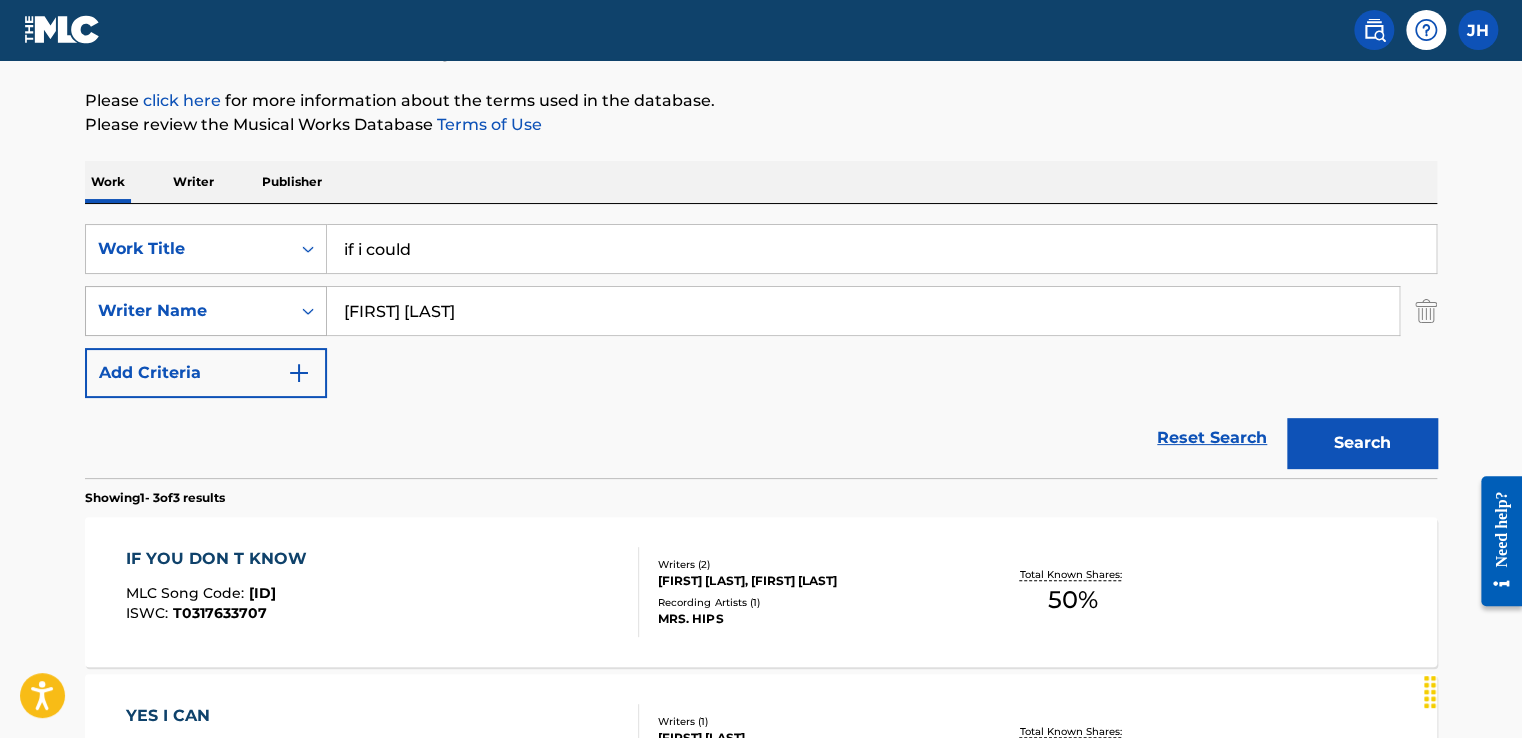 scroll, scrollTop: 121, scrollLeft: 0, axis: vertical 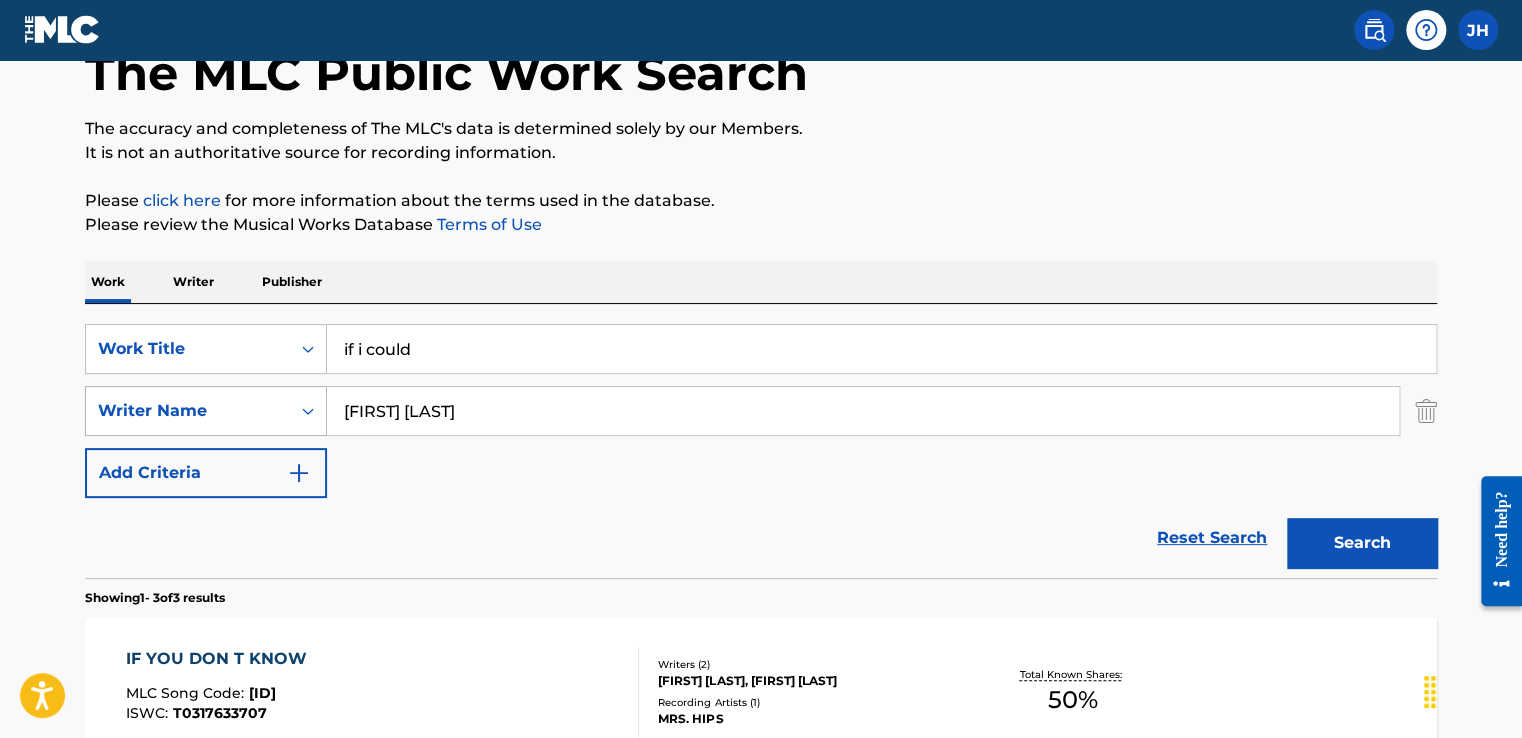 drag, startPoint x: 424, startPoint y: 410, endPoint x: 264, endPoint y: 426, distance: 160.798 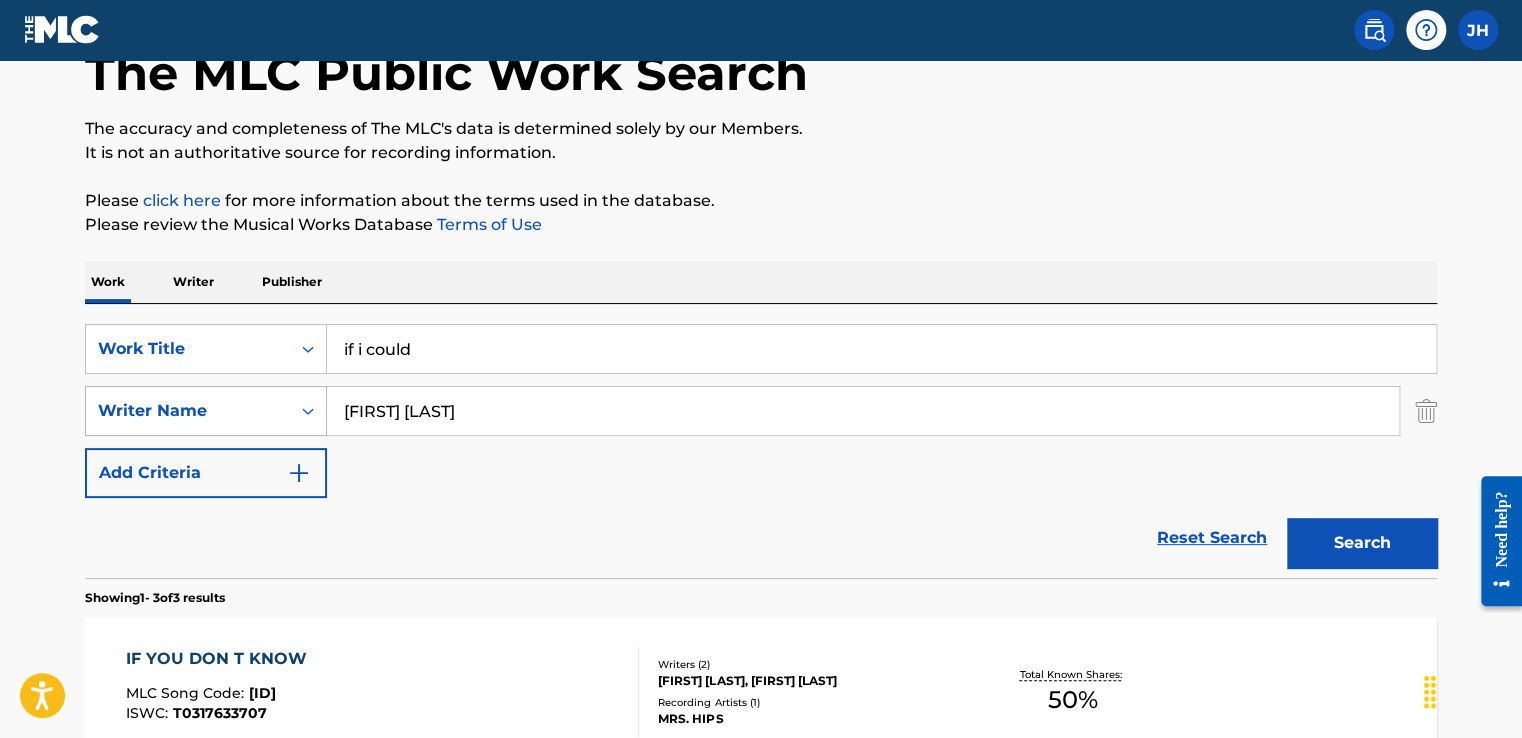 click on "SearchWithCriteria5bd7a994-d713-4d09-9f9a-2856a8a6fee7 Writer Name [FIRST] [LAST]" at bounding box center (761, 411) 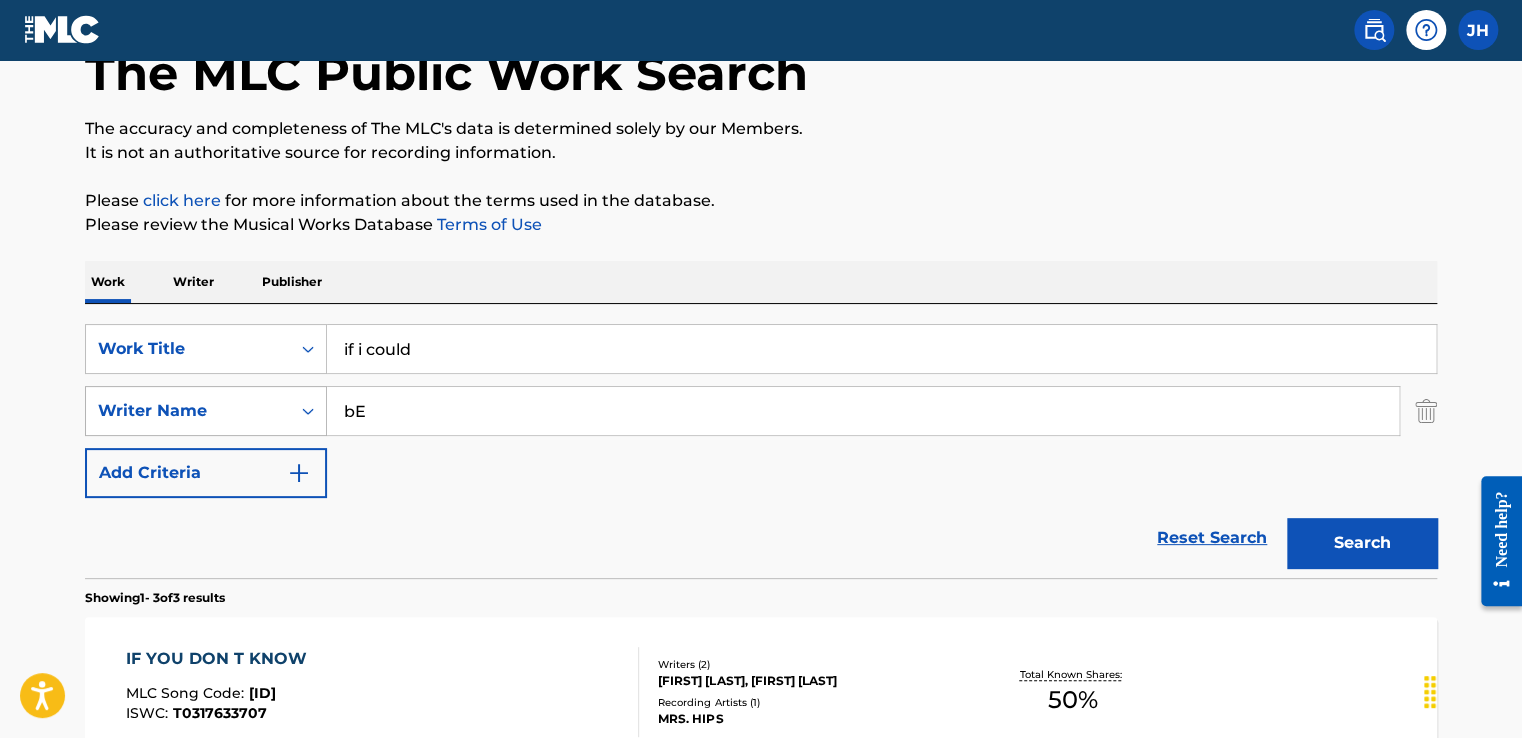 type on "b" 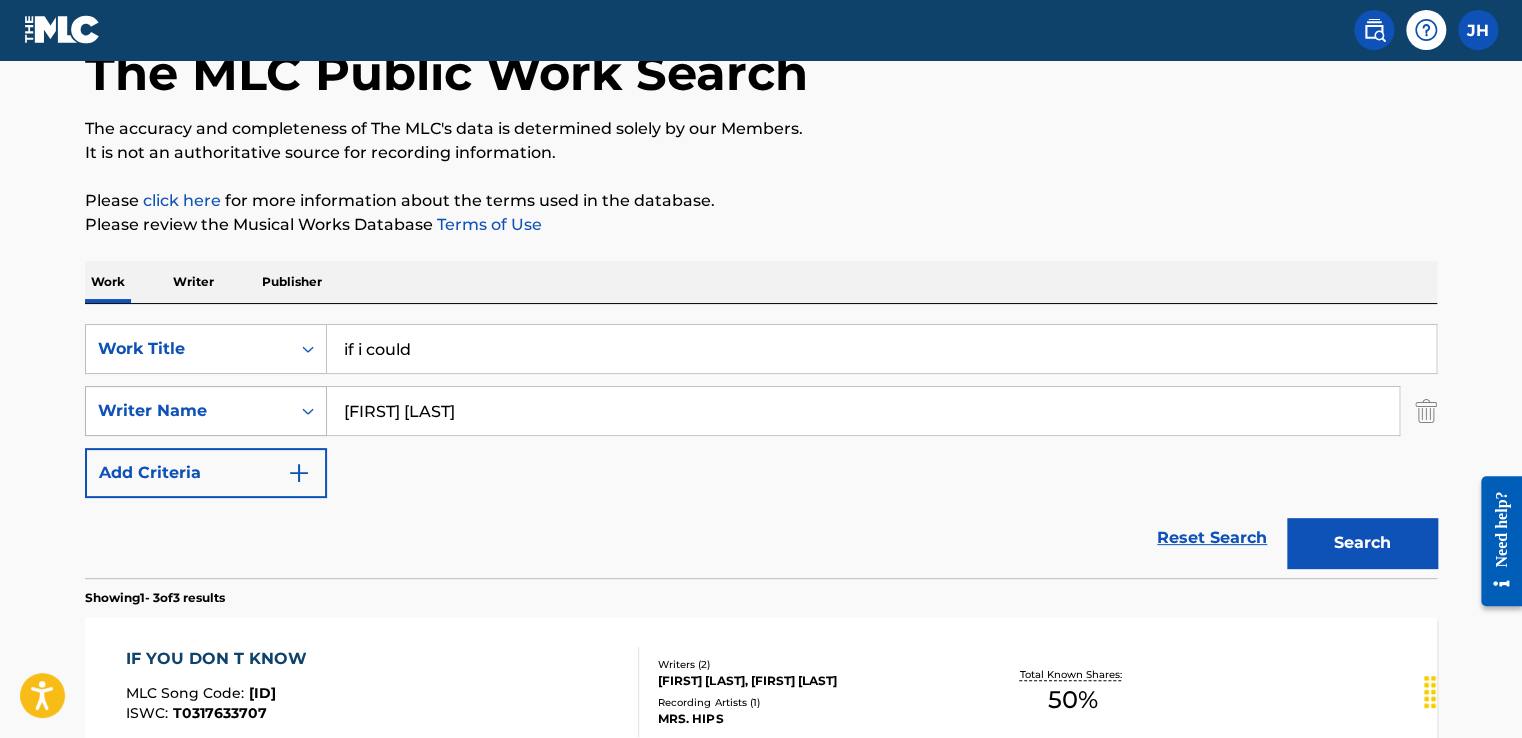 click on "Search" at bounding box center (1362, 543) 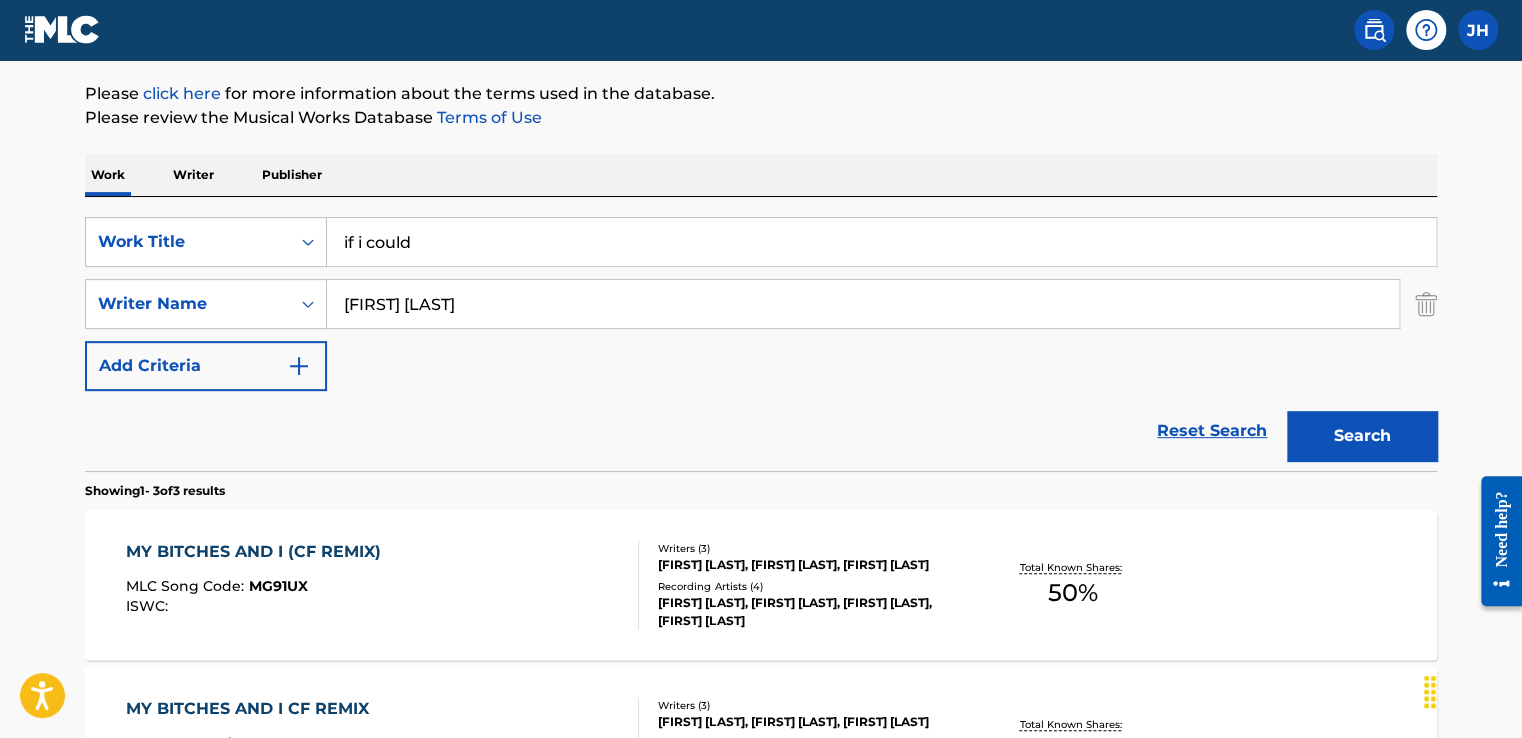 scroll, scrollTop: 228, scrollLeft: 0, axis: vertical 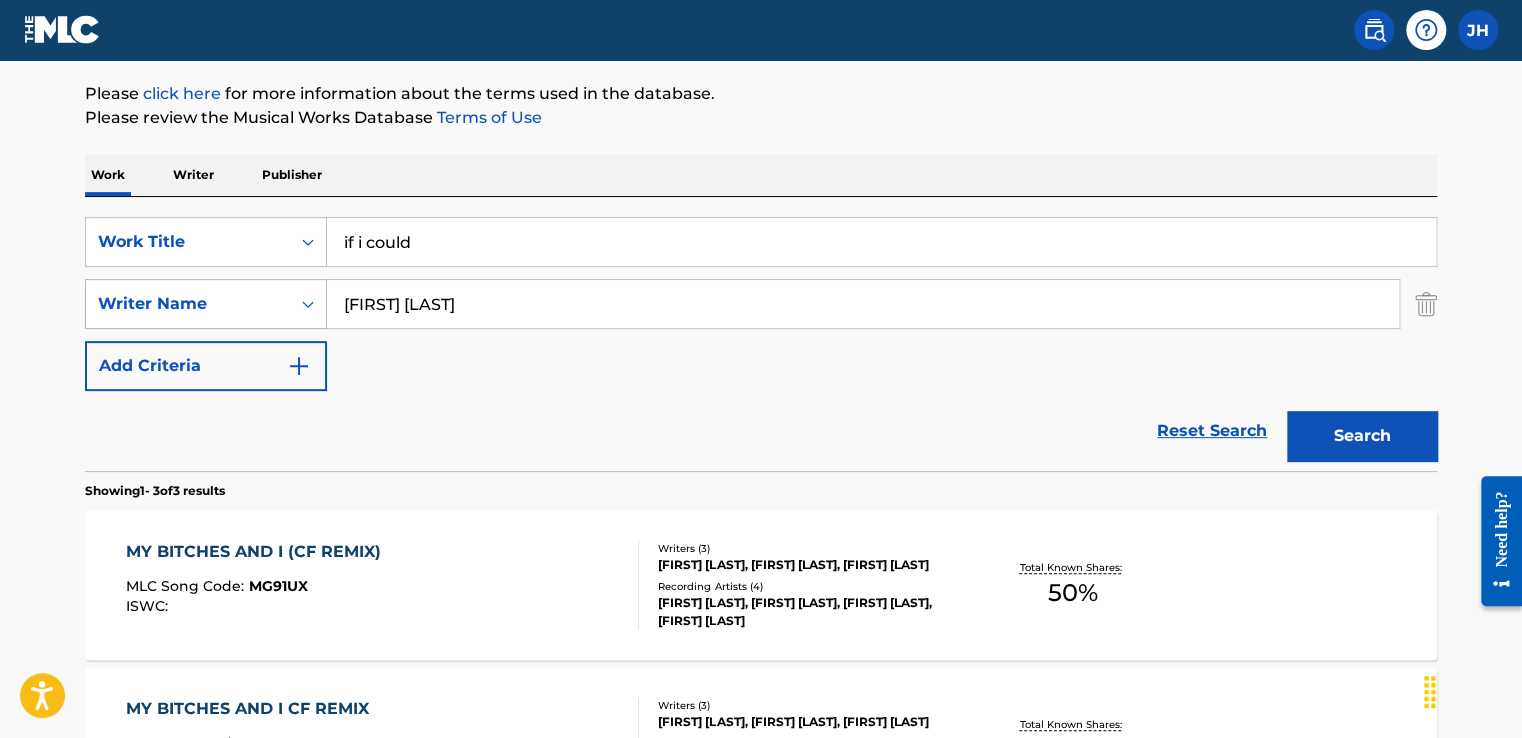 drag, startPoint x: 492, startPoint y: 308, endPoint x: 316, endPoint y: 305, distance: 176.02557 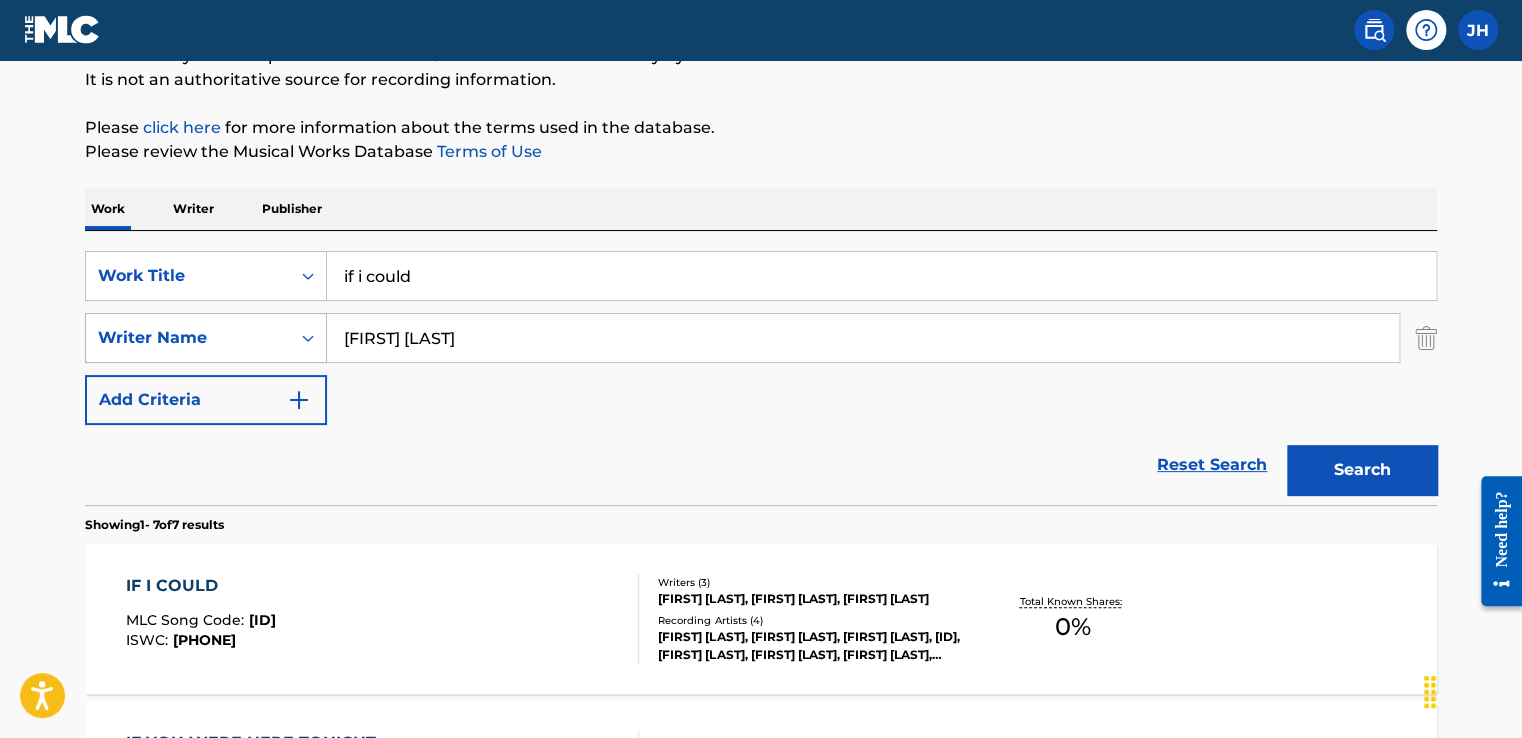 scroll, scrollTop: 228, scrollLeft: 0, axis: vertical 